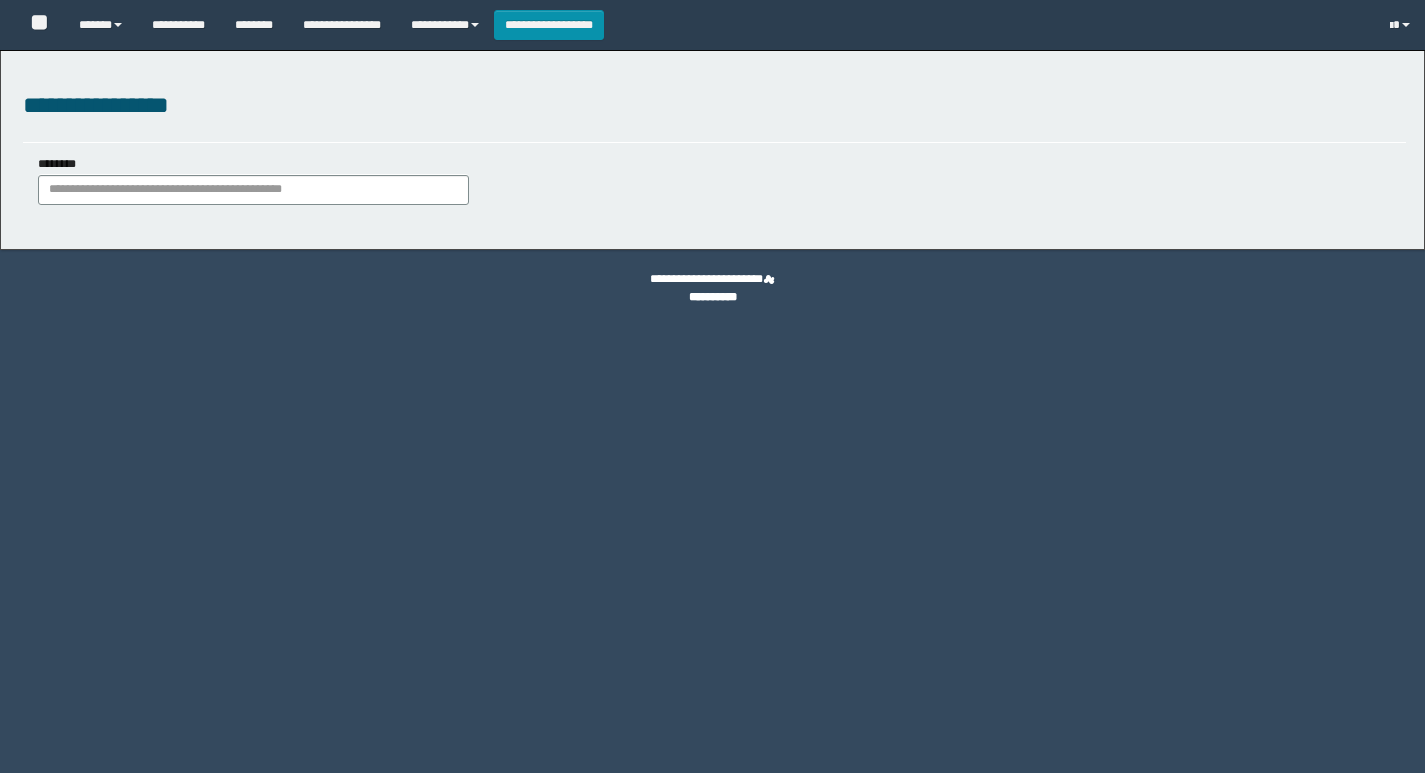 click on "********" at bounding box center [253, 190] 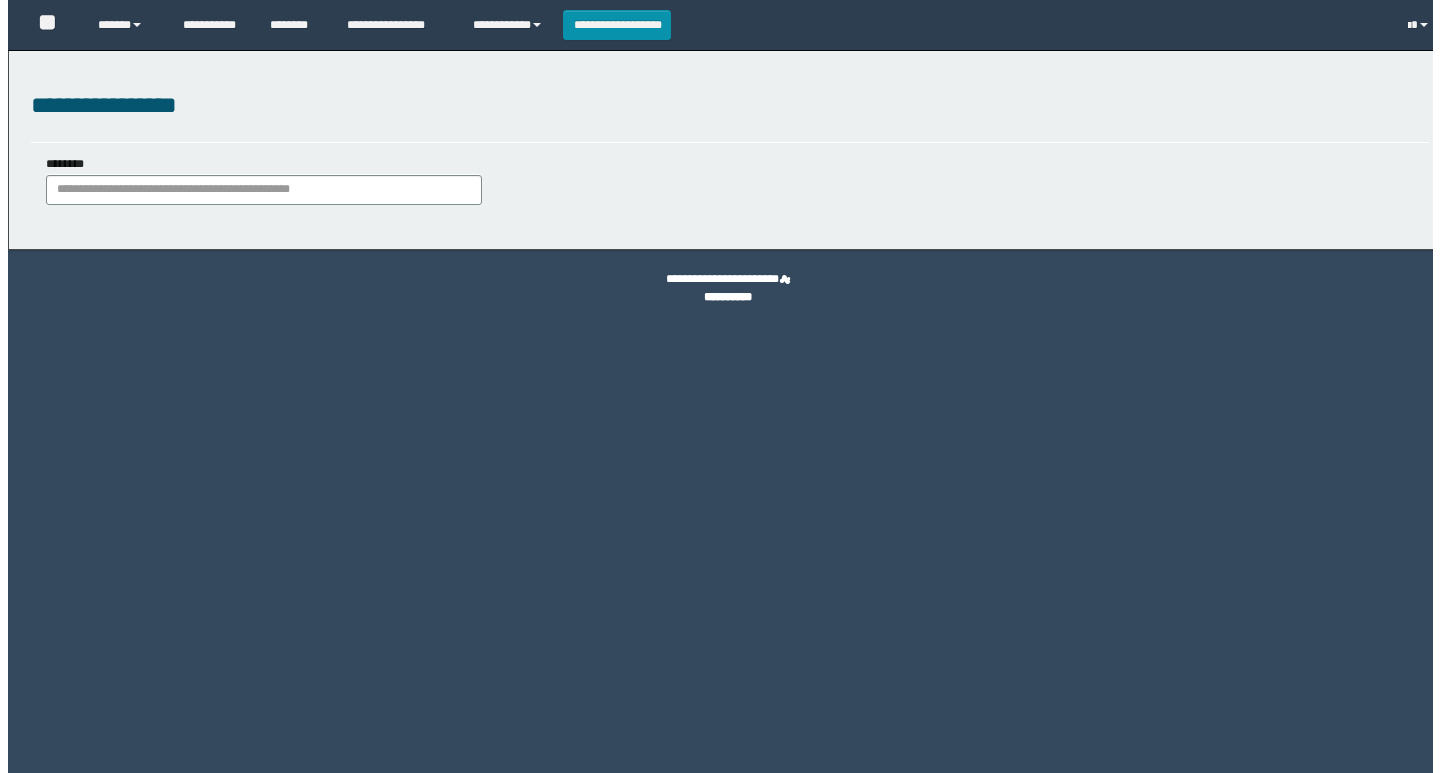 scroll, scrollTop: 0, scrollLeft: 0, axis: both 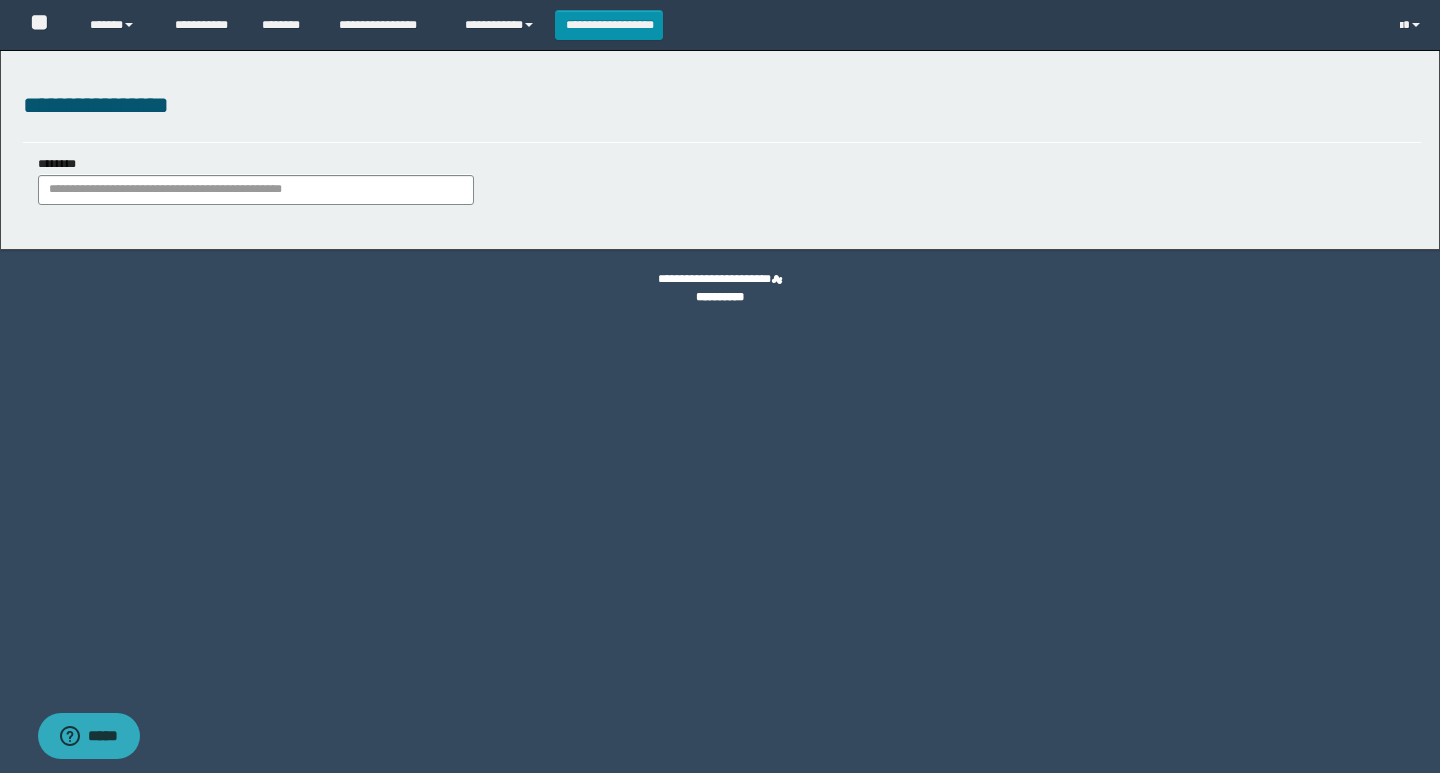 type on "********" 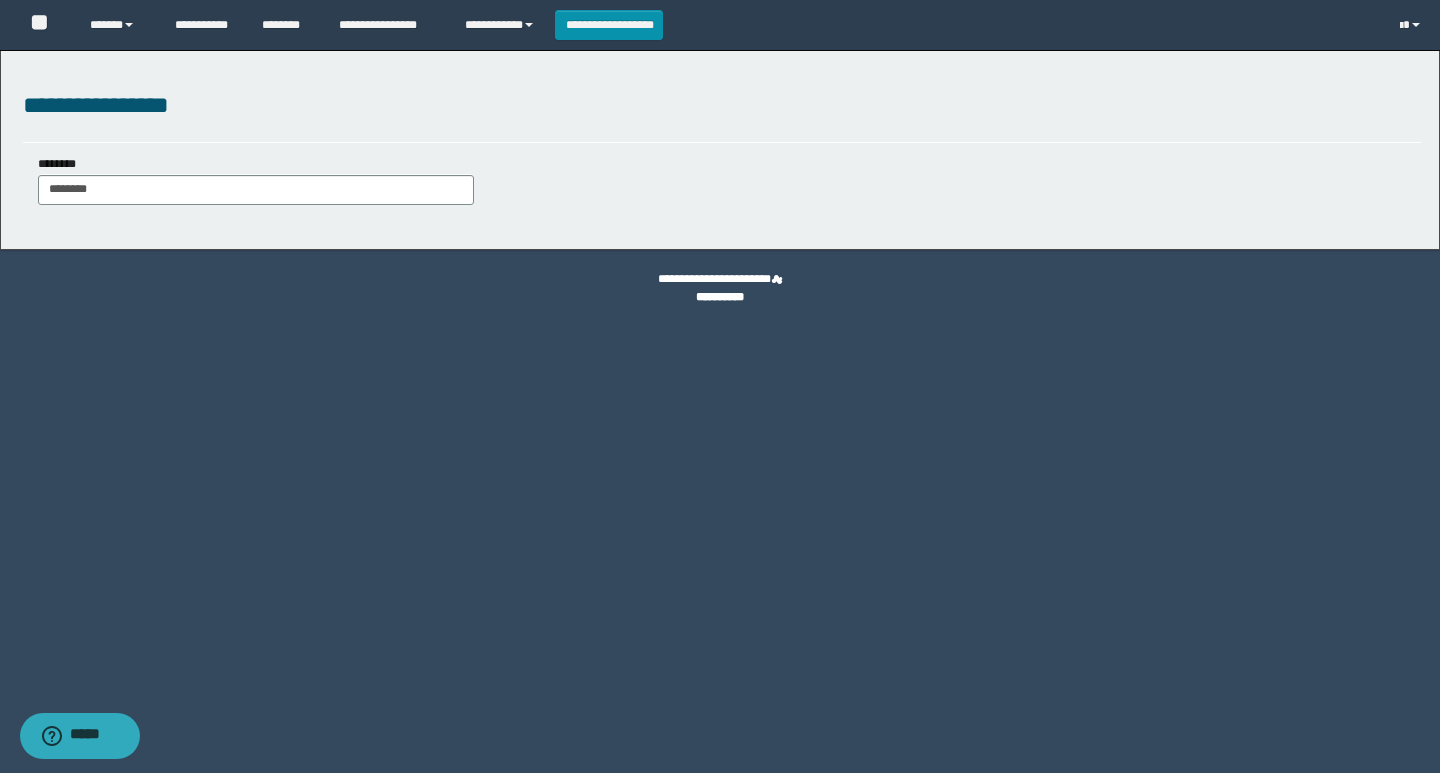 scroll, scrollTop: 0, scrollLeft: 0, axis: both 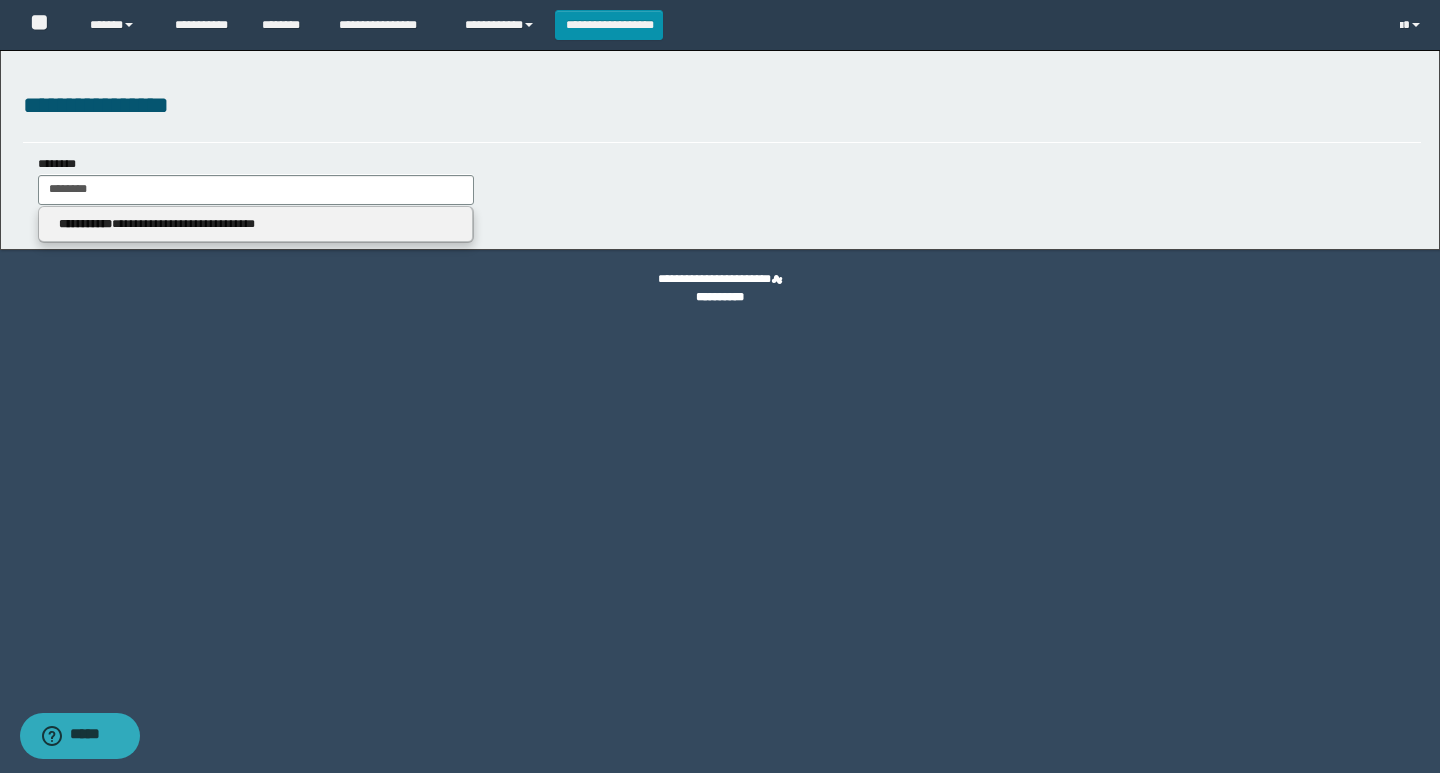 type on "********" 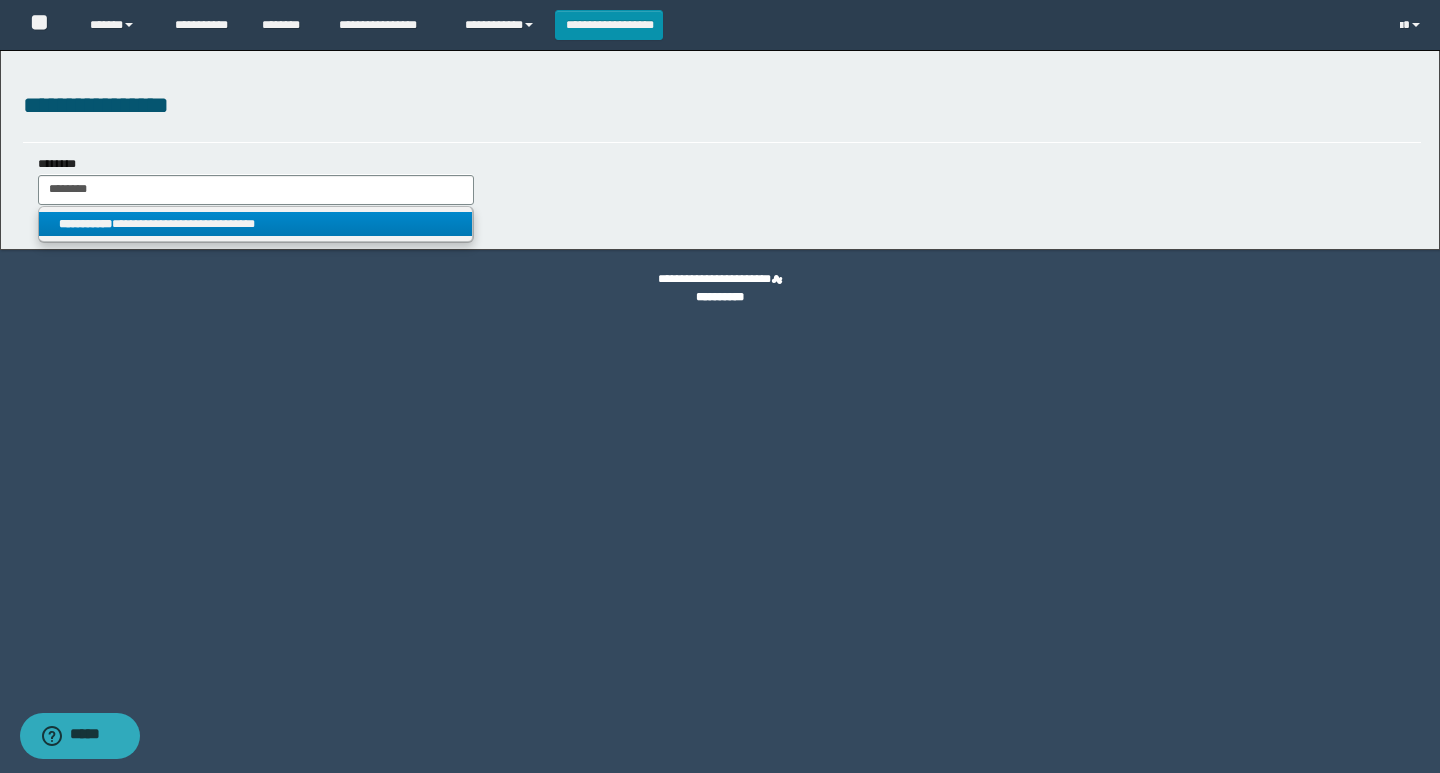click on "**********" at bounding box center [255, 224] 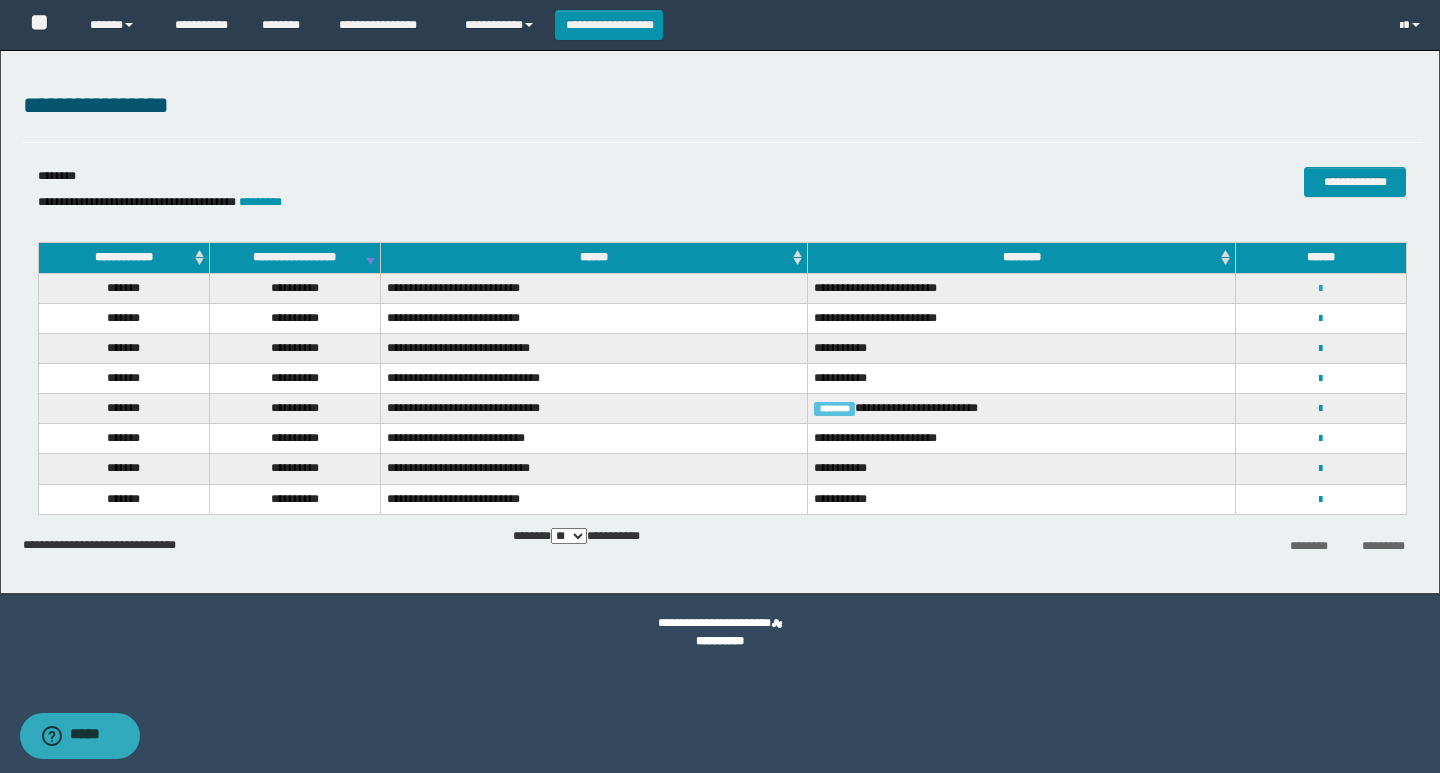 click at bounding box center [1320, 289] 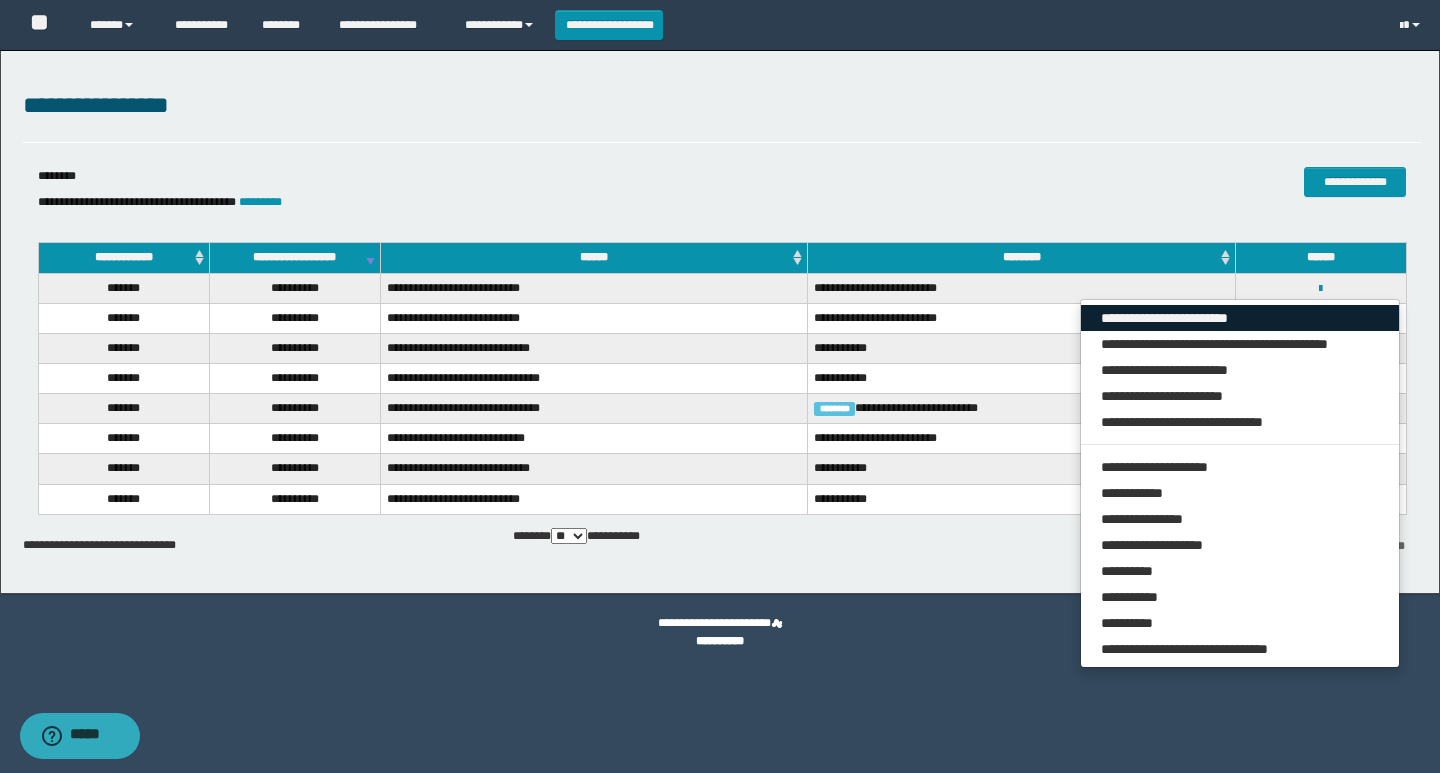 click on "**********" at bounding box center (1240, 318) 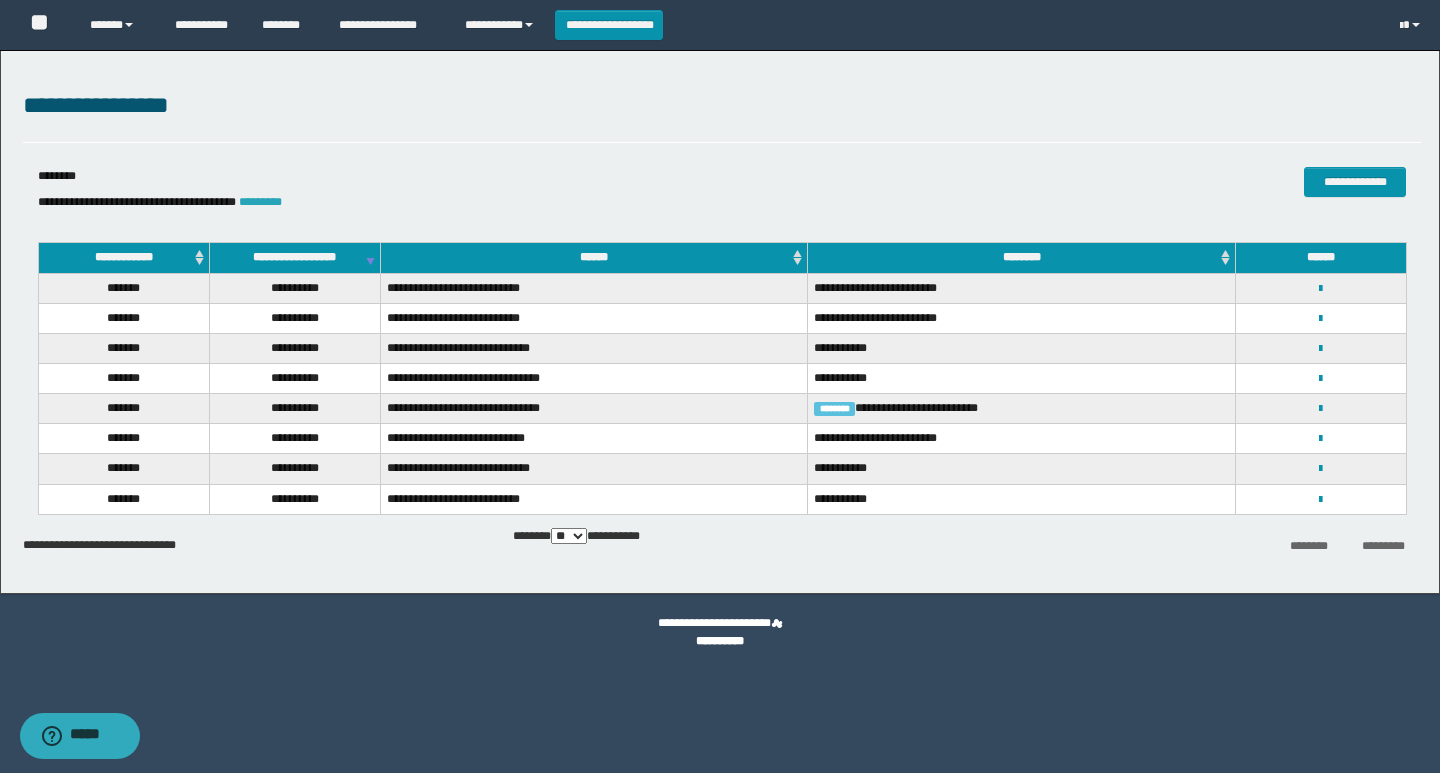 click on "*********" at bounding box center (260, 202) 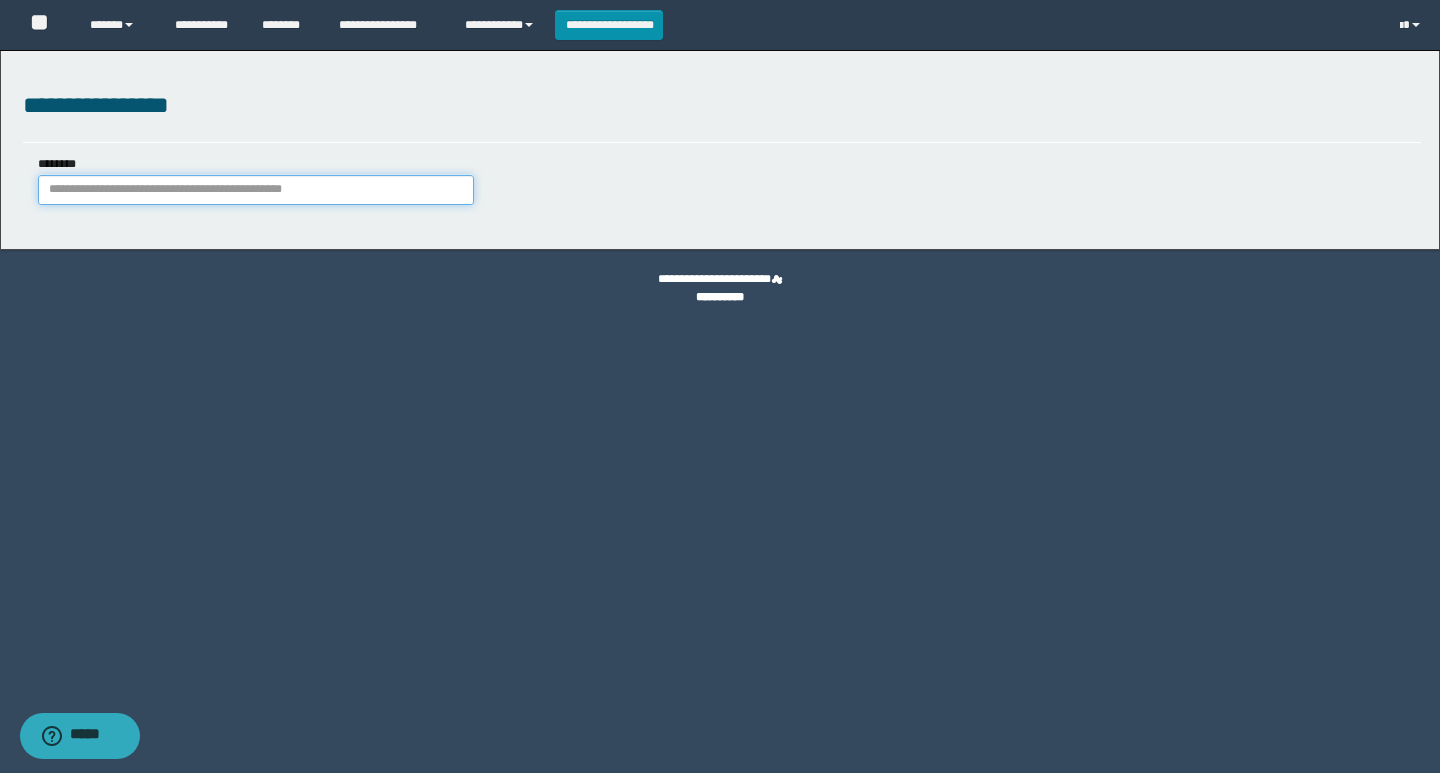 click on "********" at bounding box center (256, 190) 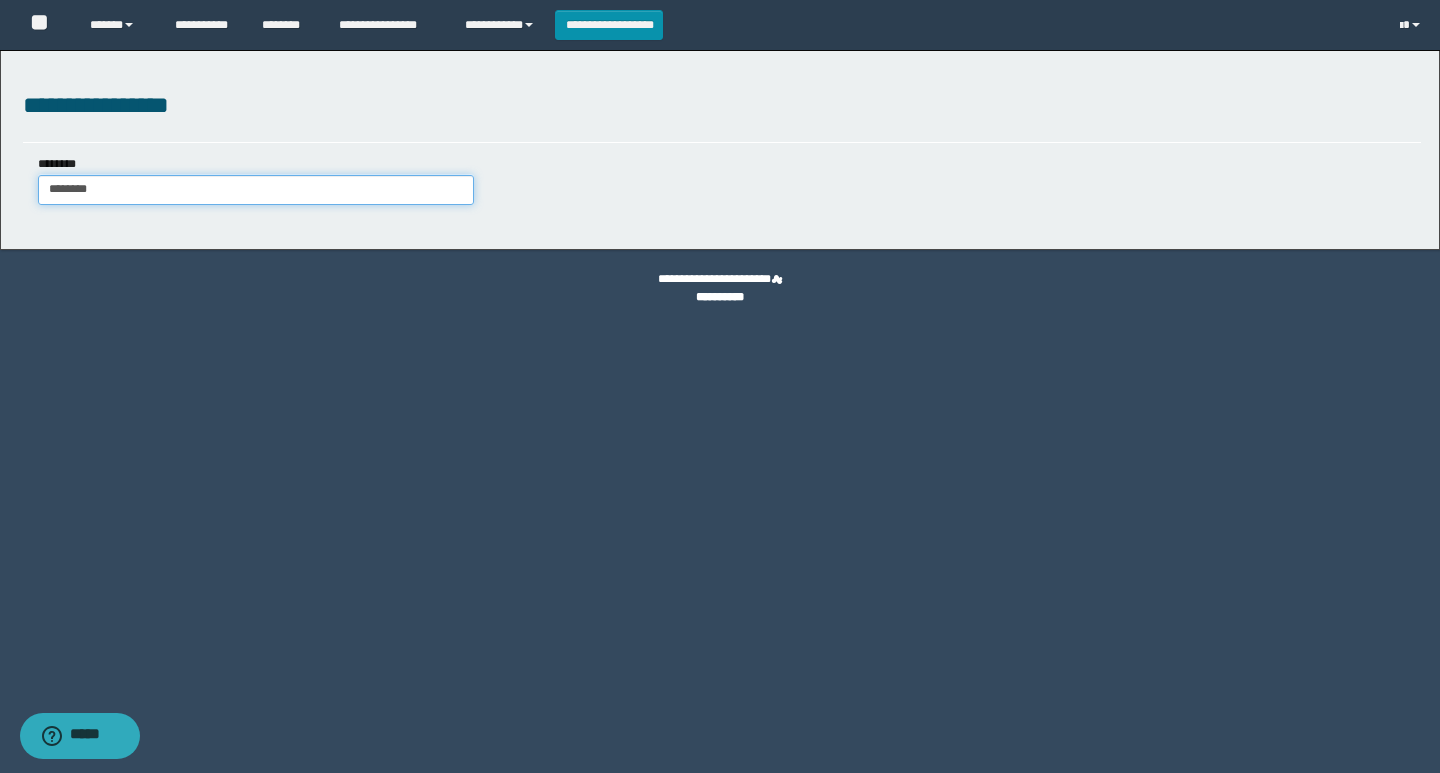 type on "********" 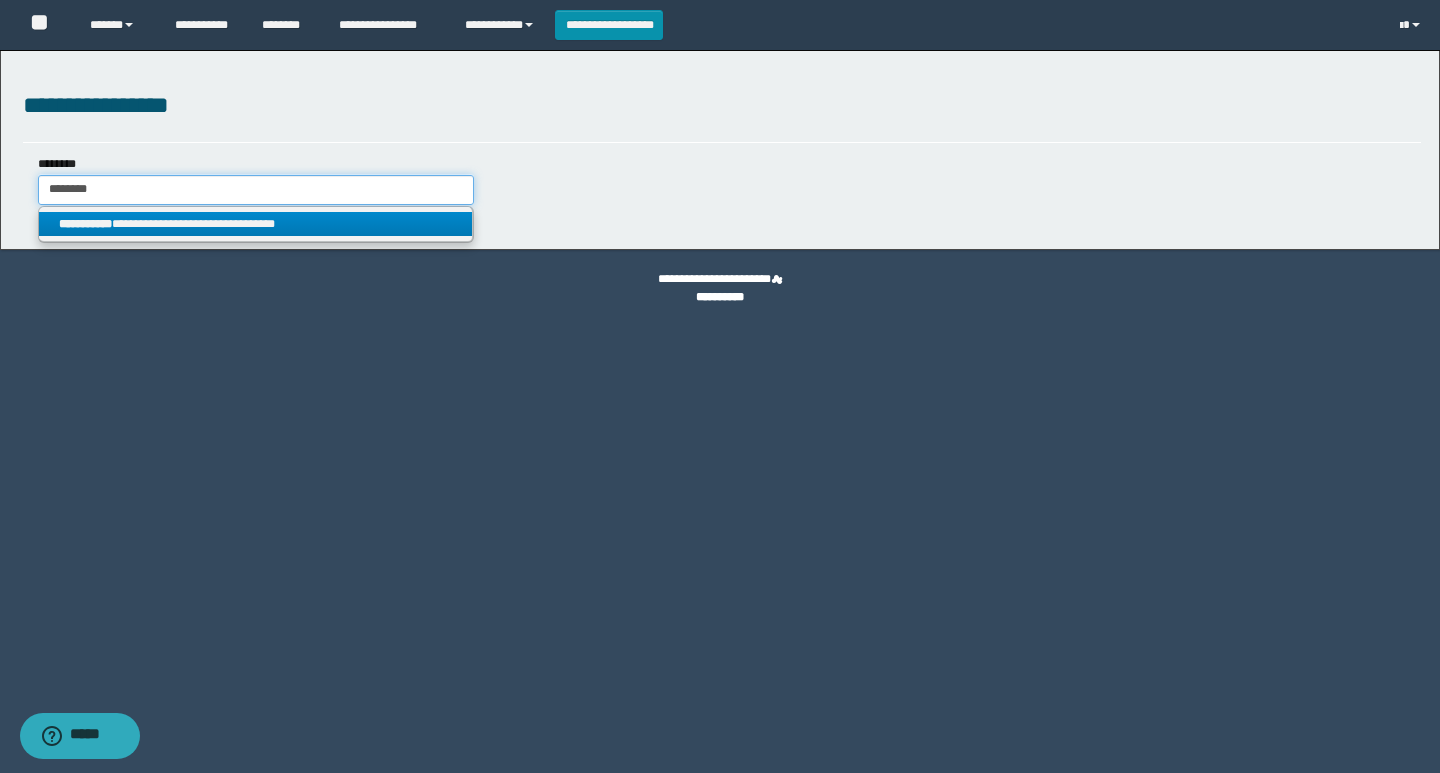 type on "********" 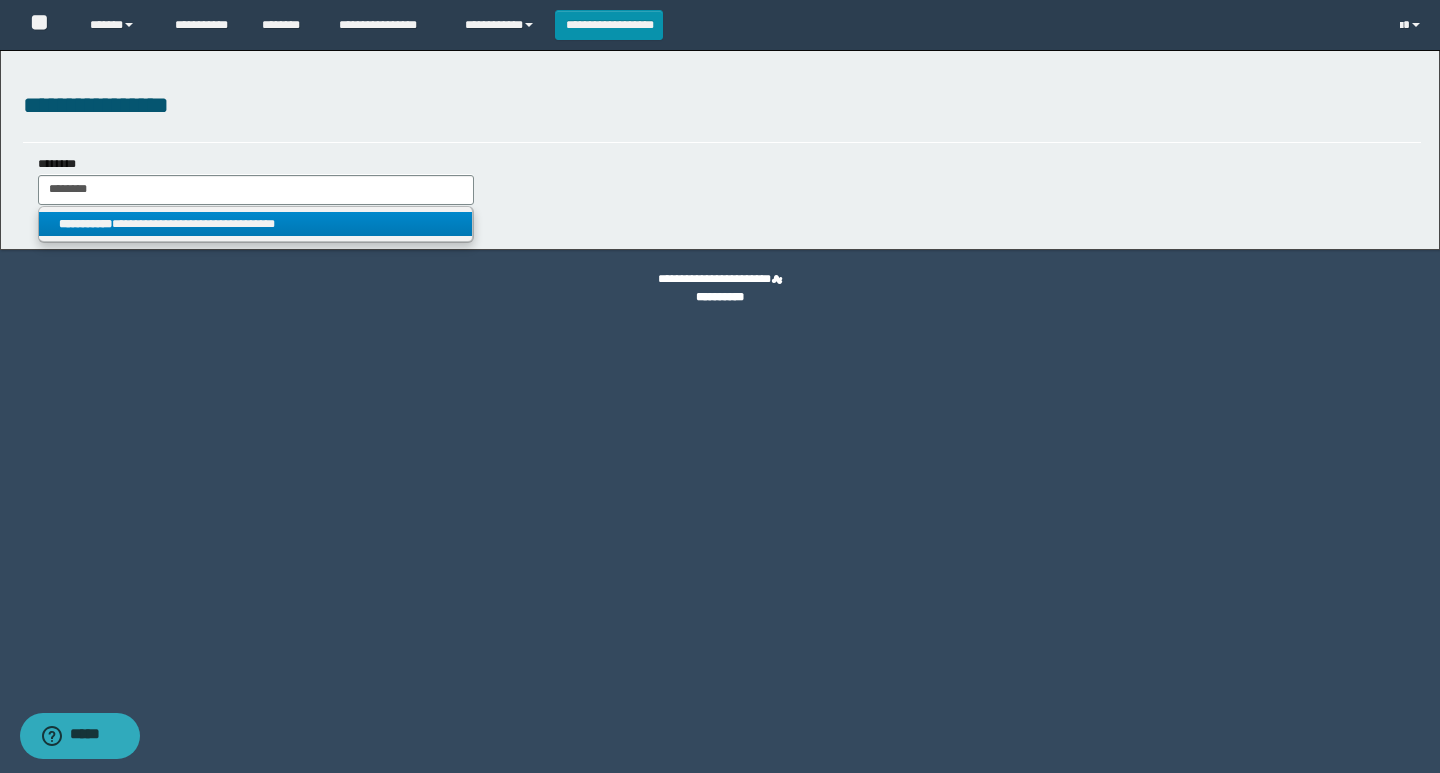 click on "**********" at bounding box center [255, 224] 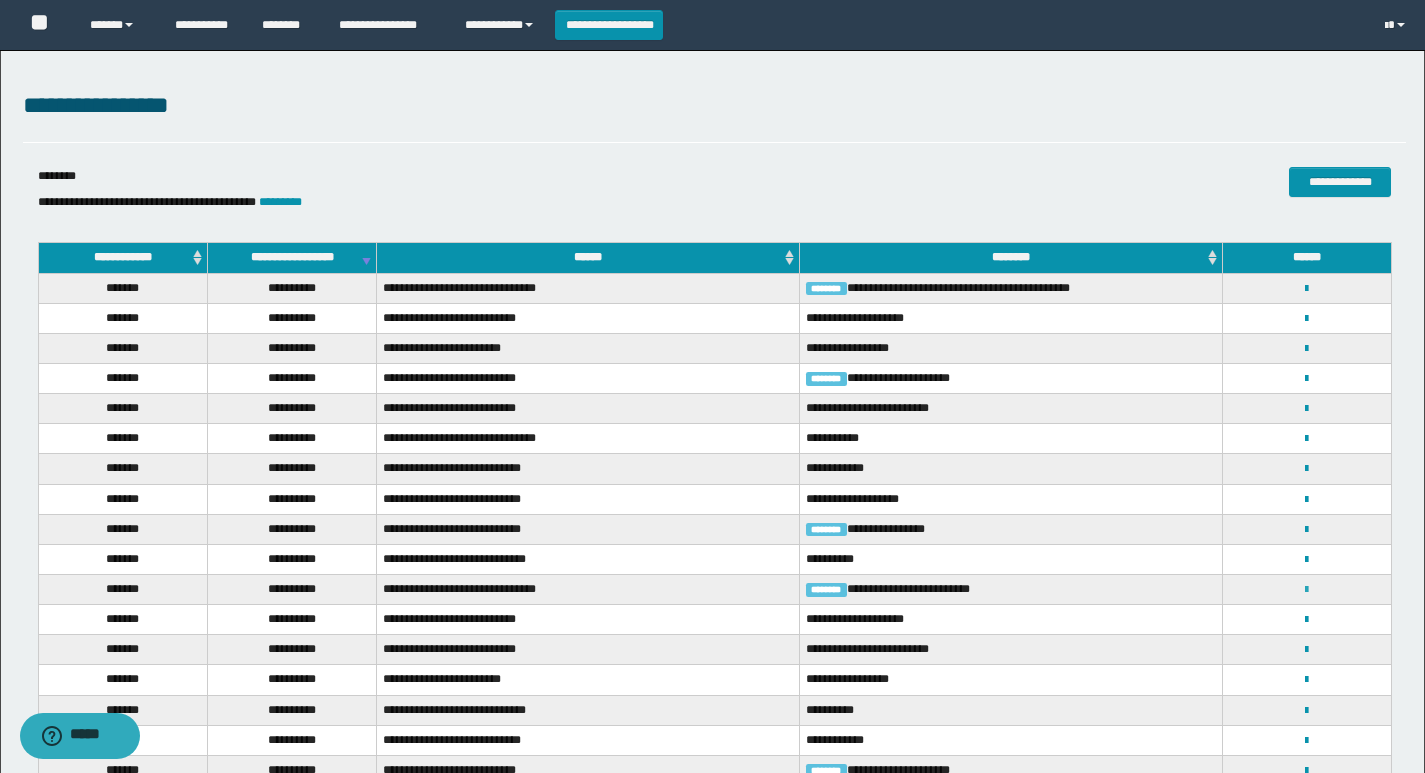 click at bounding box center (1306, 590) 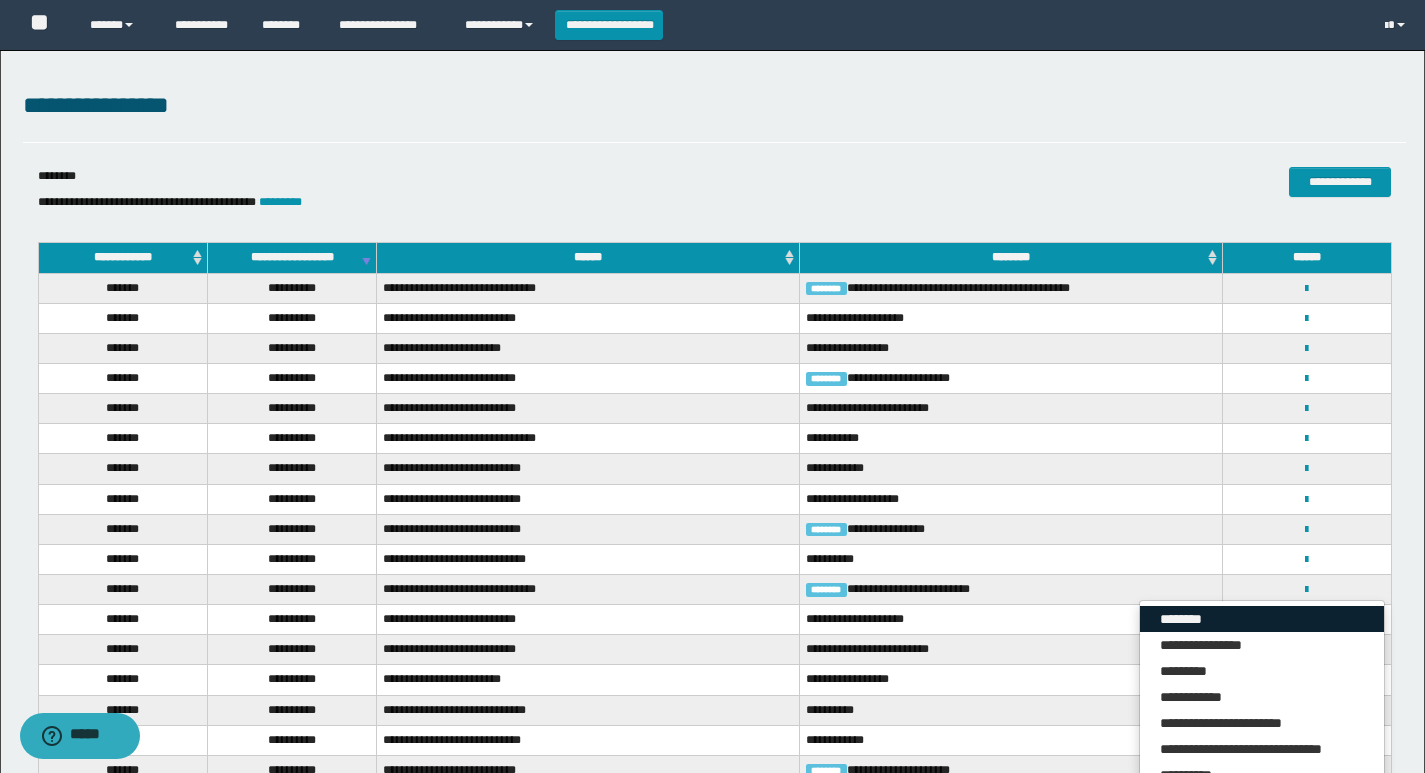 click on "********" at bounding box center (1262, 619) 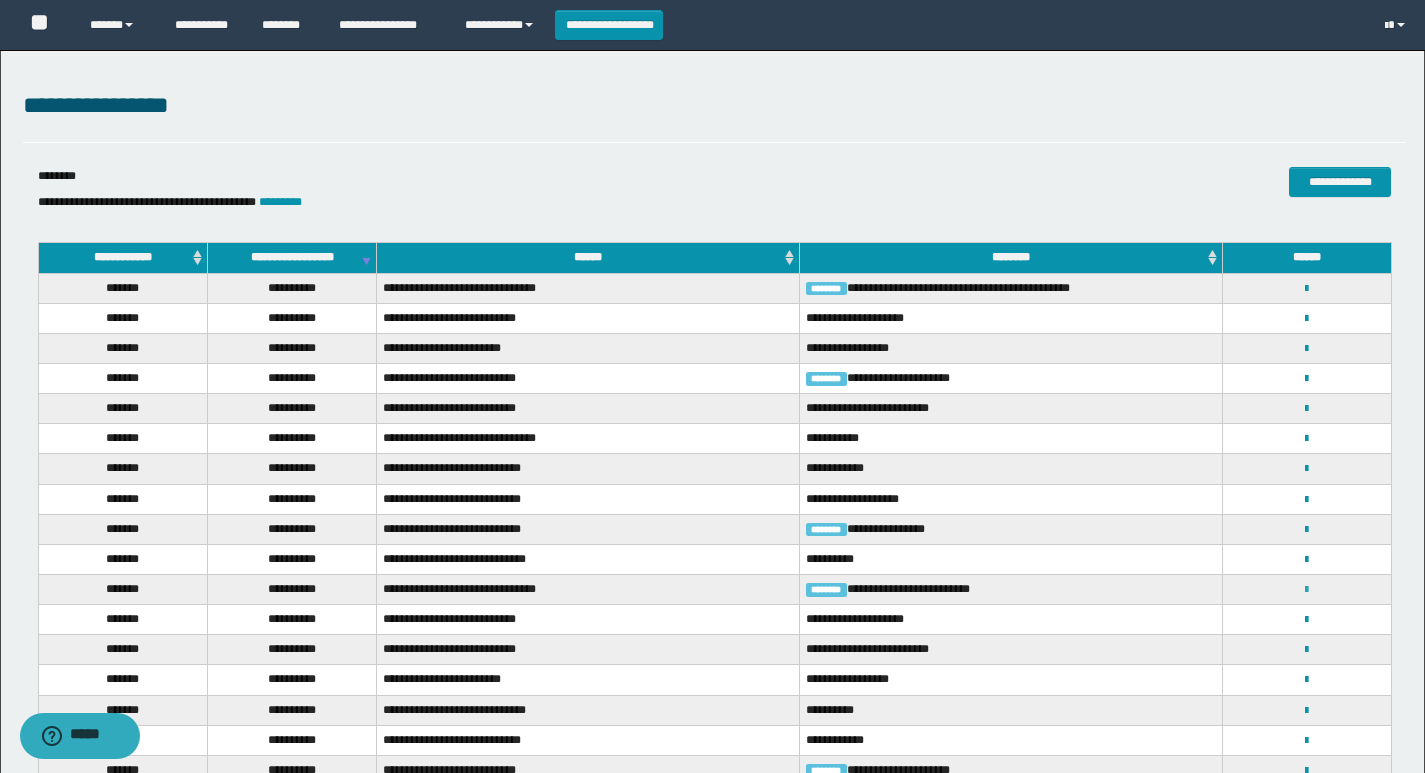 click at bounding box center (1306, 590) 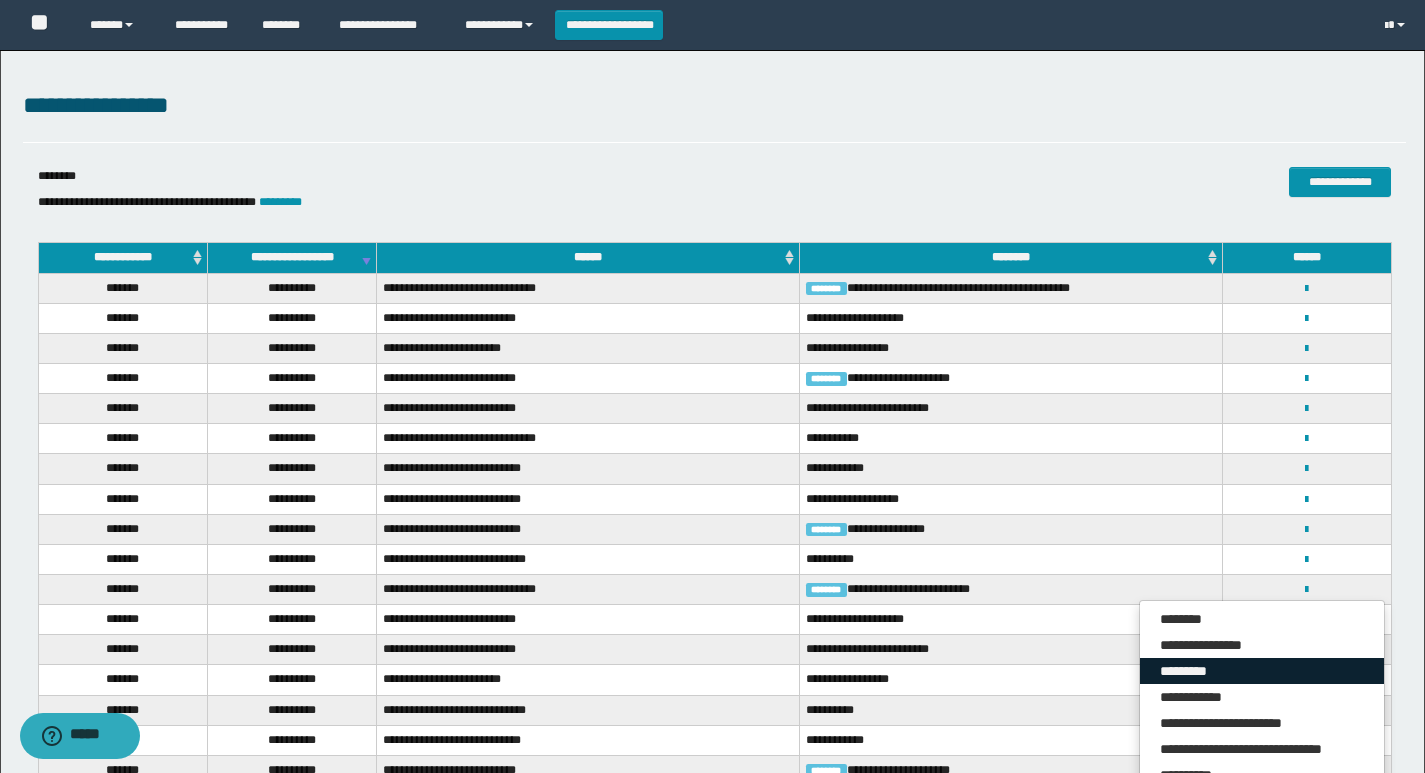 click on "*********" at bounding box center (1262, 671) 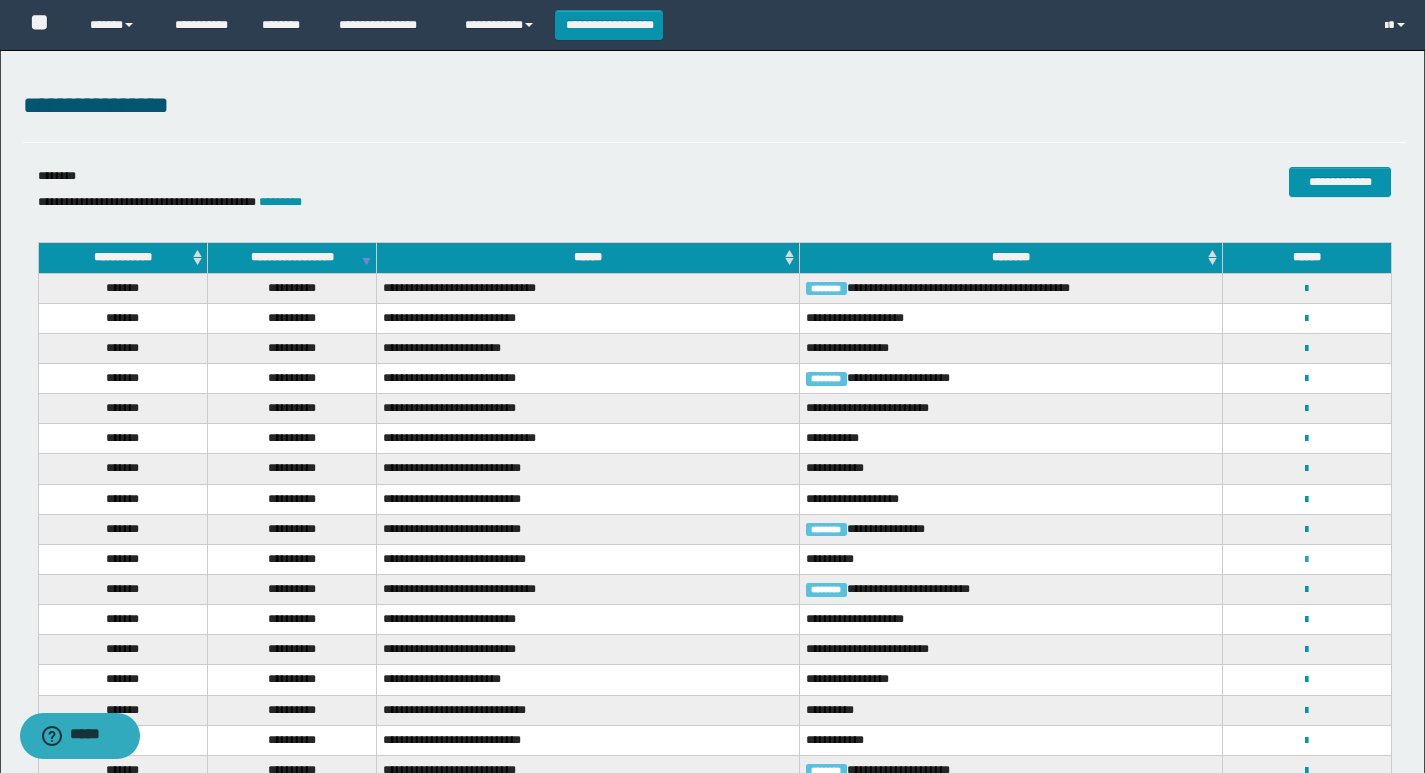 click at bounding box center (1306, 560) 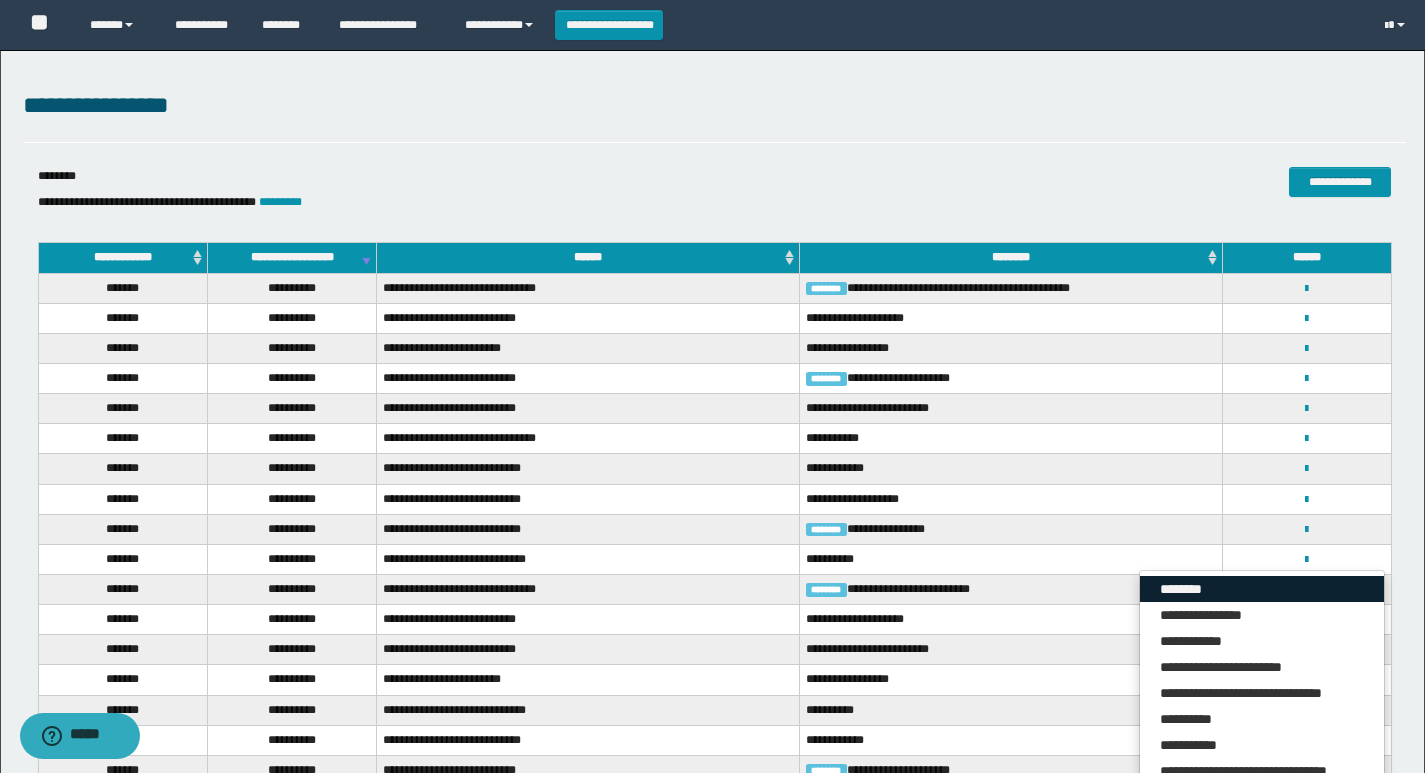 click on "********" at bounding box center (1262, 589) 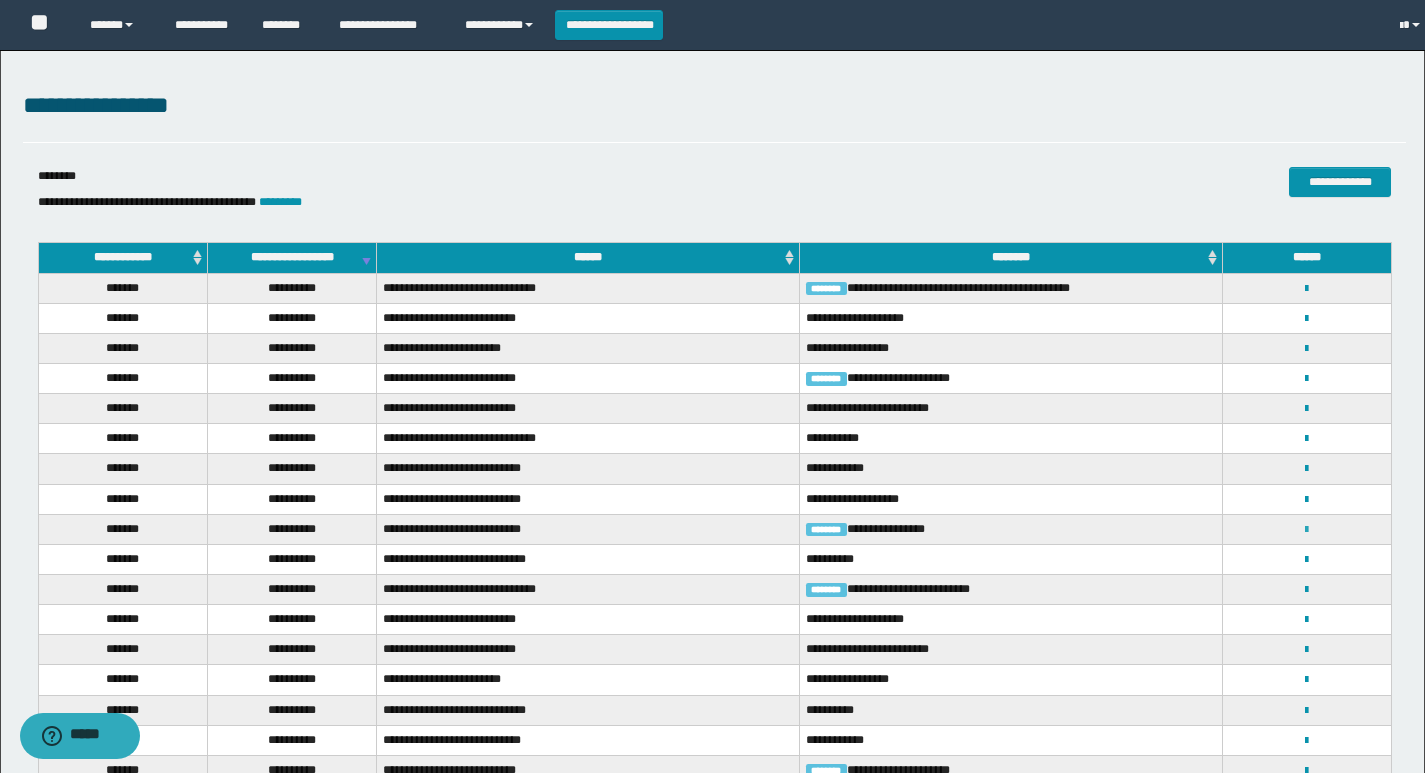 click at bounding box center [1306, 530] 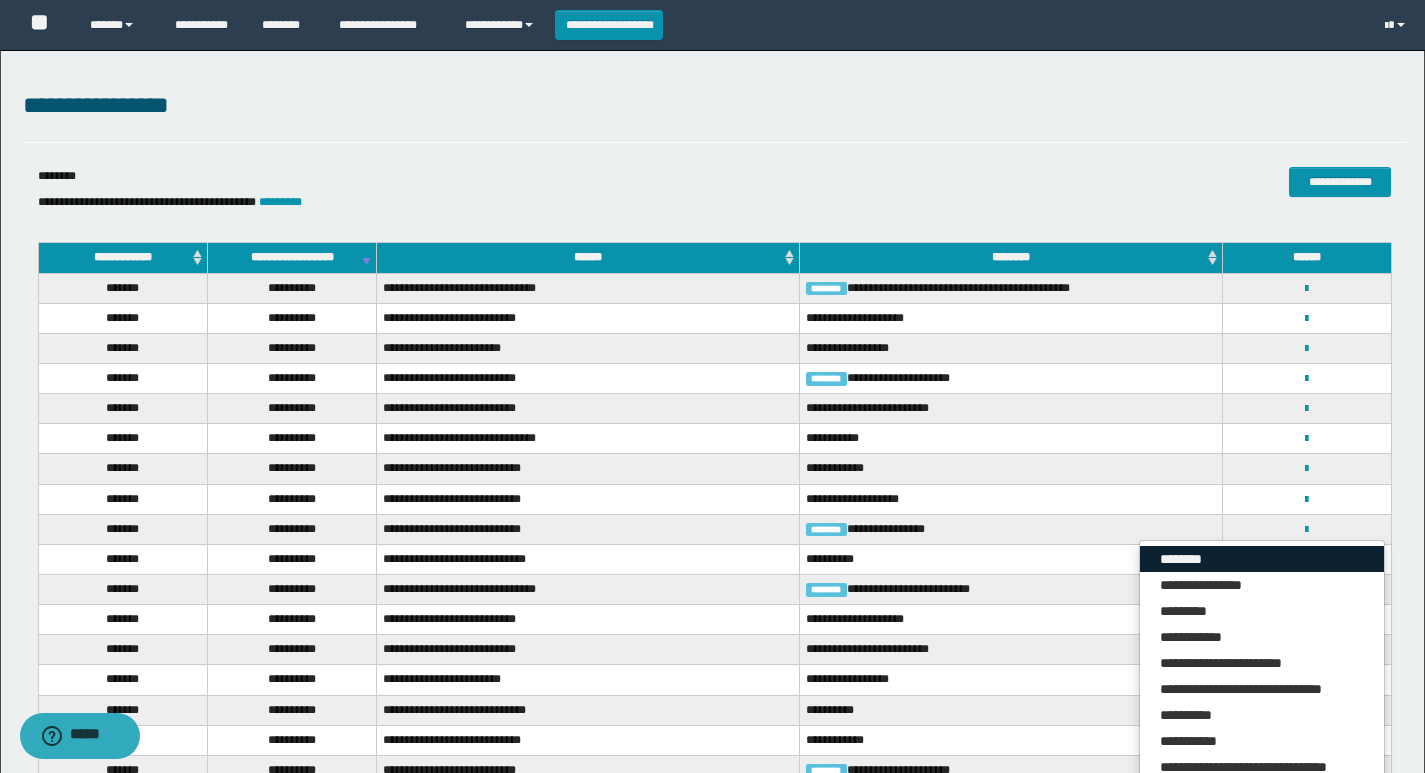 click on "********" at bounding box center (1262, 559) 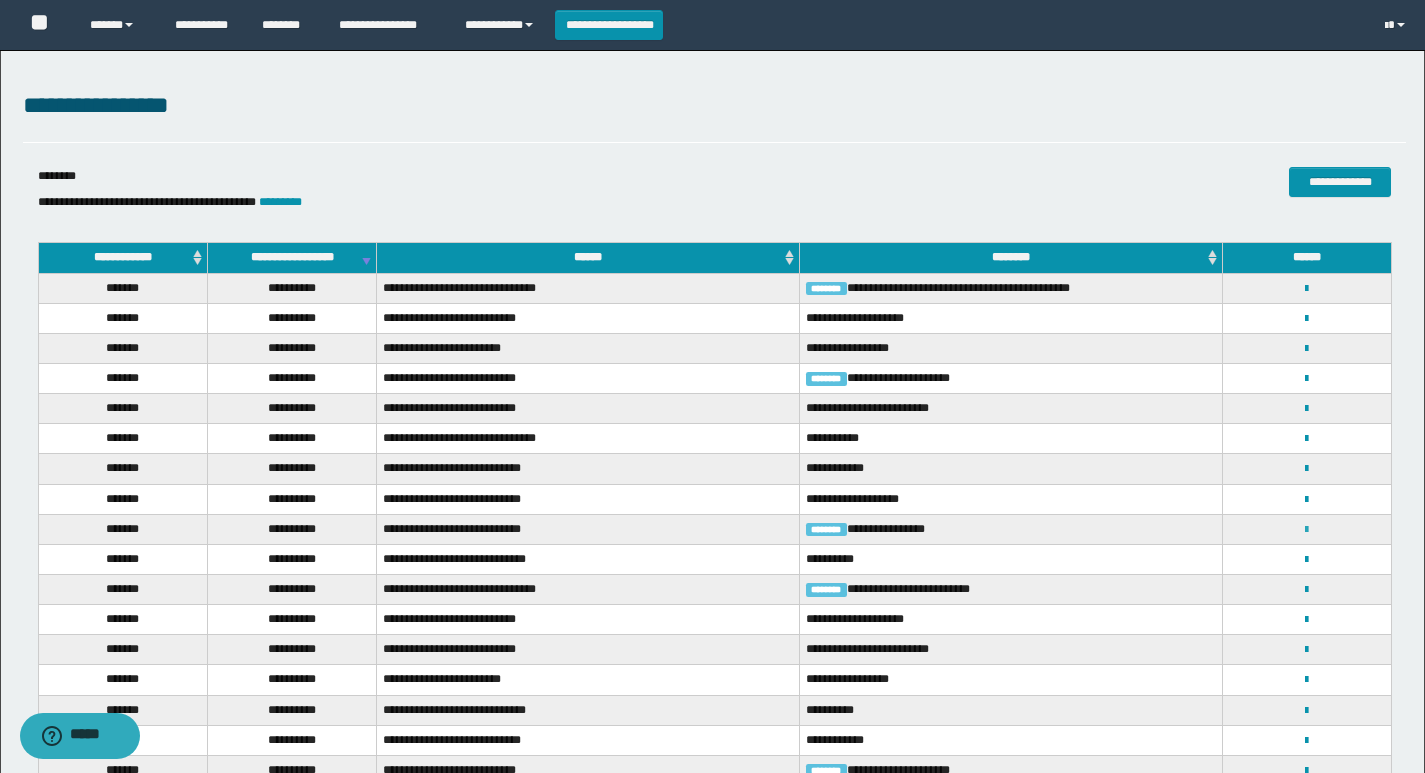 click at bounding box center [1306, 530] 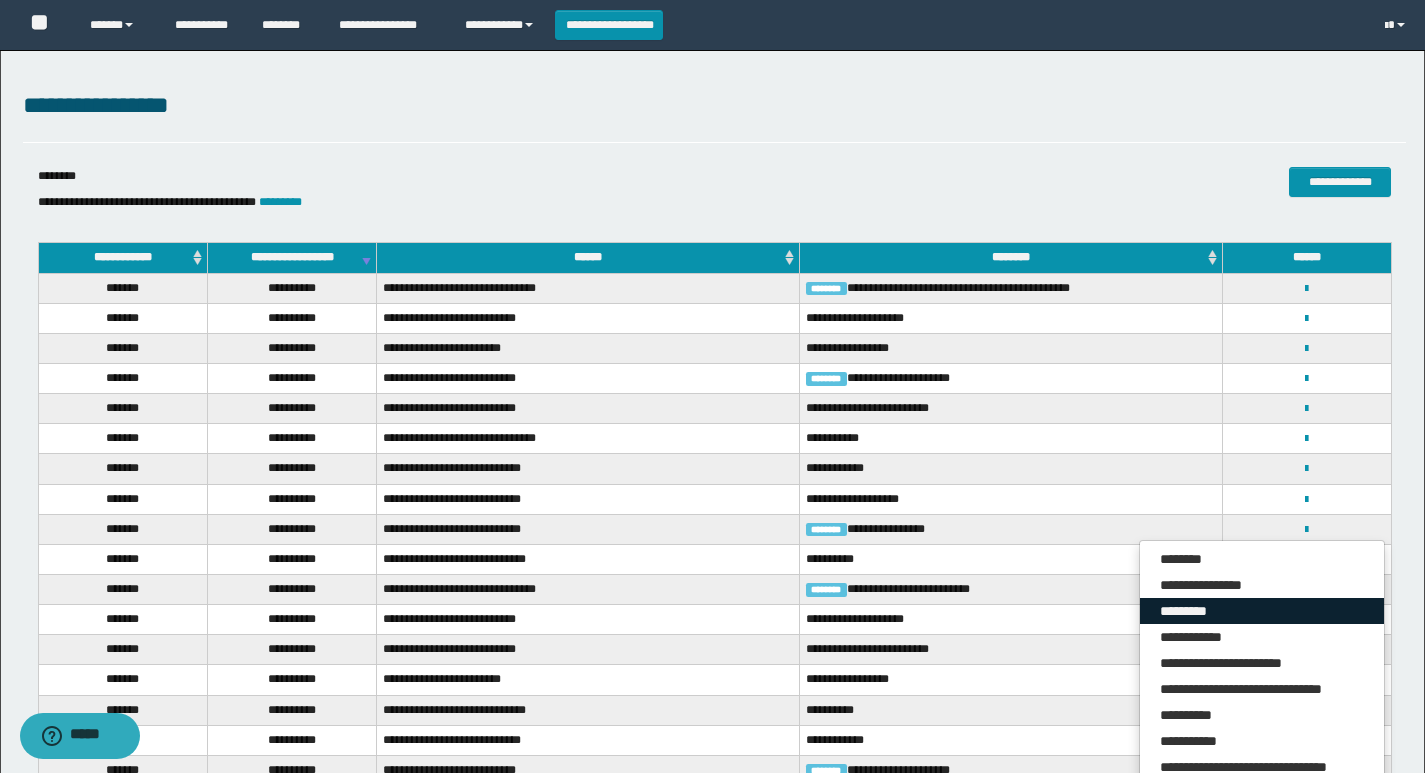 click on "*********" at bounding box center [1262, 611] 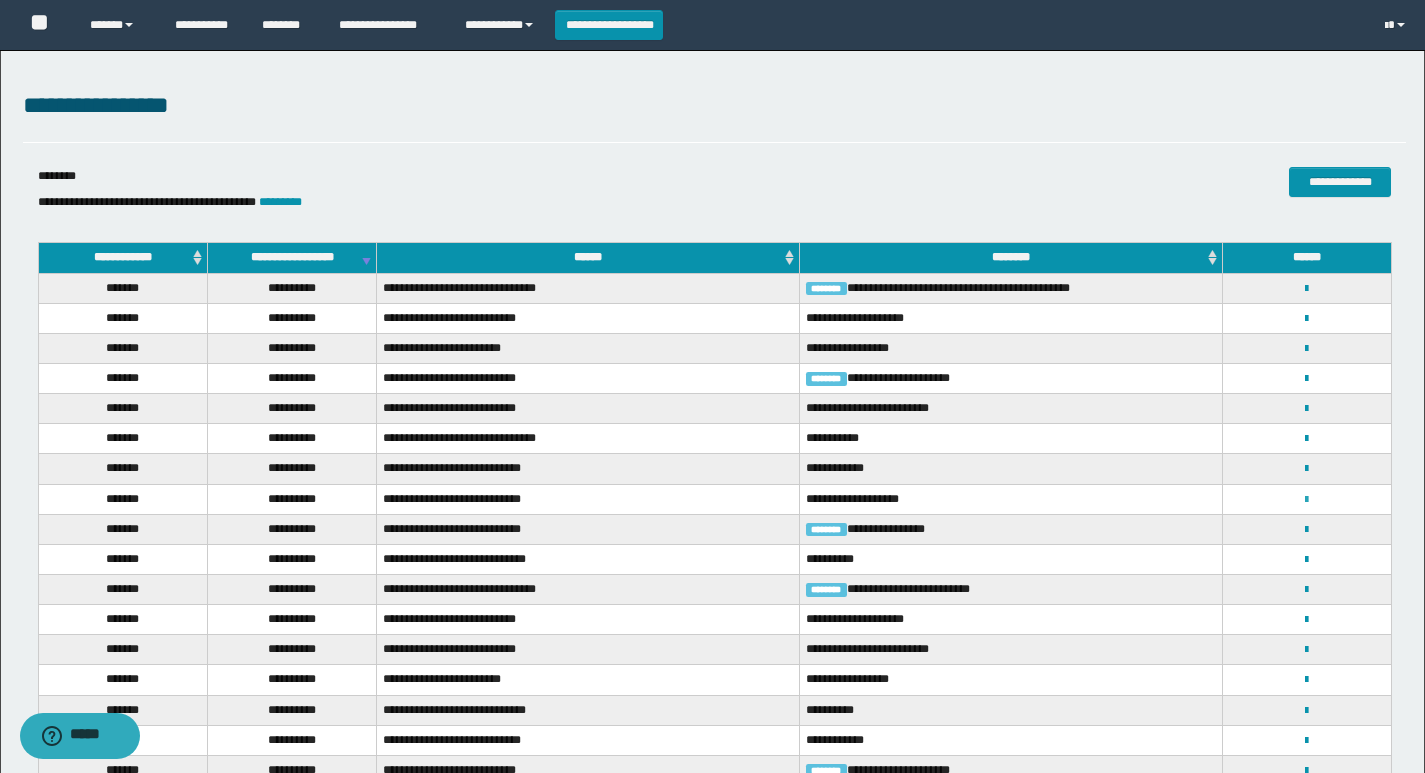 click at bounding box center (1306, 500) 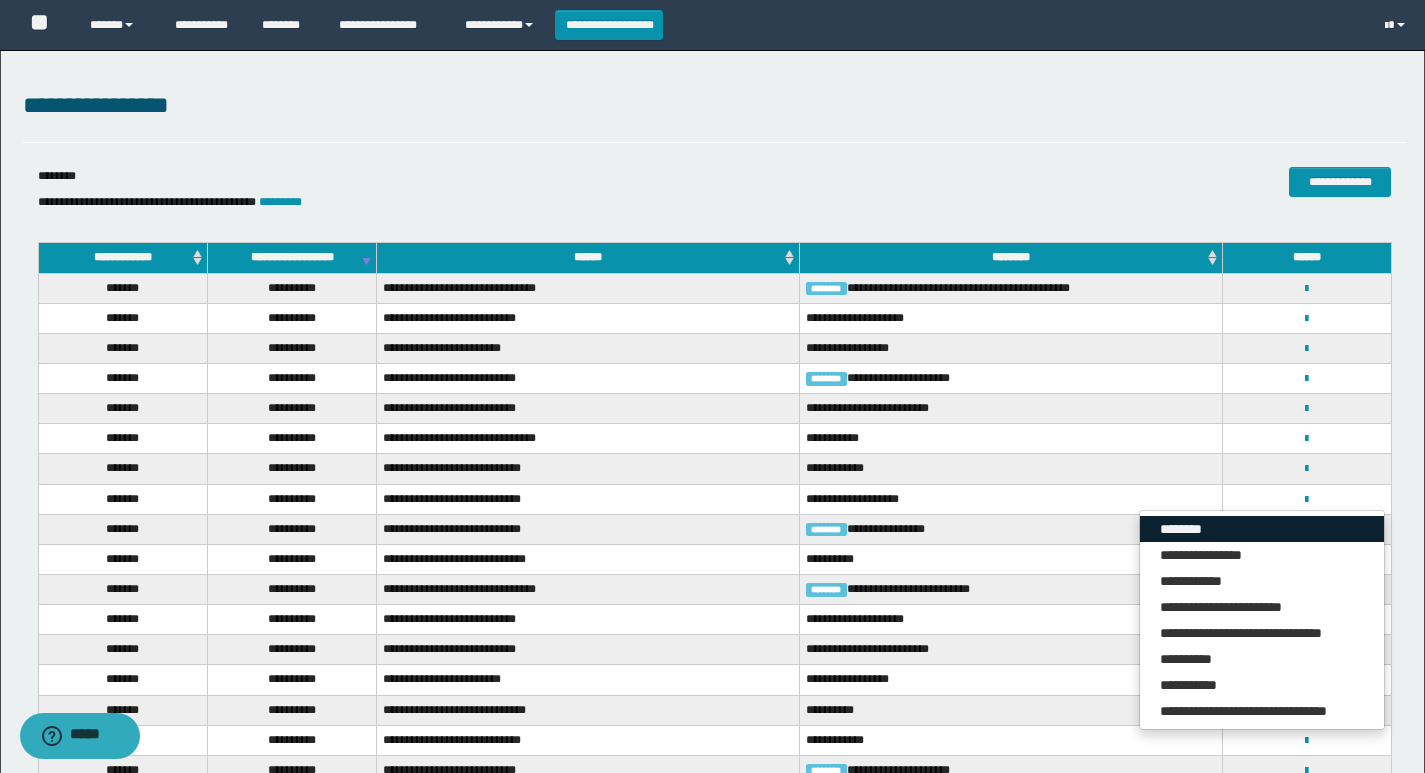 click on "********" at bounding box center (1262, 529) 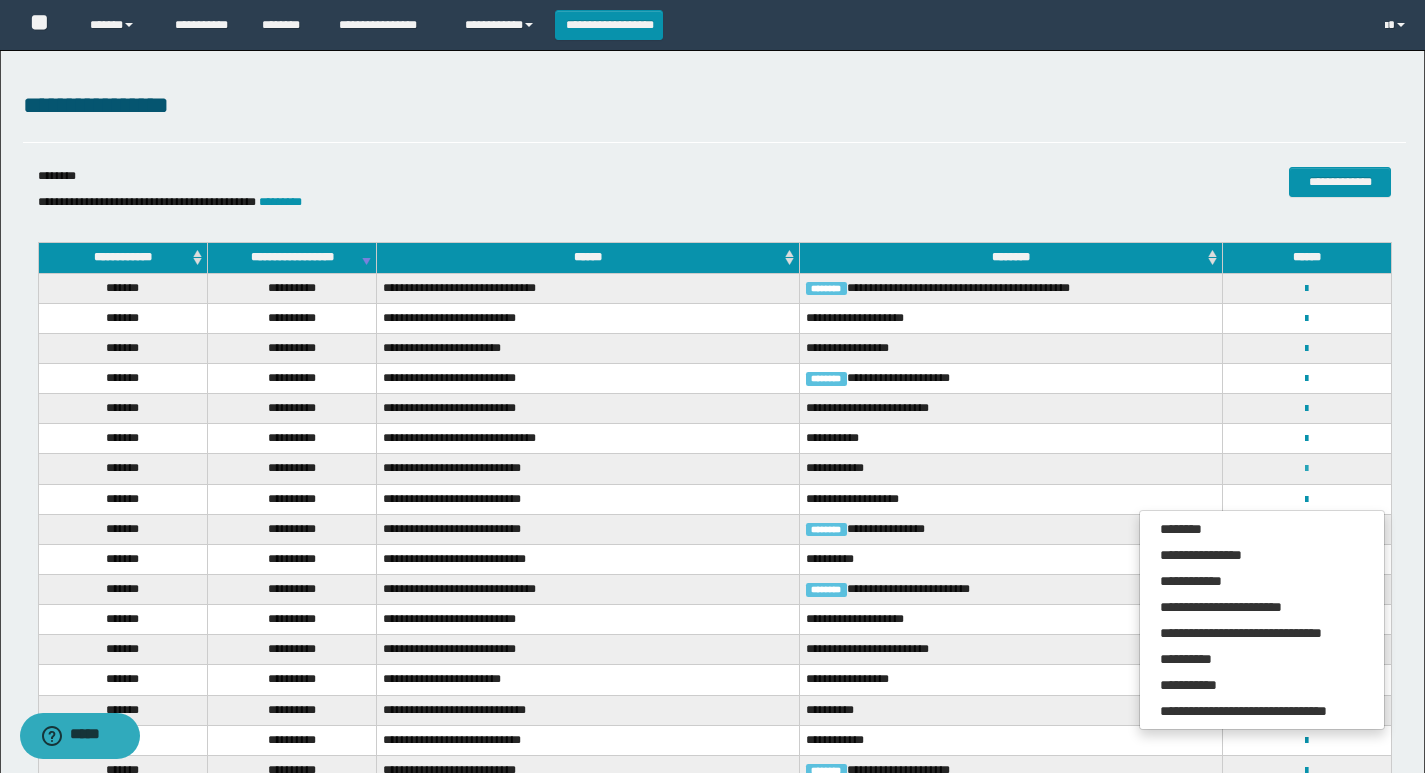 click at bounding box center [1306, 469] 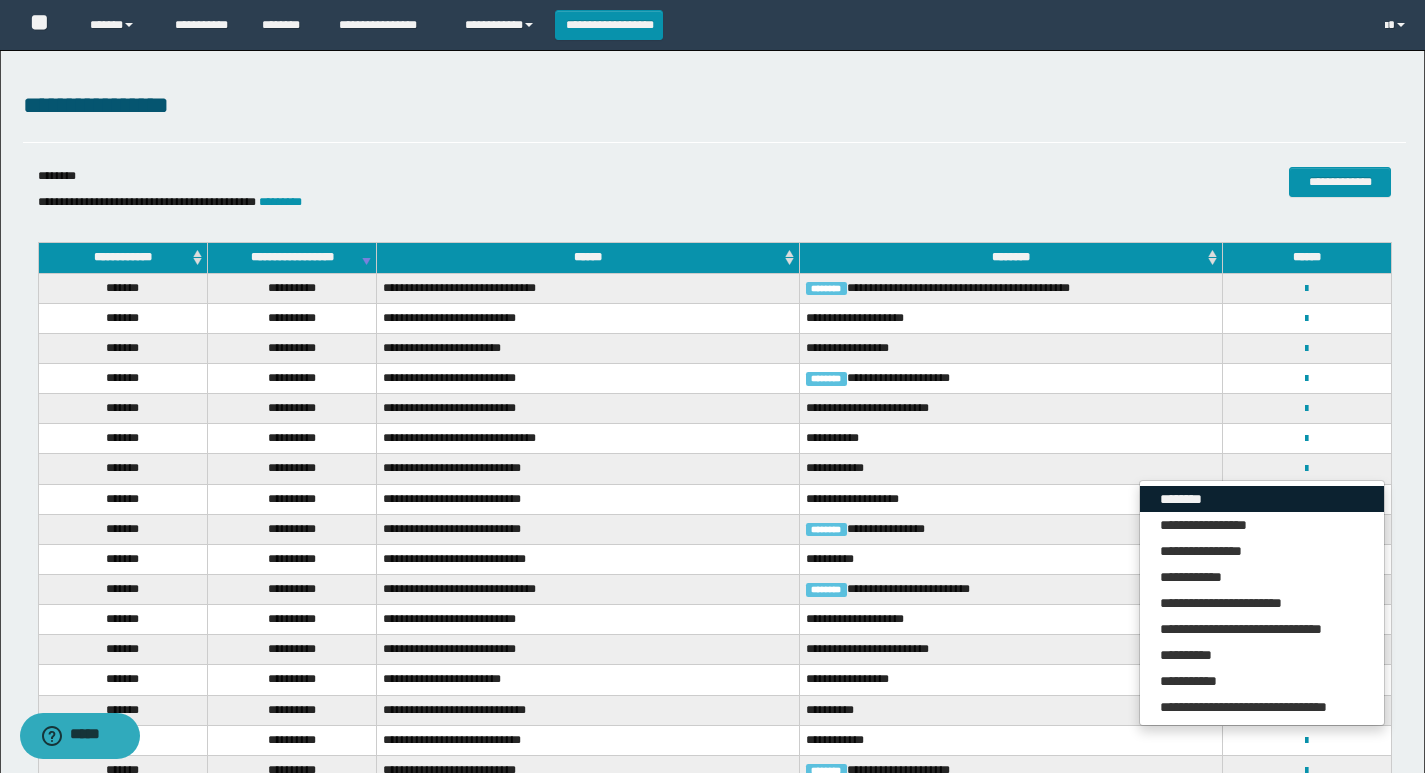 click on "********" at bounding box center (1262, 499) 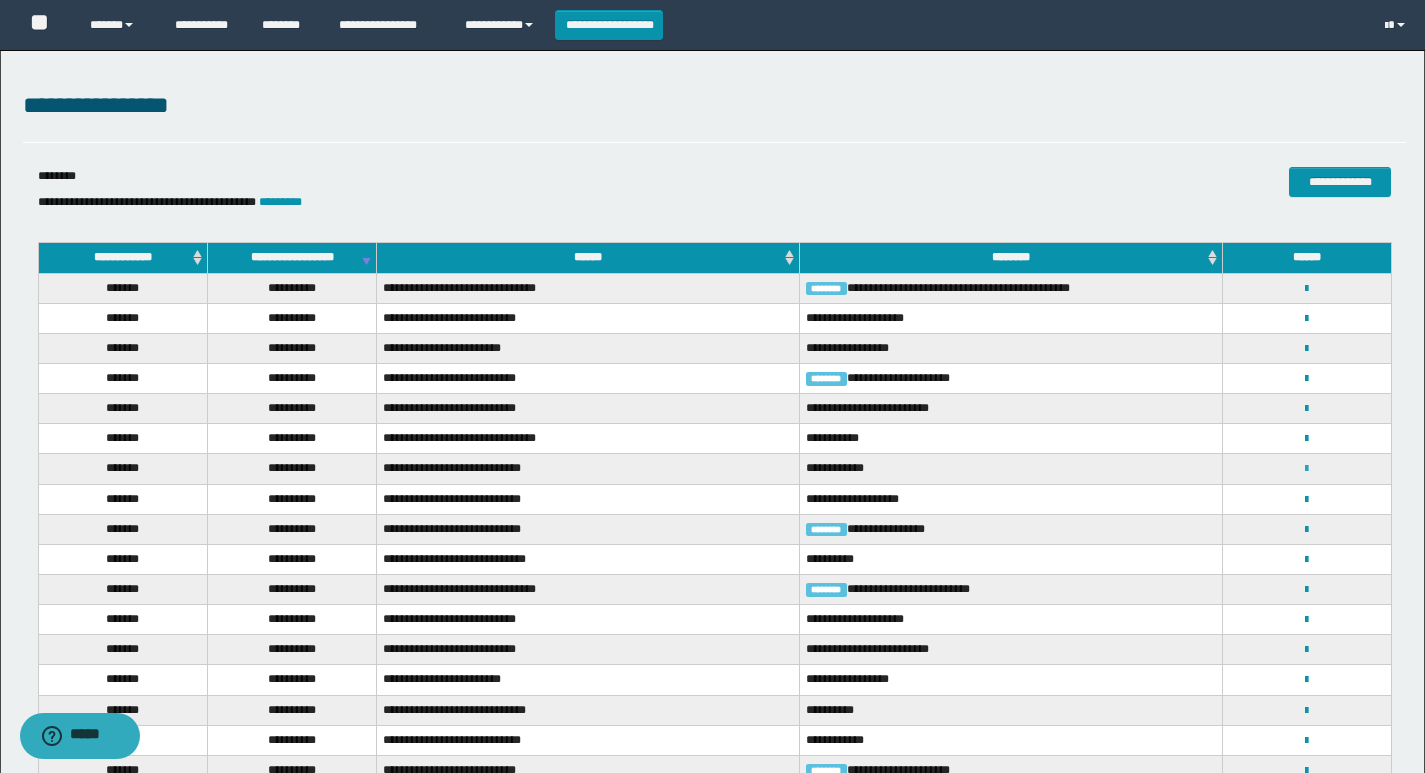 click at bounding box center (1306, 469) 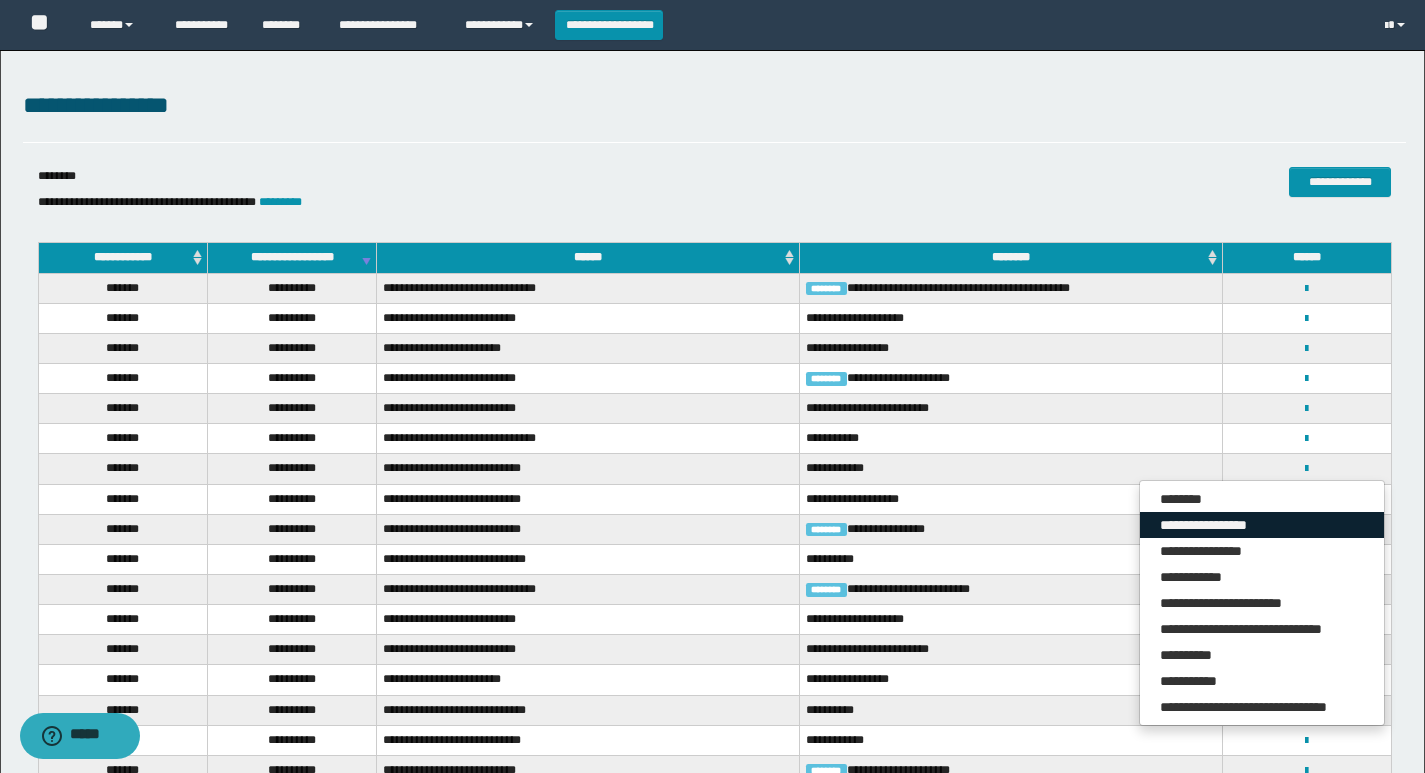 click on "**********" at bounding box center (1262, 525) 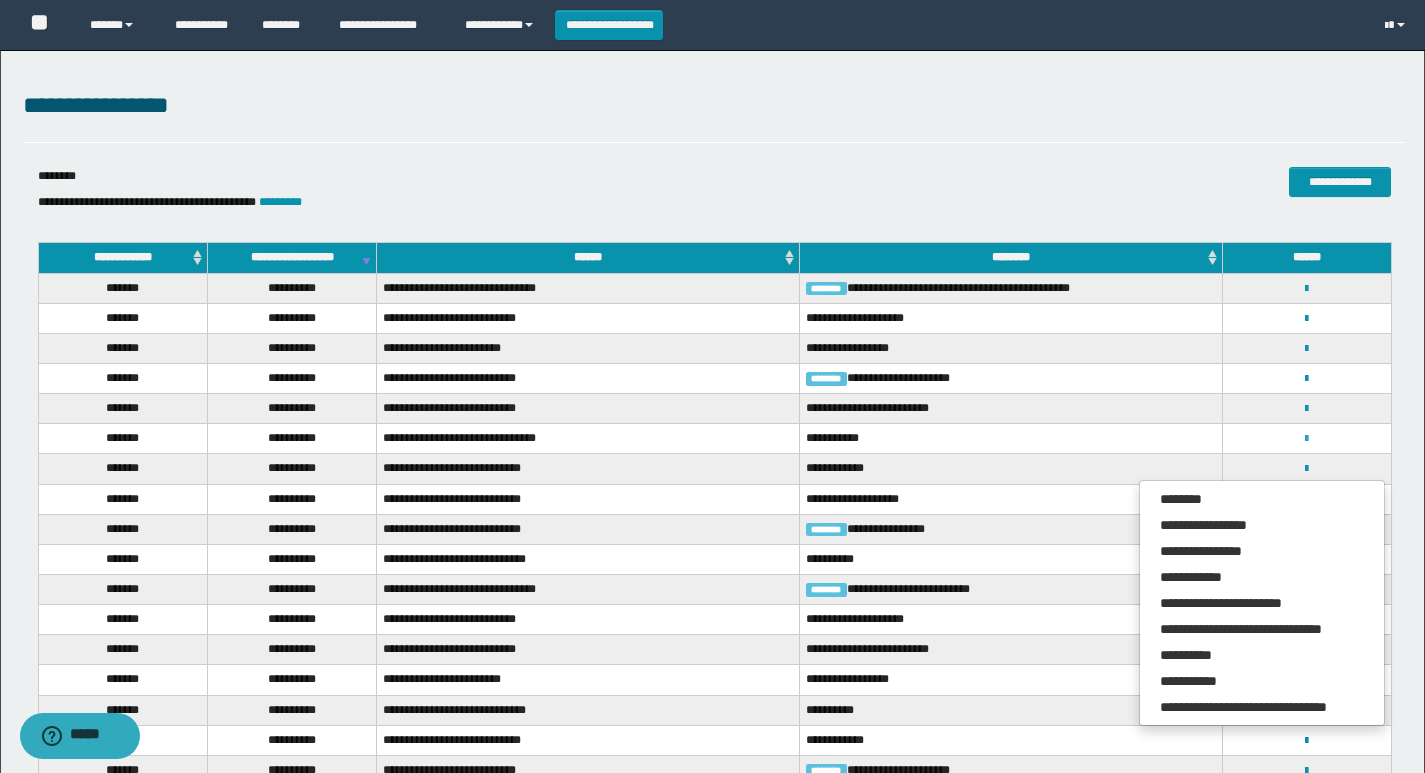 click at bounding box center (1306, 439) 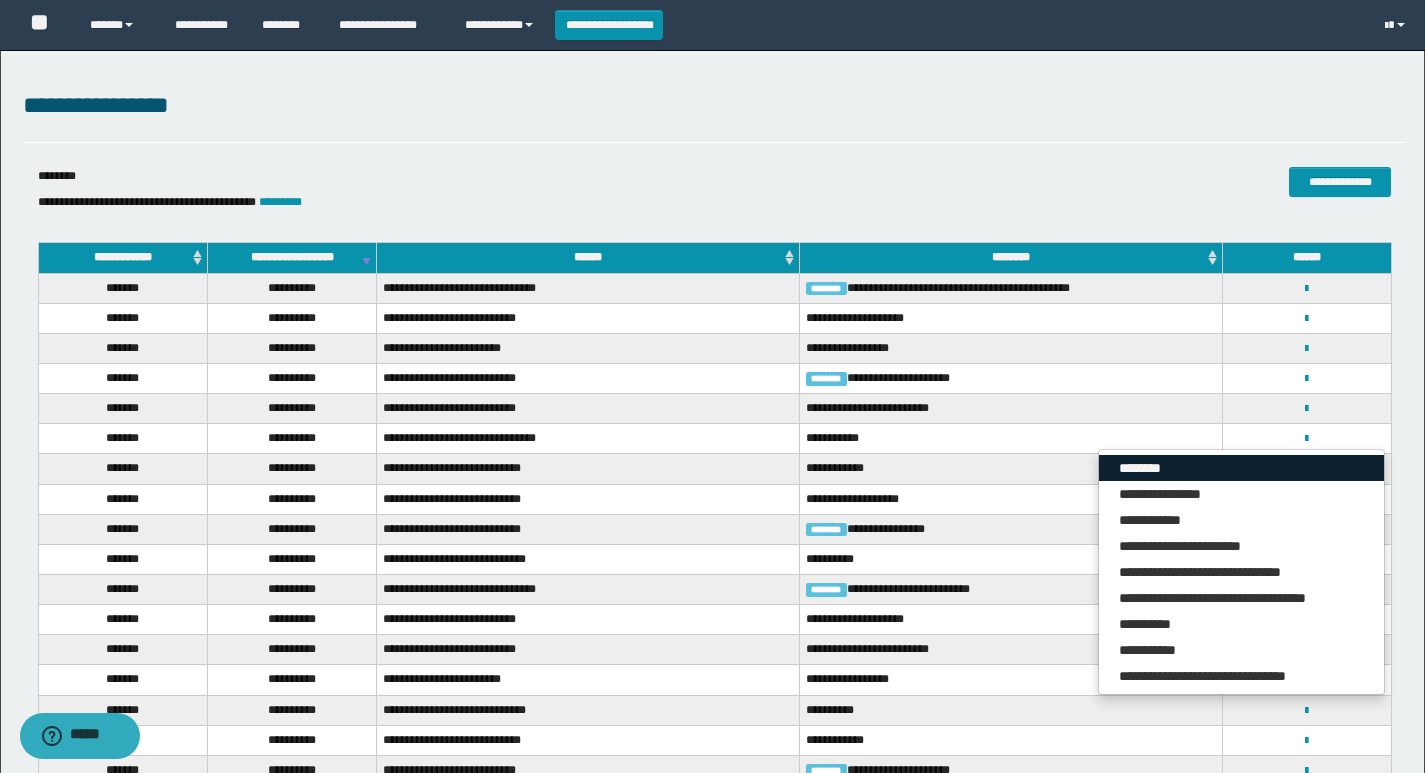 click on "********" at bounding box center [1241, 468] 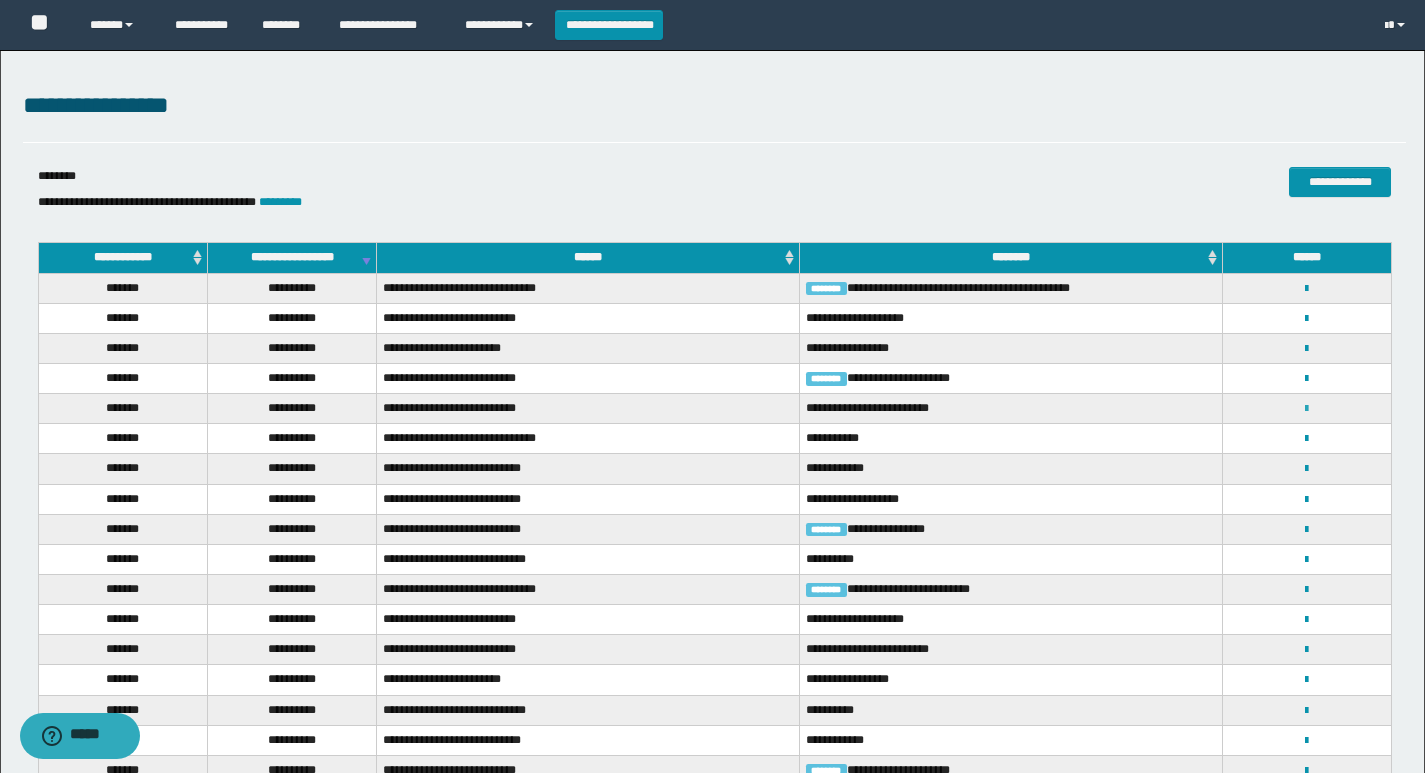 click at bounding box center [1306, 409] 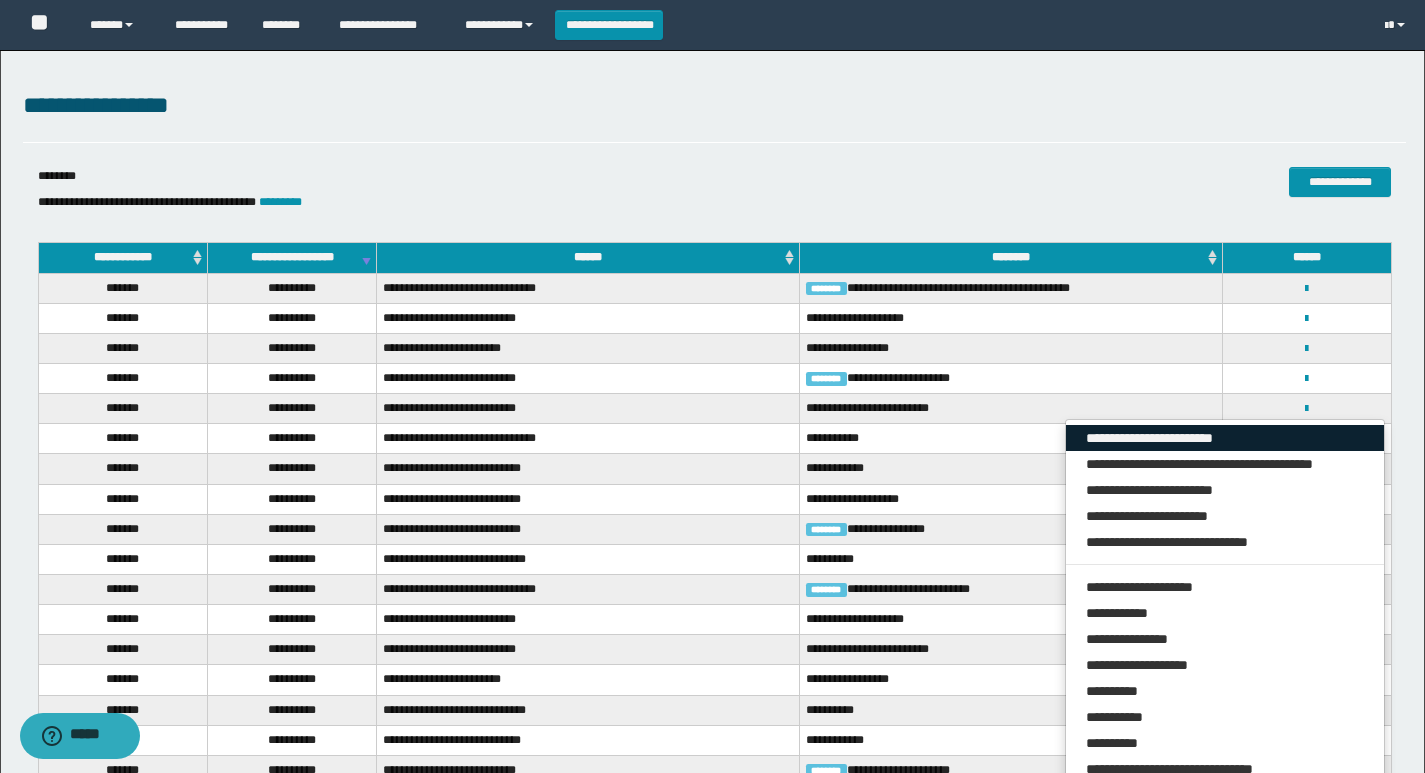 click on "**********" at bounding box center (1225, 438) 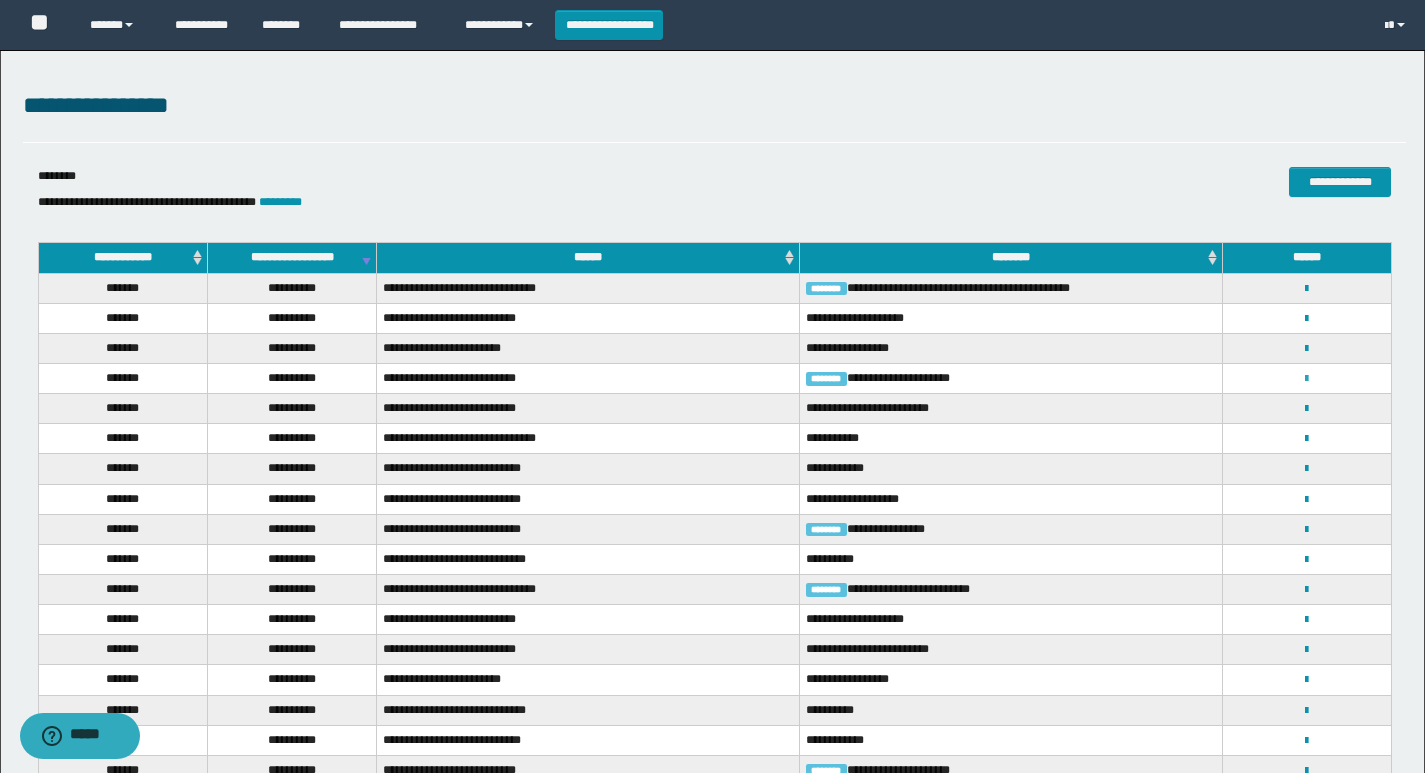 click at bounding box center [1306, 379] 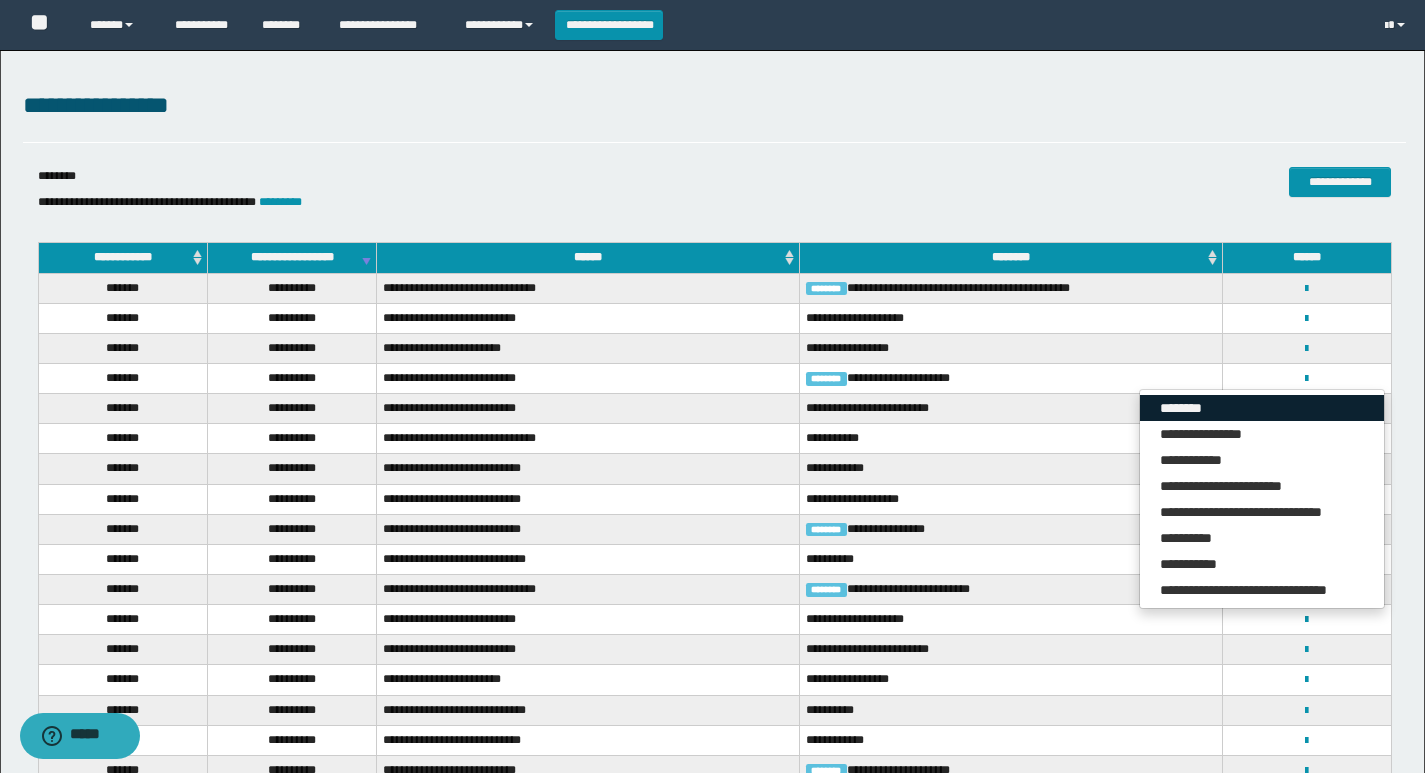 click on "********" at bounding box center (1262, 408) 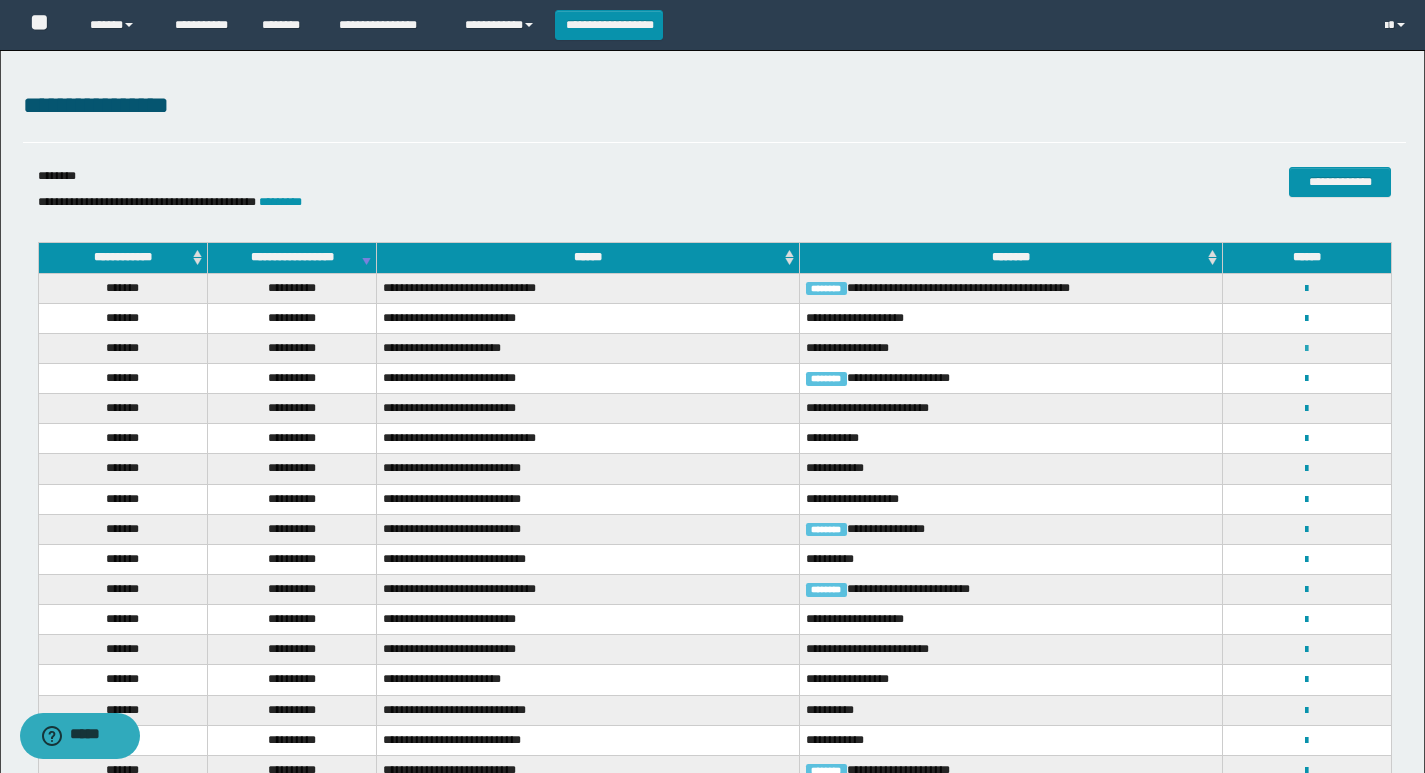 click at bounding box center (1306, 349) 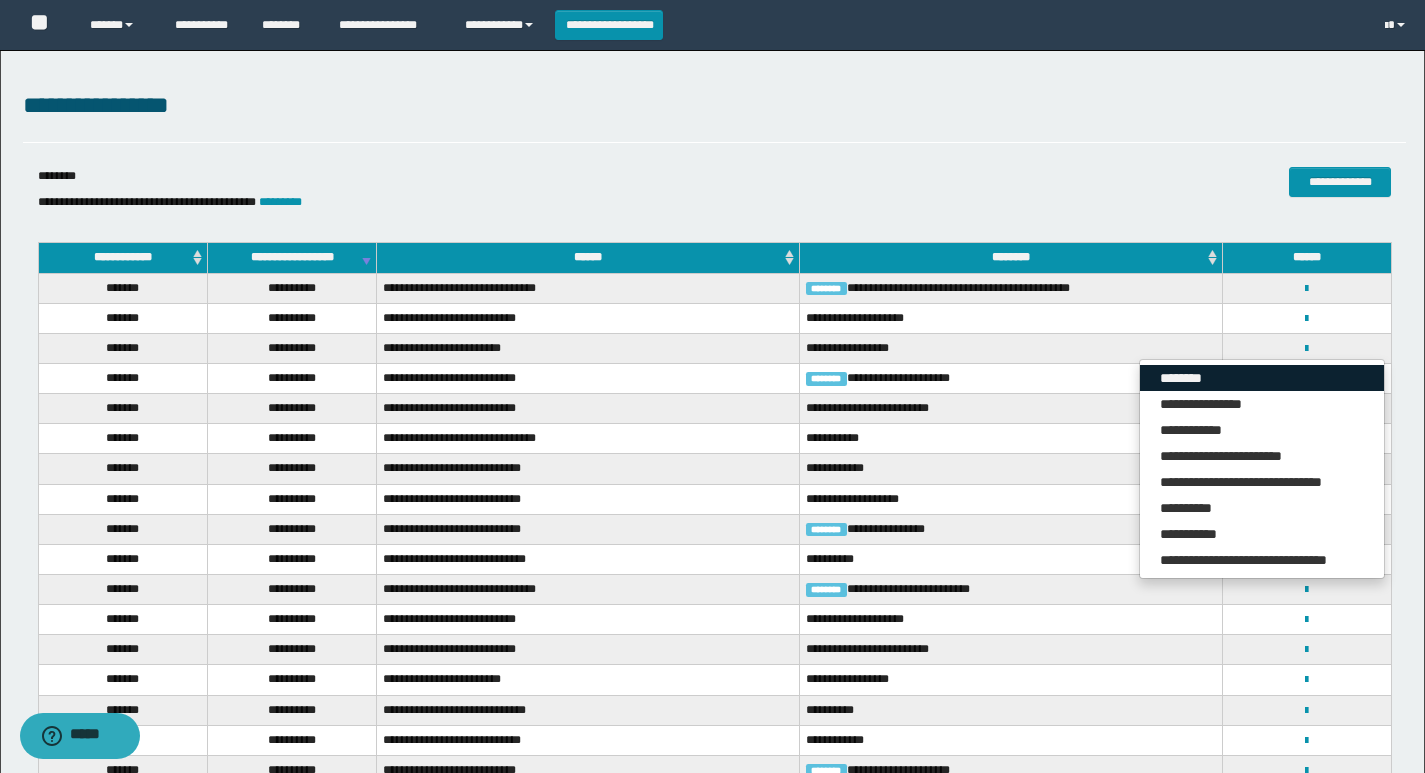 click on "********" at bounding box center (1262, 378) 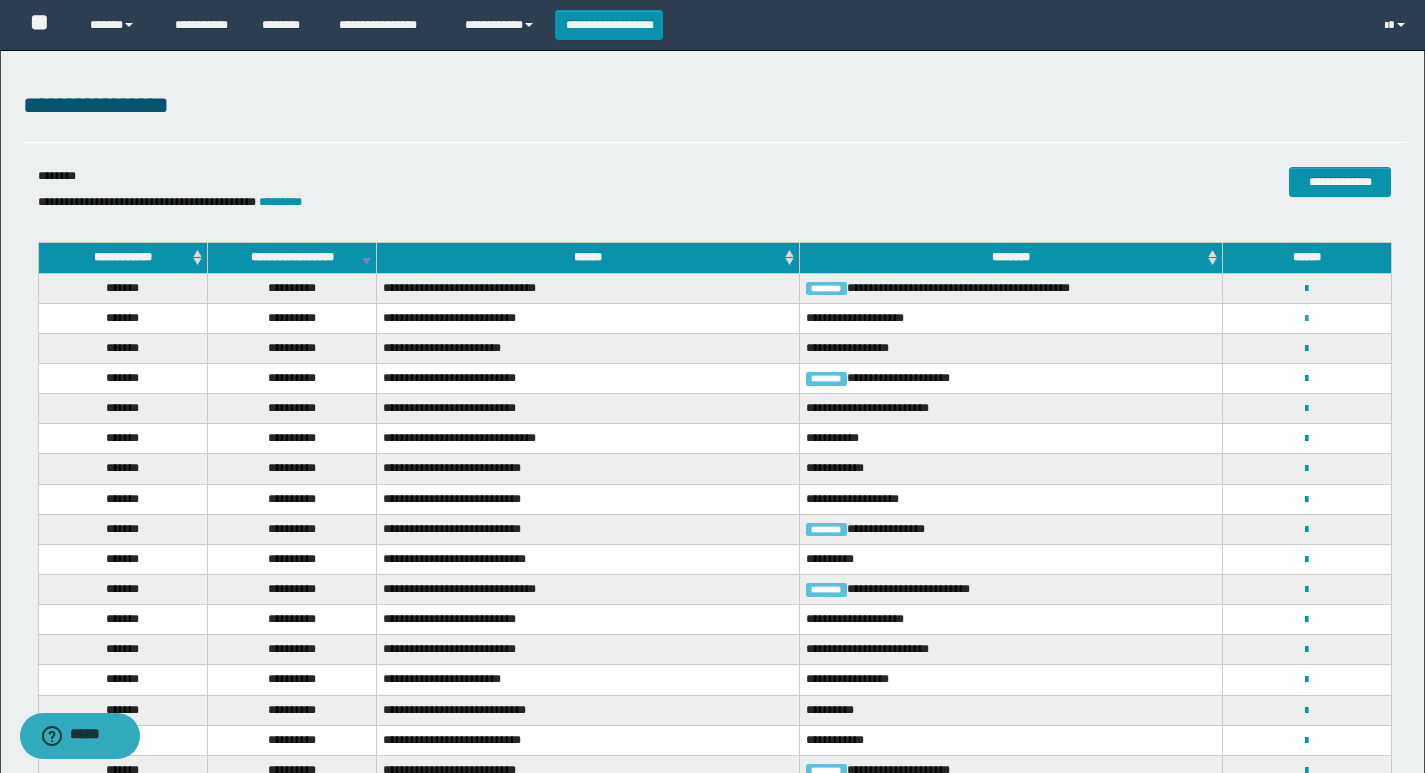 click at bounding box center (1306, 319) 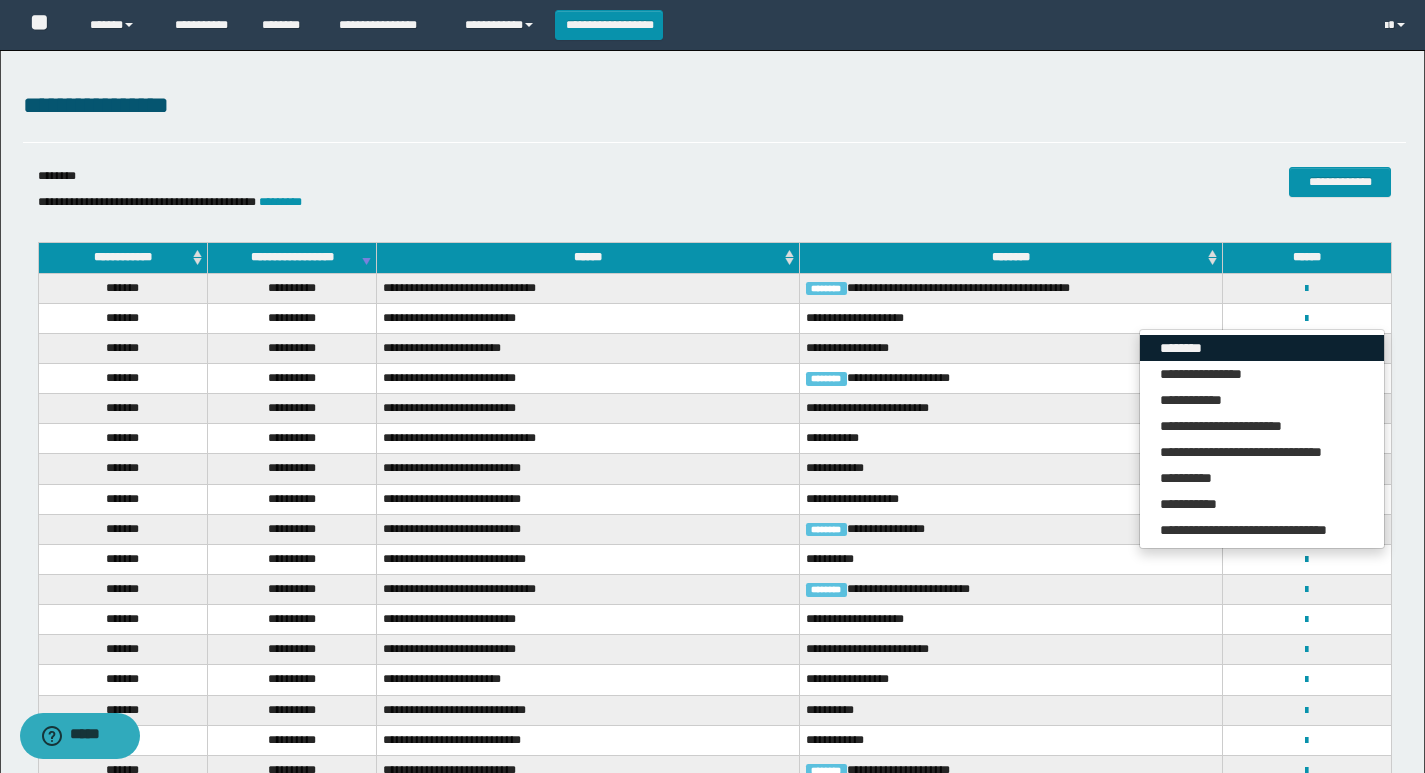 click on "********" at bounding box center [1262, 348] 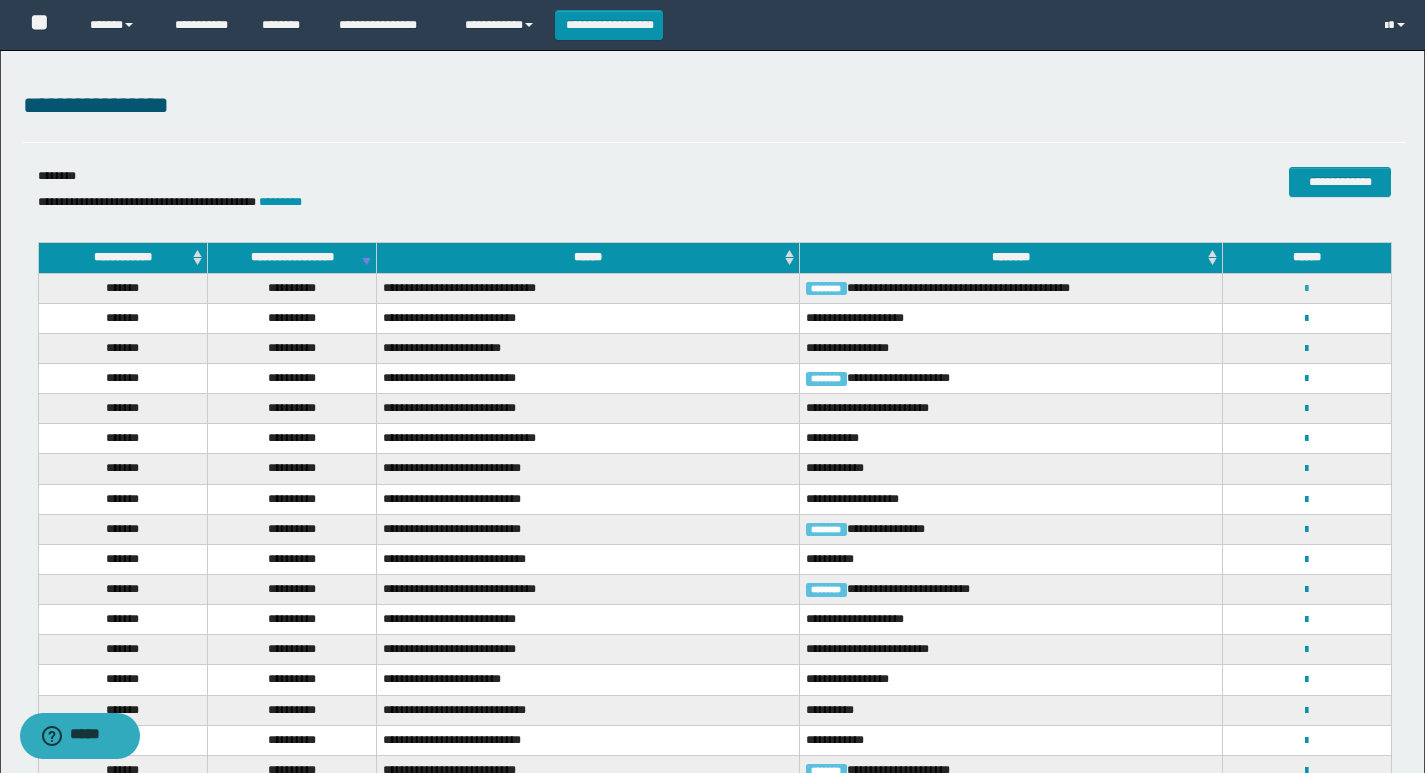 click at bounding box center (1306, 289) 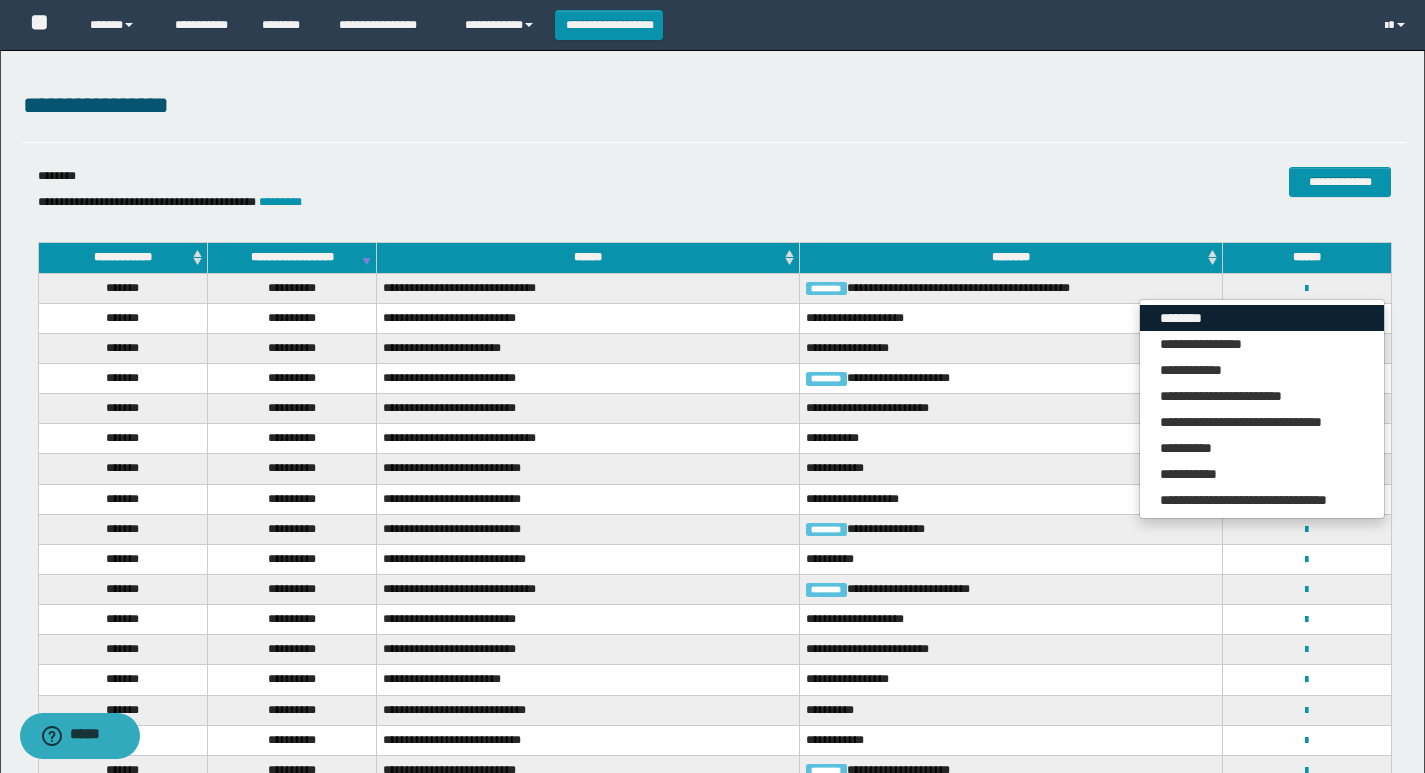 click on "********" at bounding box center (1262, 318) 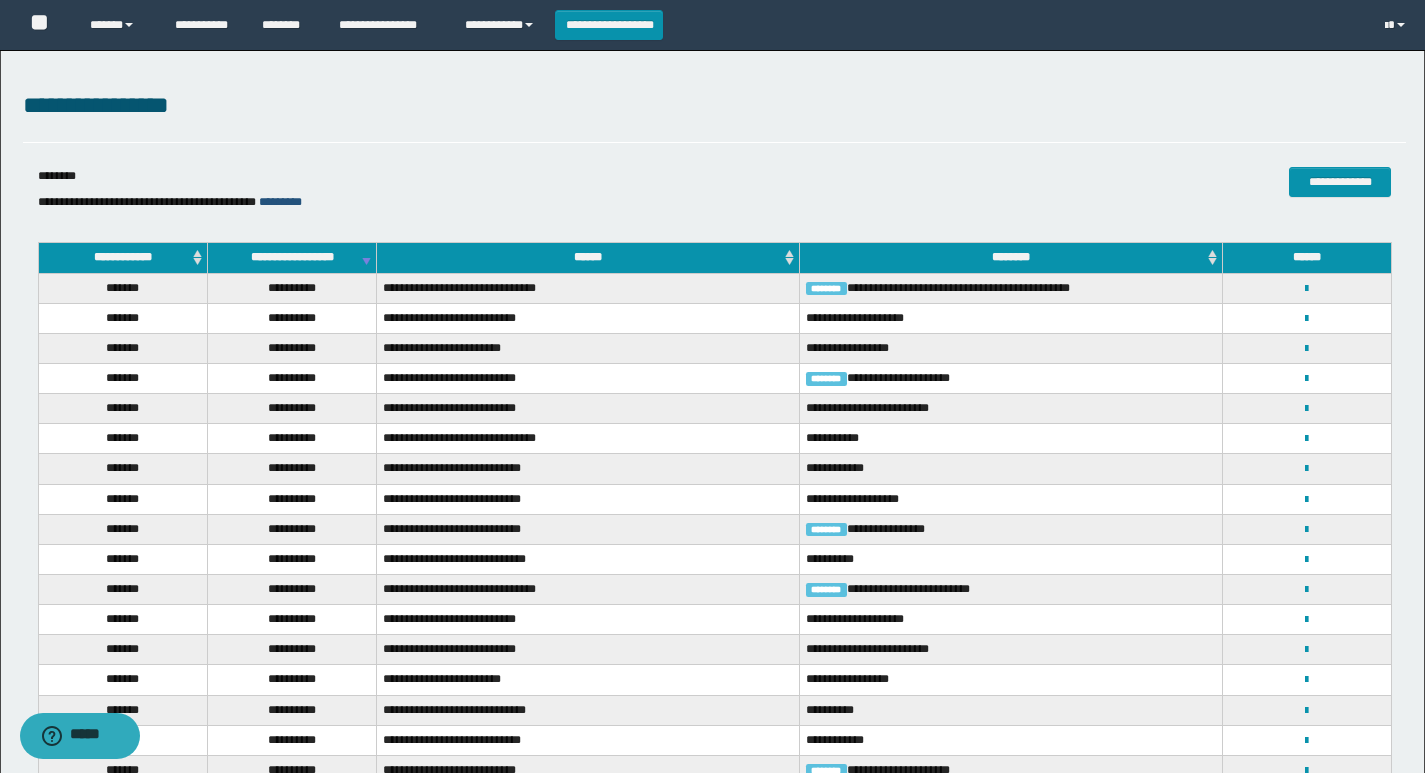 click on "*********" at bounding box center [280, 202] 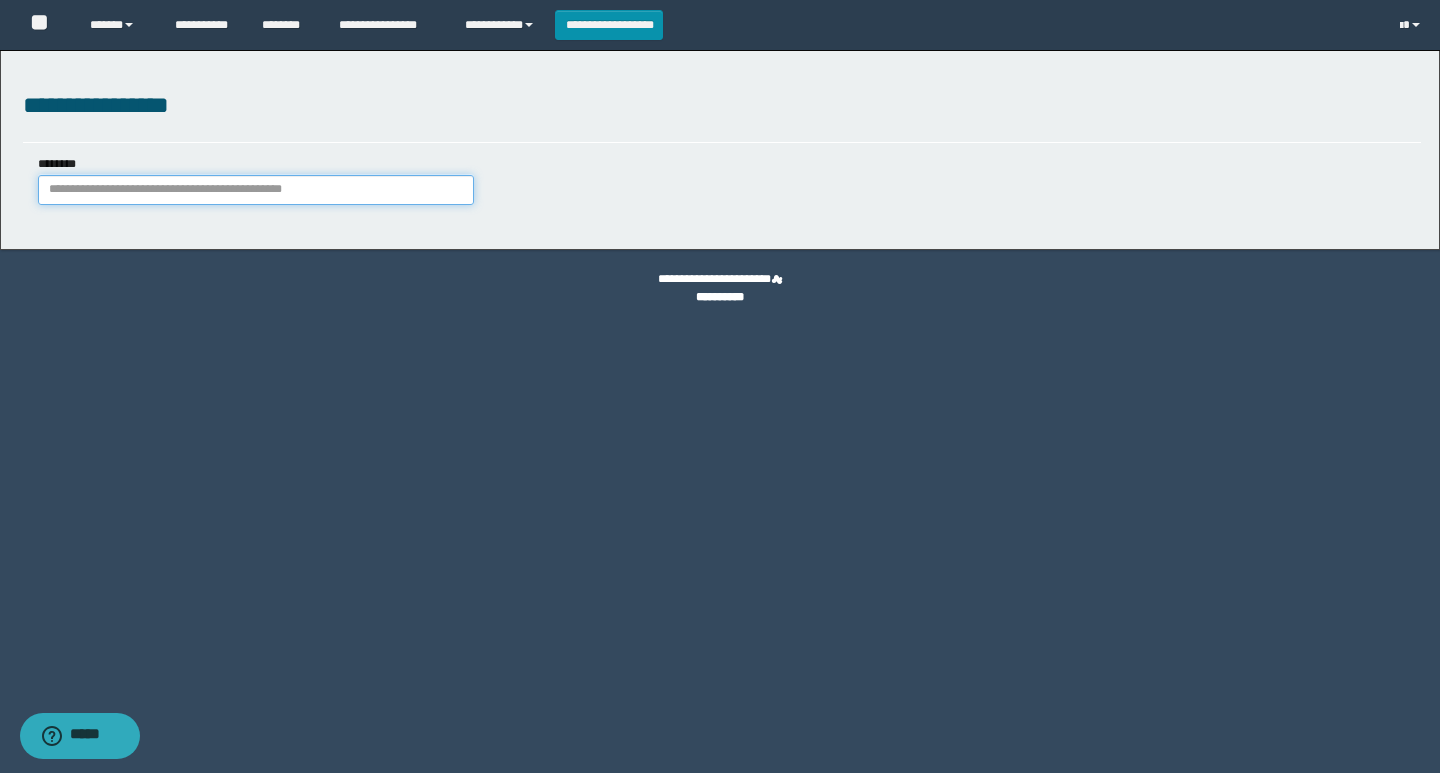 click on "********" at bounding box center (256, 190) 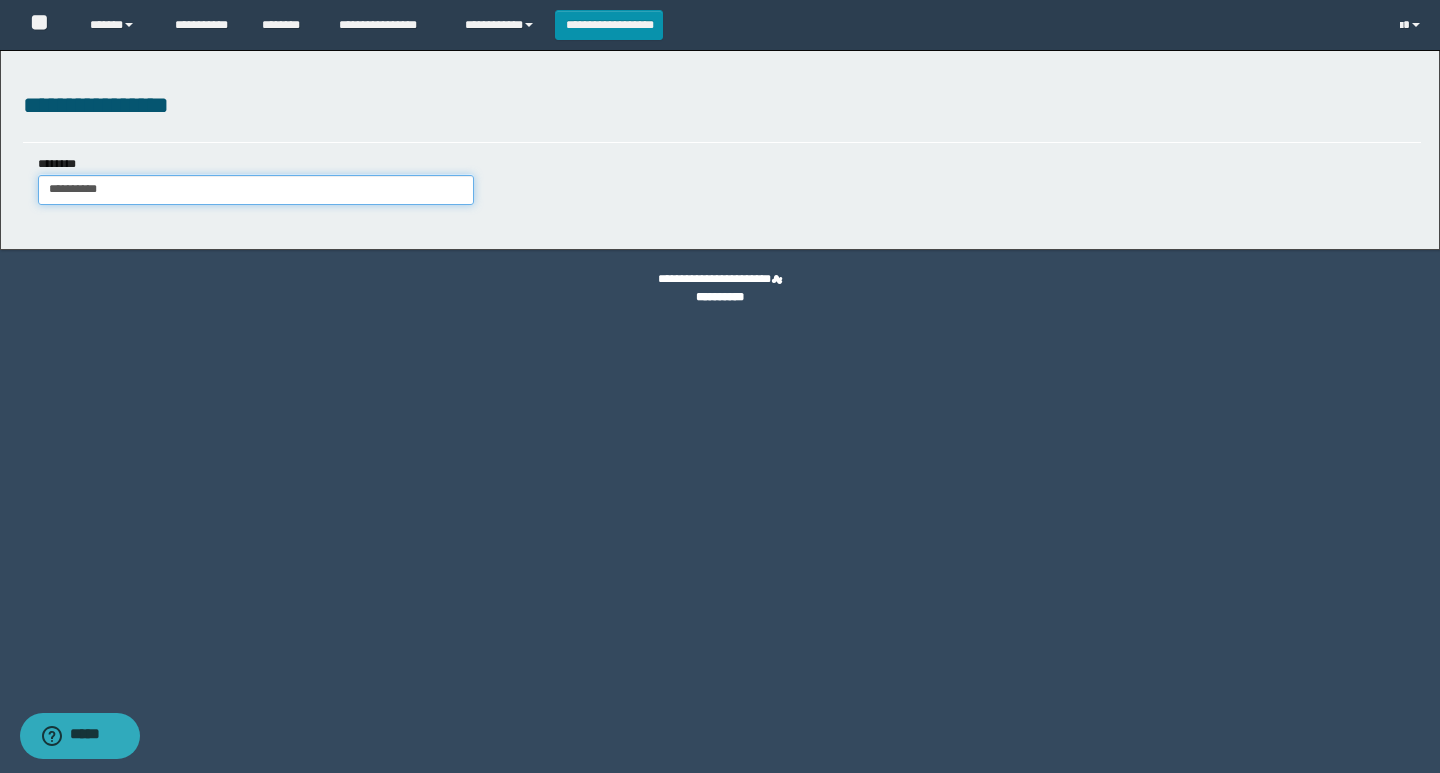 type on "**********" 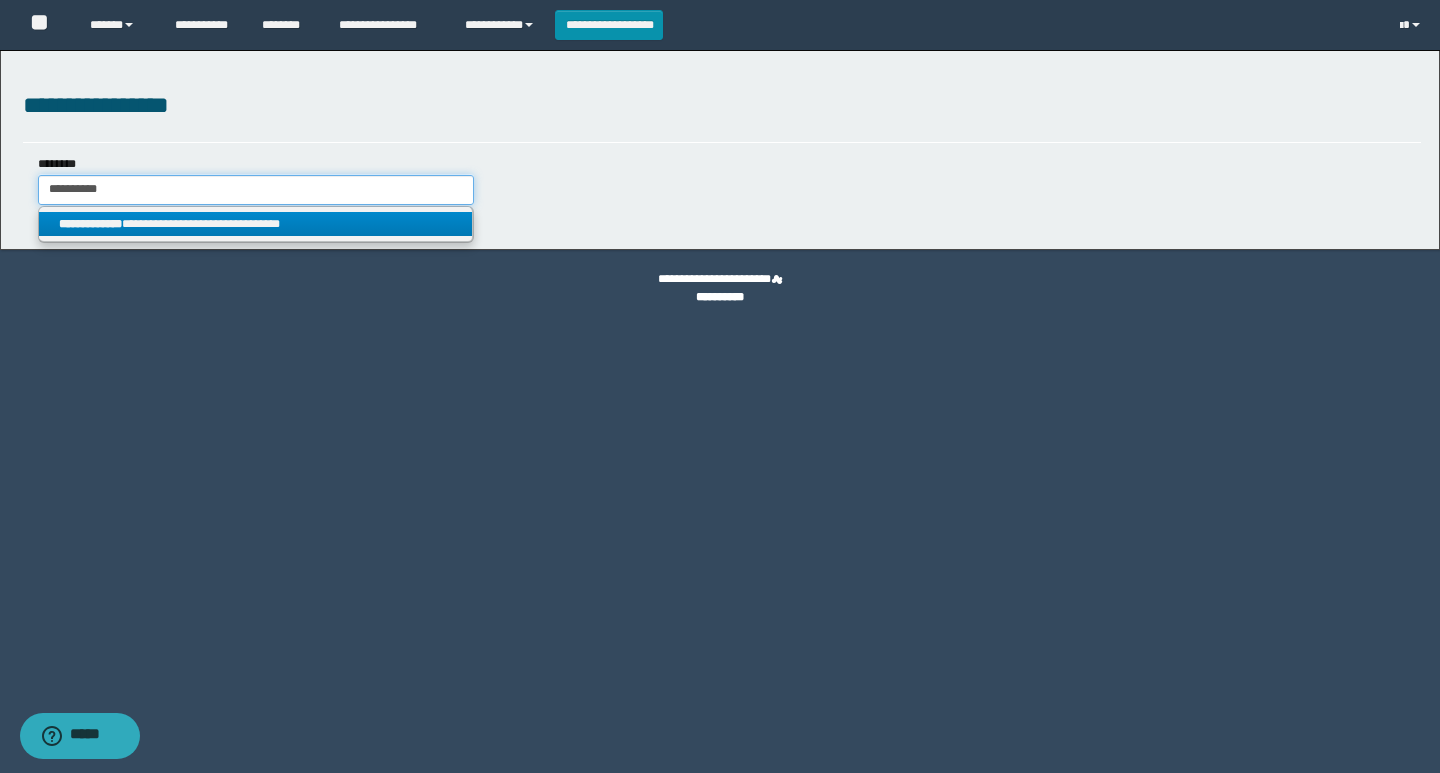 type on "**********" 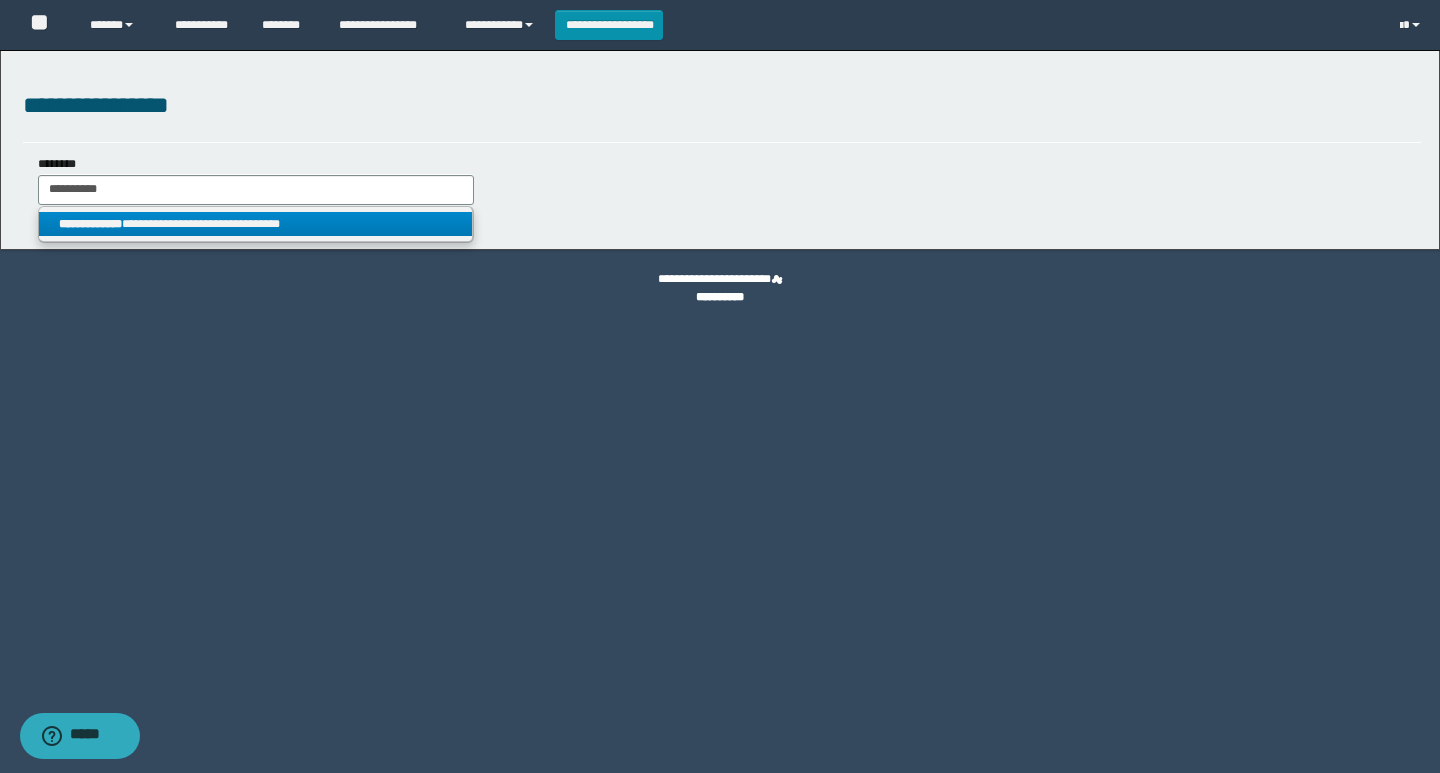 click on "**********" at bounding box center (255, 224) 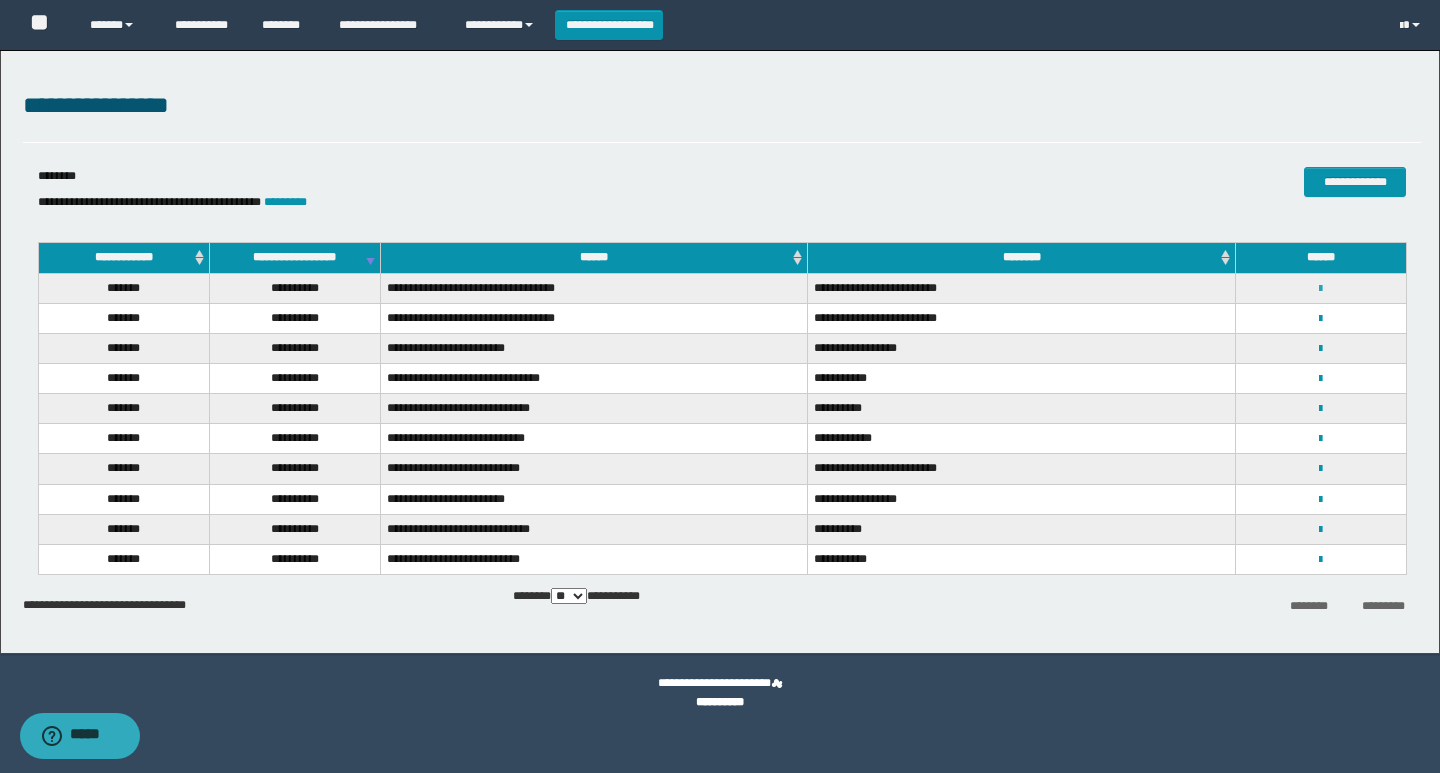 click at bounding box center (1320, 289) 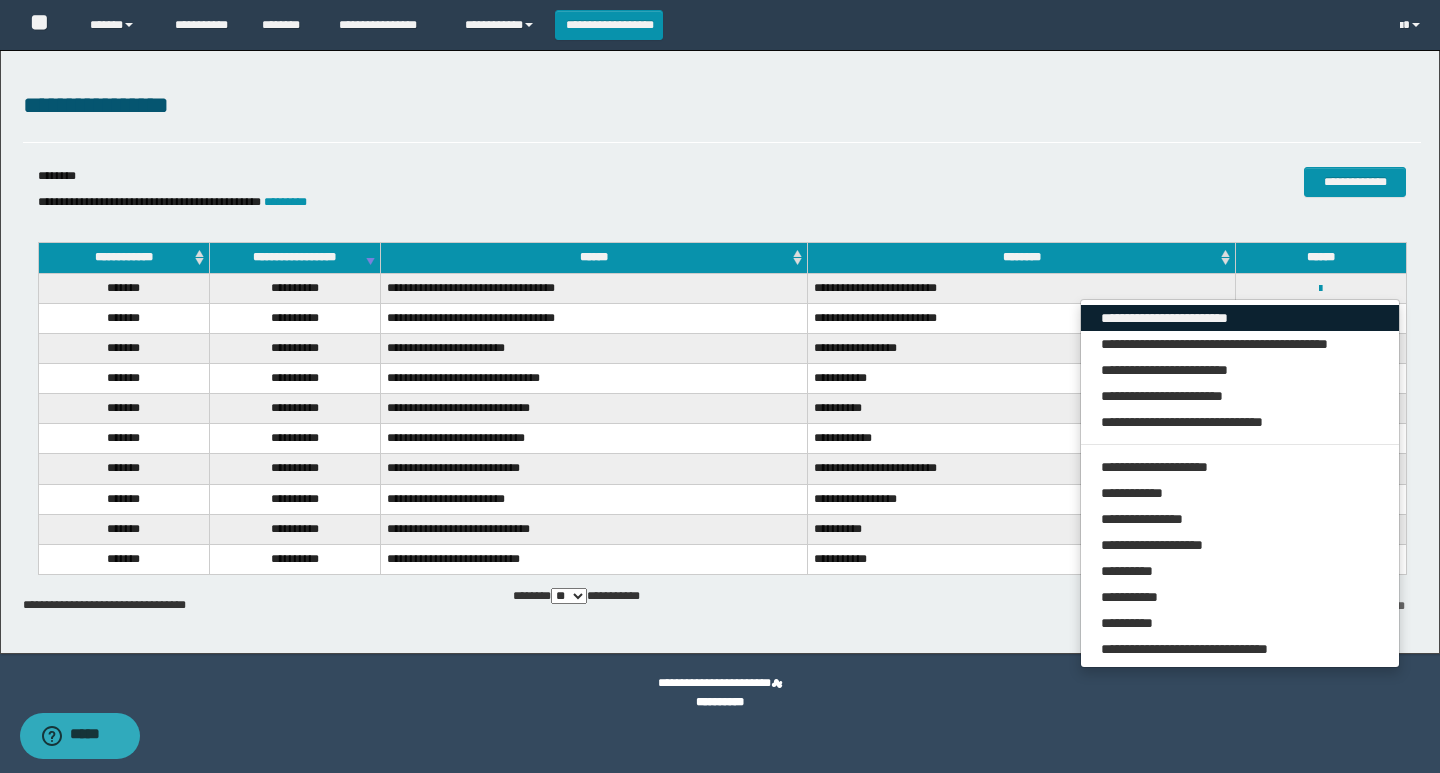click on "**********" at bounding box center [1240, 318] 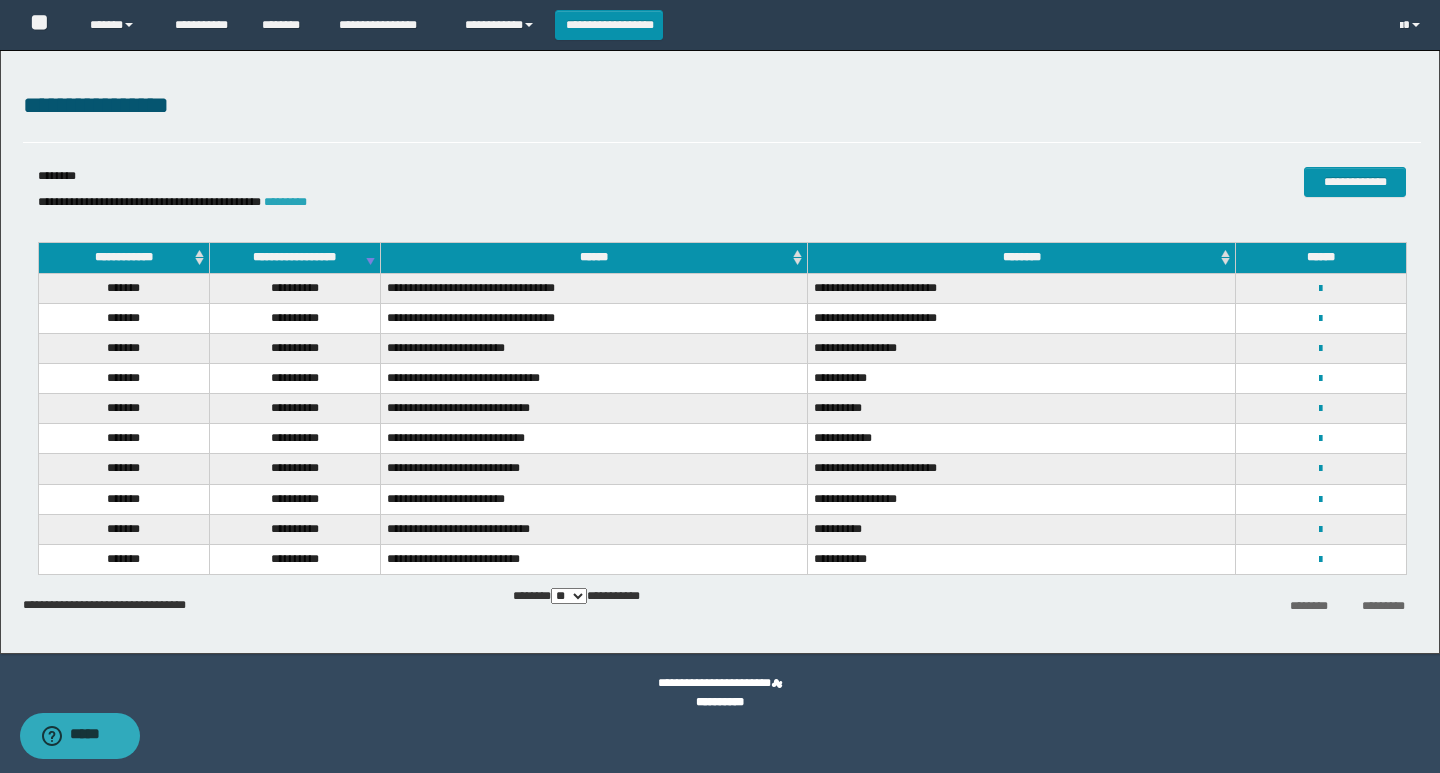 click on "*********" at bounding box center (285, 202) 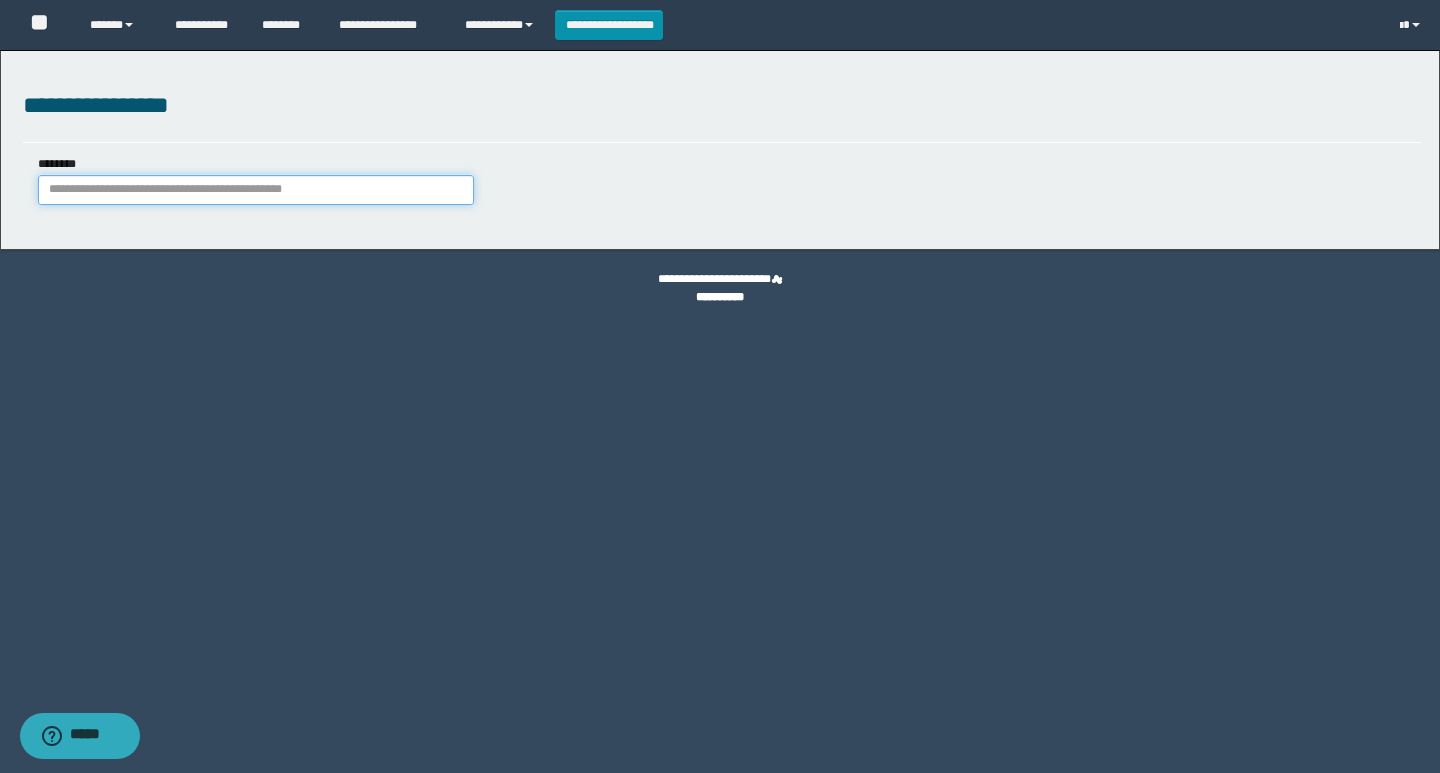 click on "********" at bounding box center [256, 190] 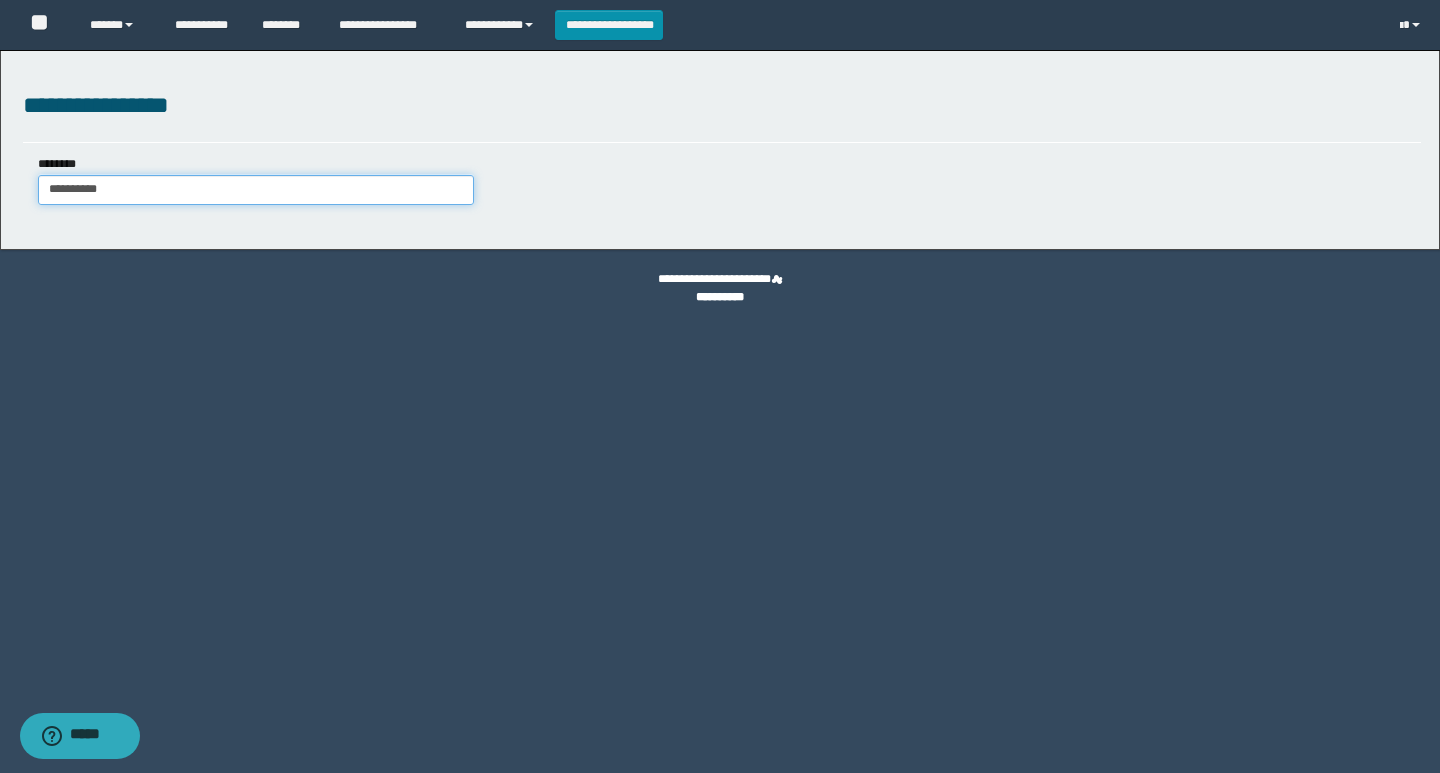 type on "**********" 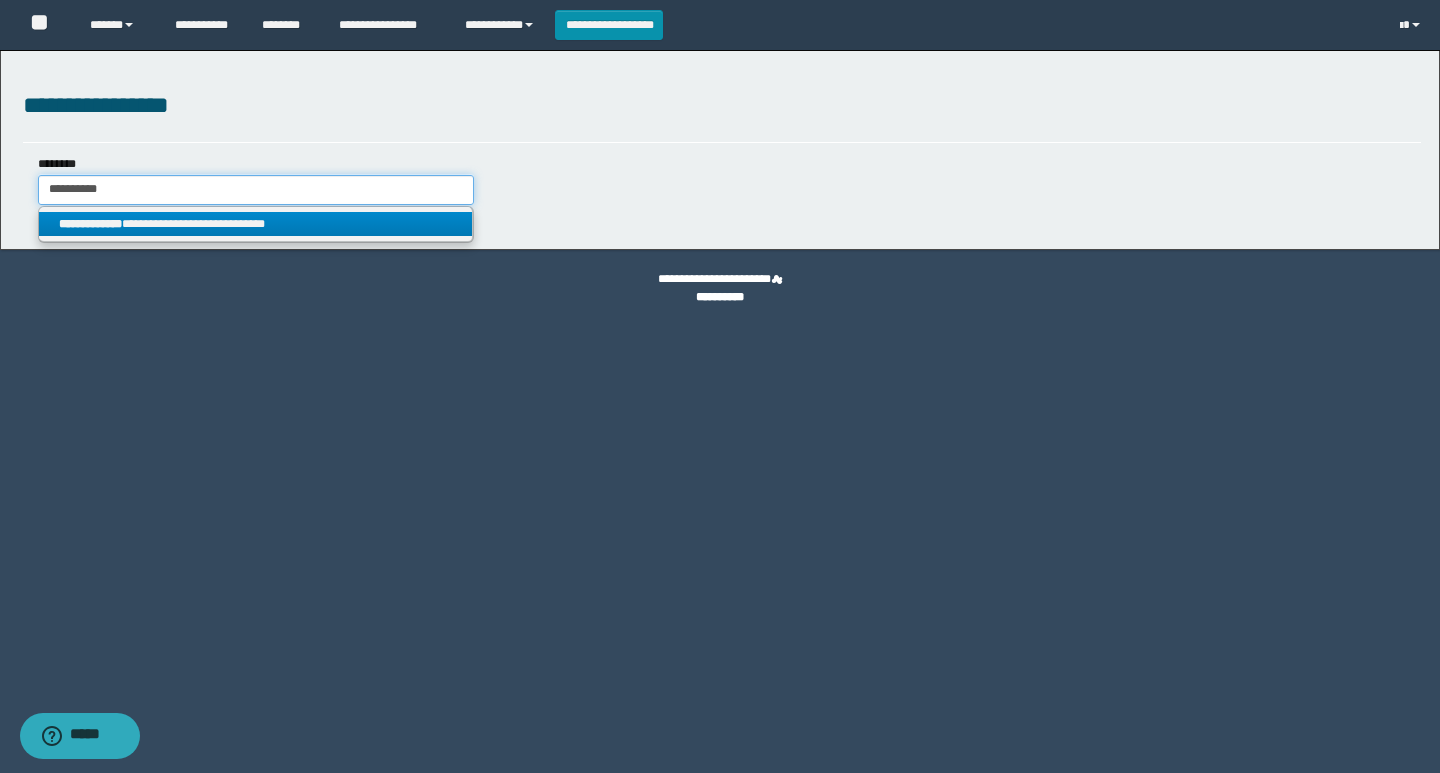 type on "**********" 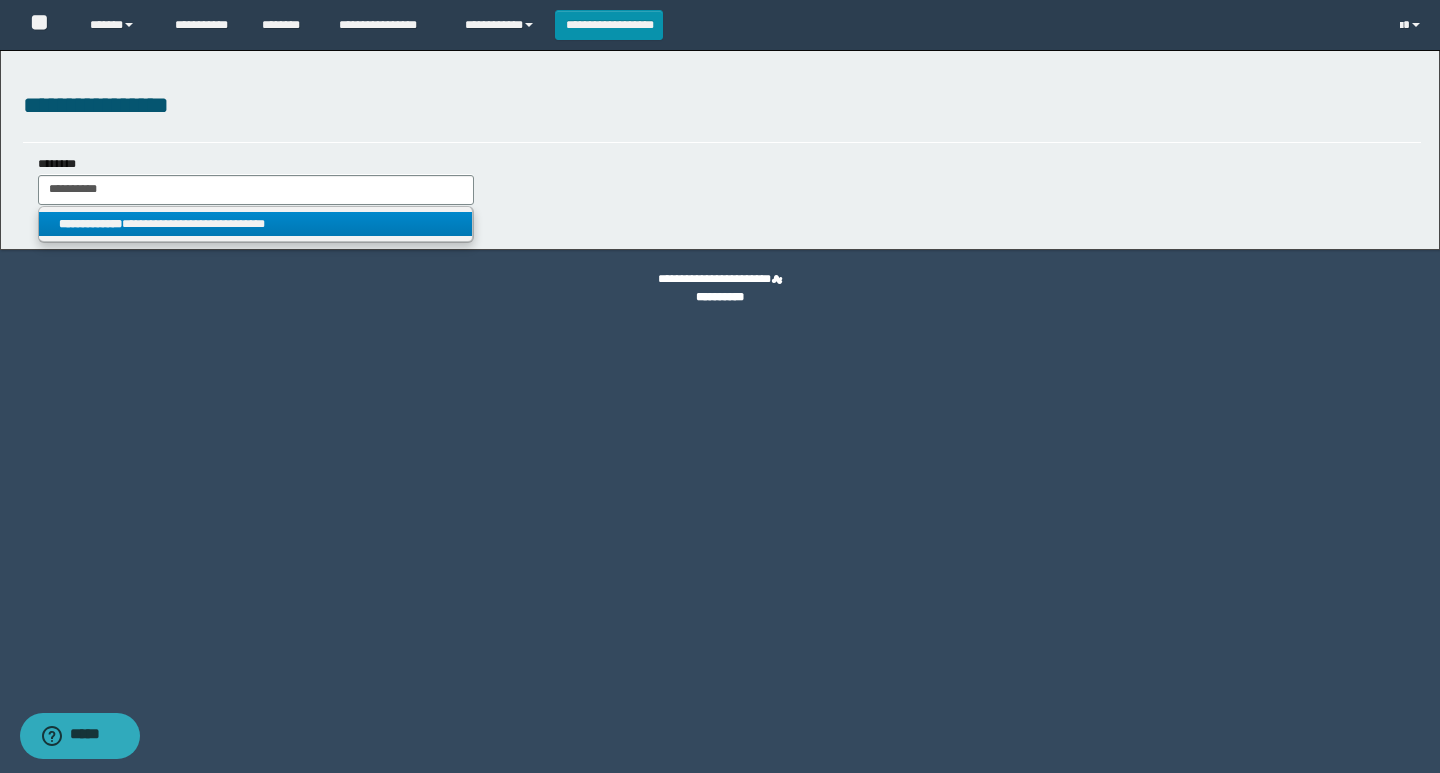 click on "**********" at bounding box center [255, 224] 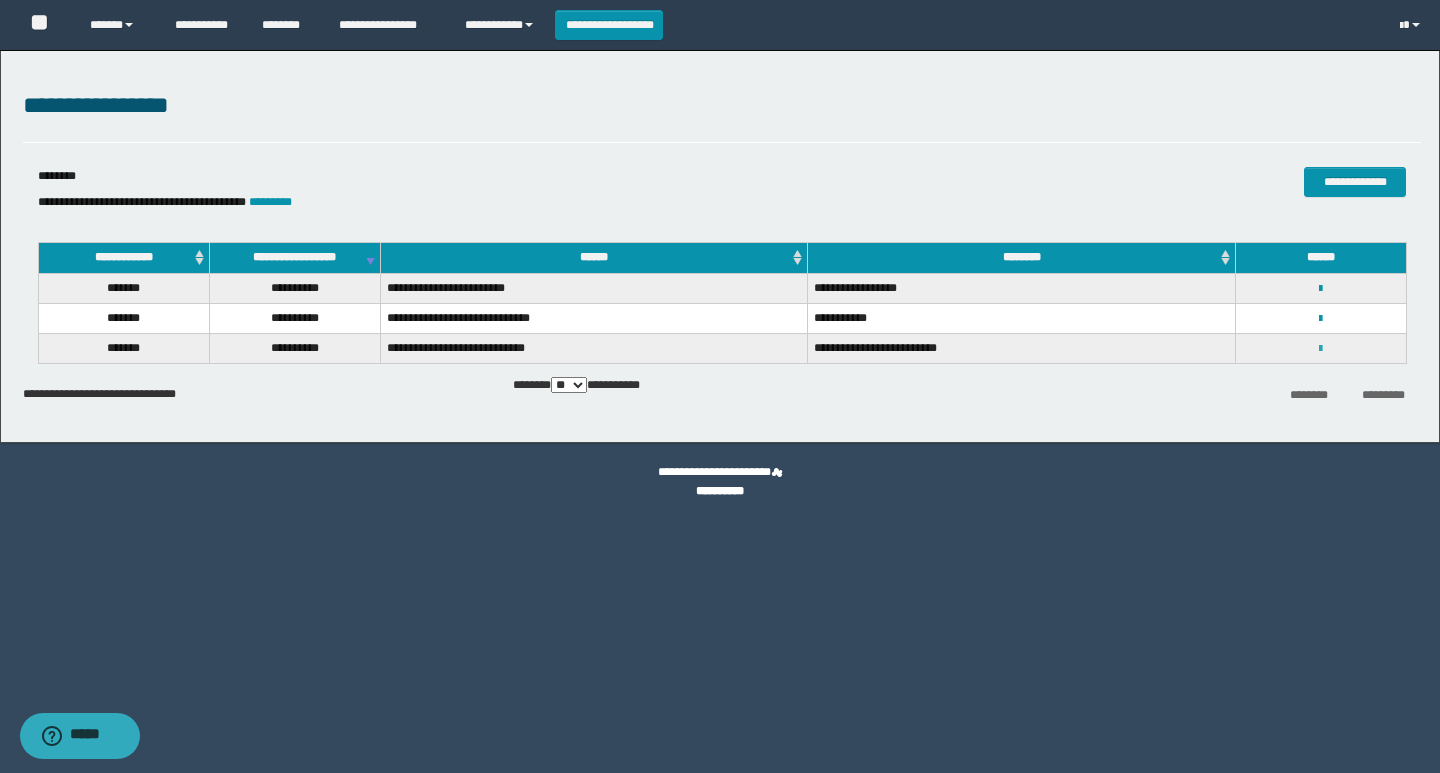 click at bounding box center (1320, 349) 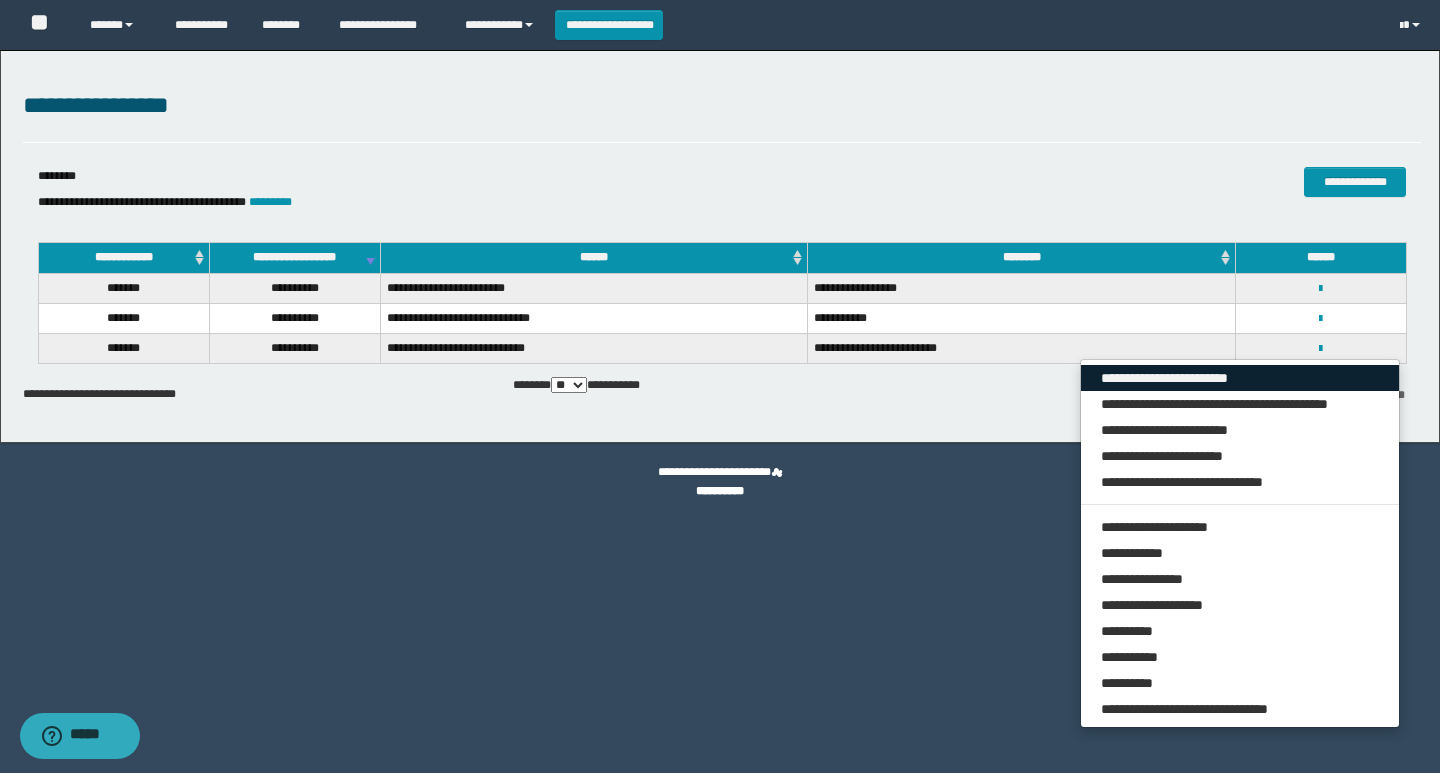 click on "**********" at bounding box center [1240, 378] 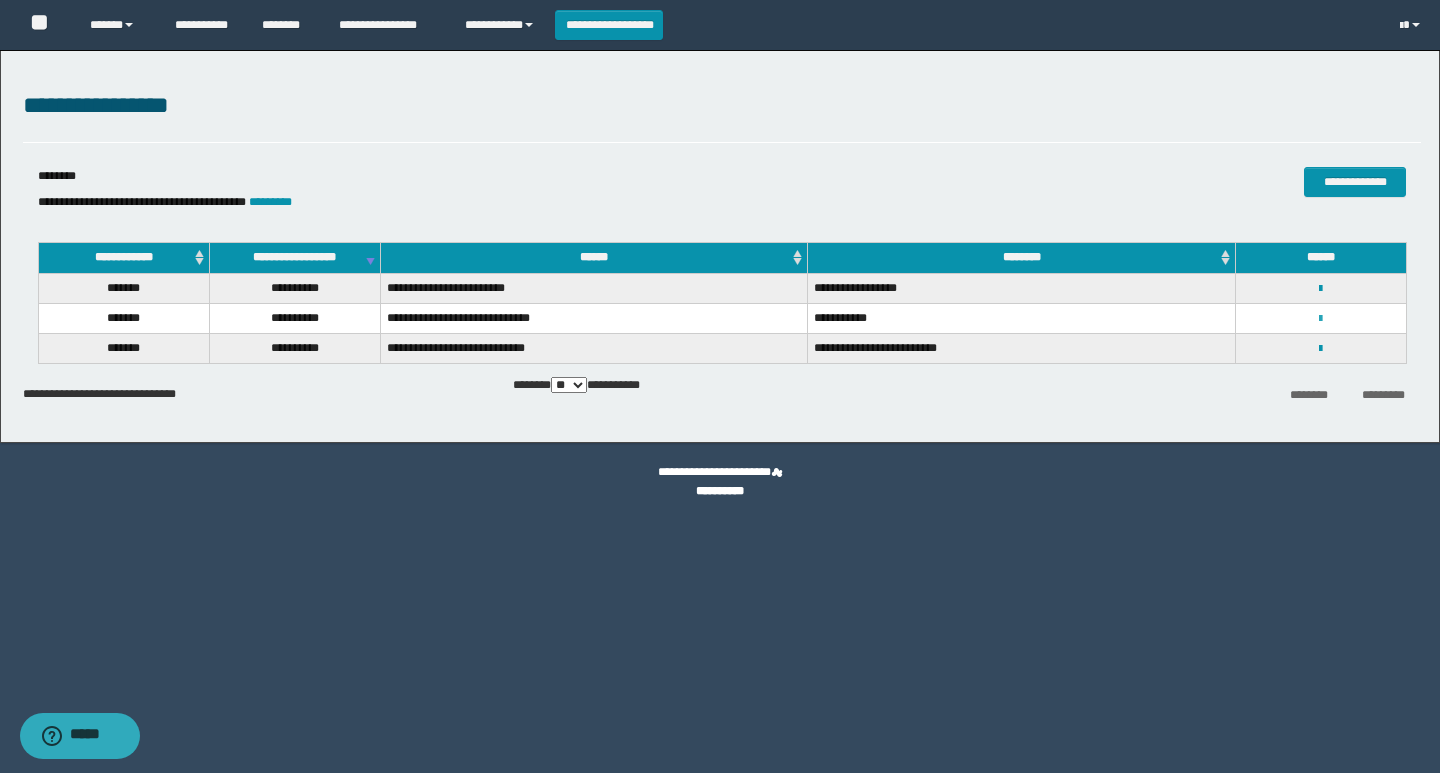 click at bounding box center (1320, 319) 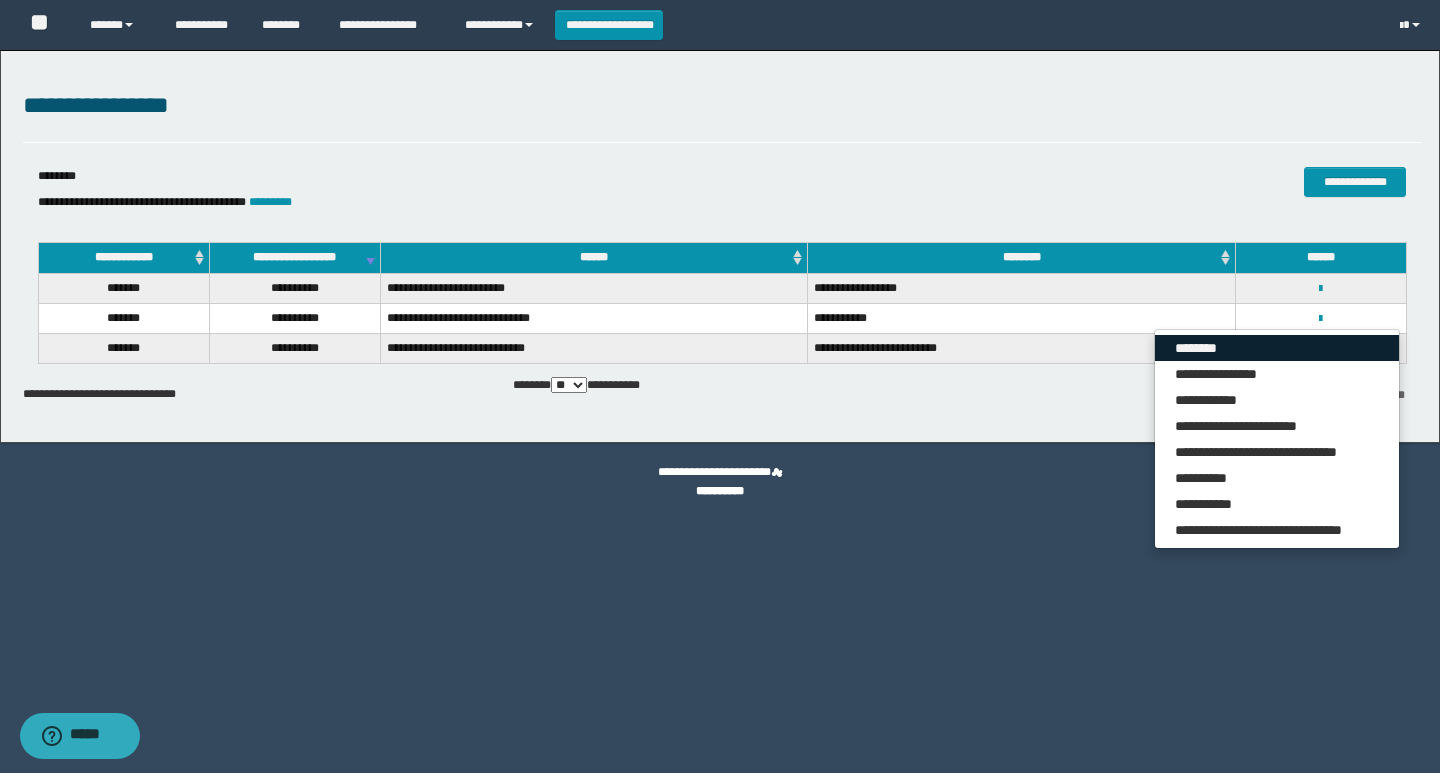 click on "********" at bounding box center [1277, 348] 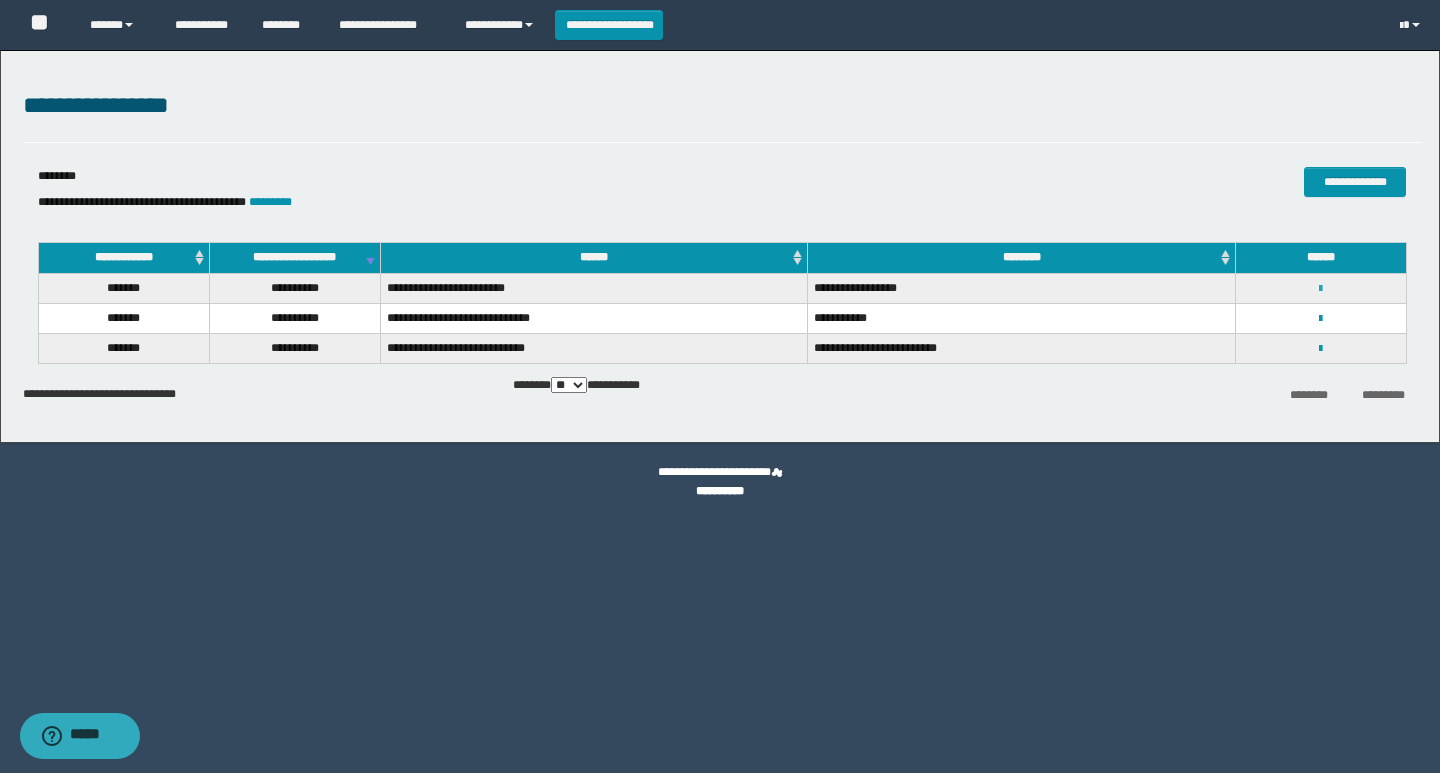 click at bounding box center [1320, 289] 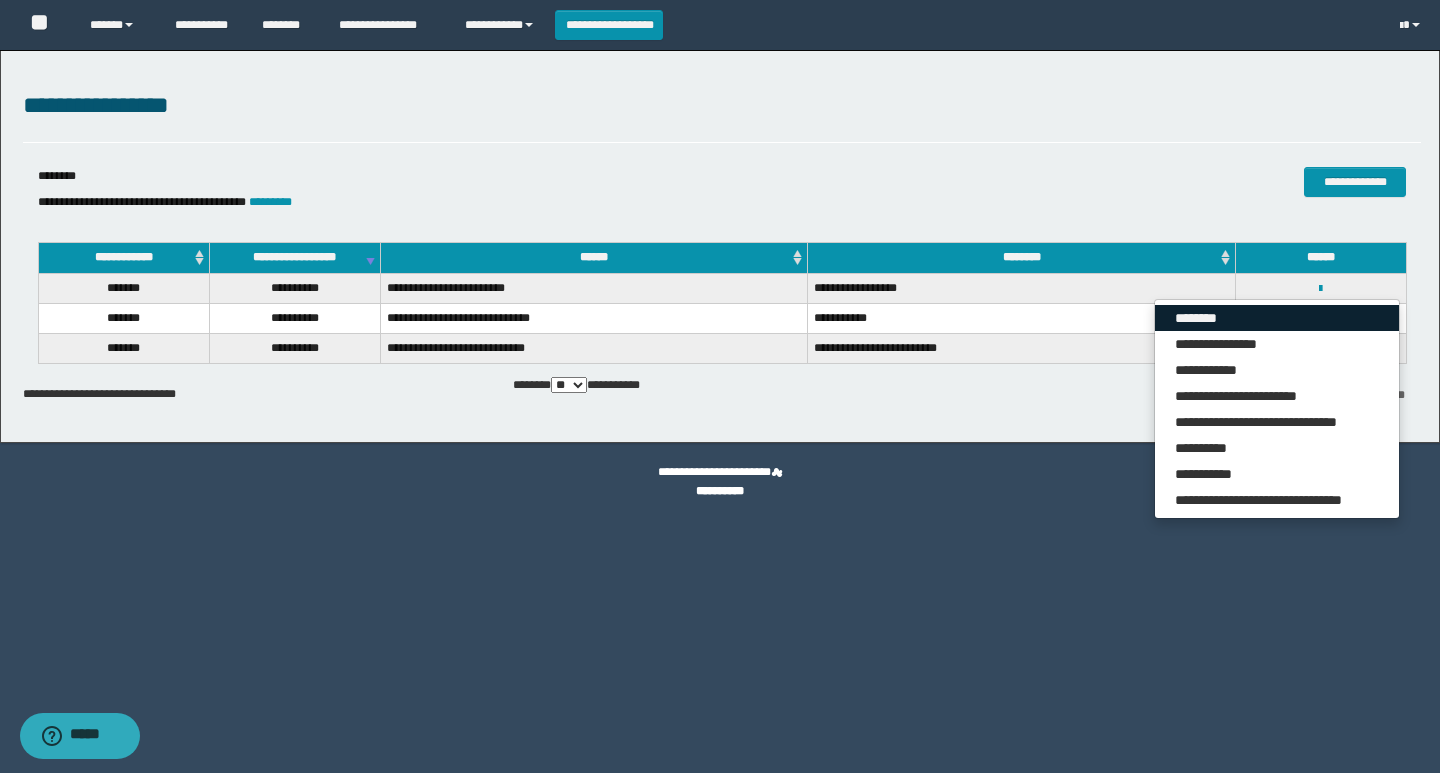 click on "********" at bounding box center [1277, 318] 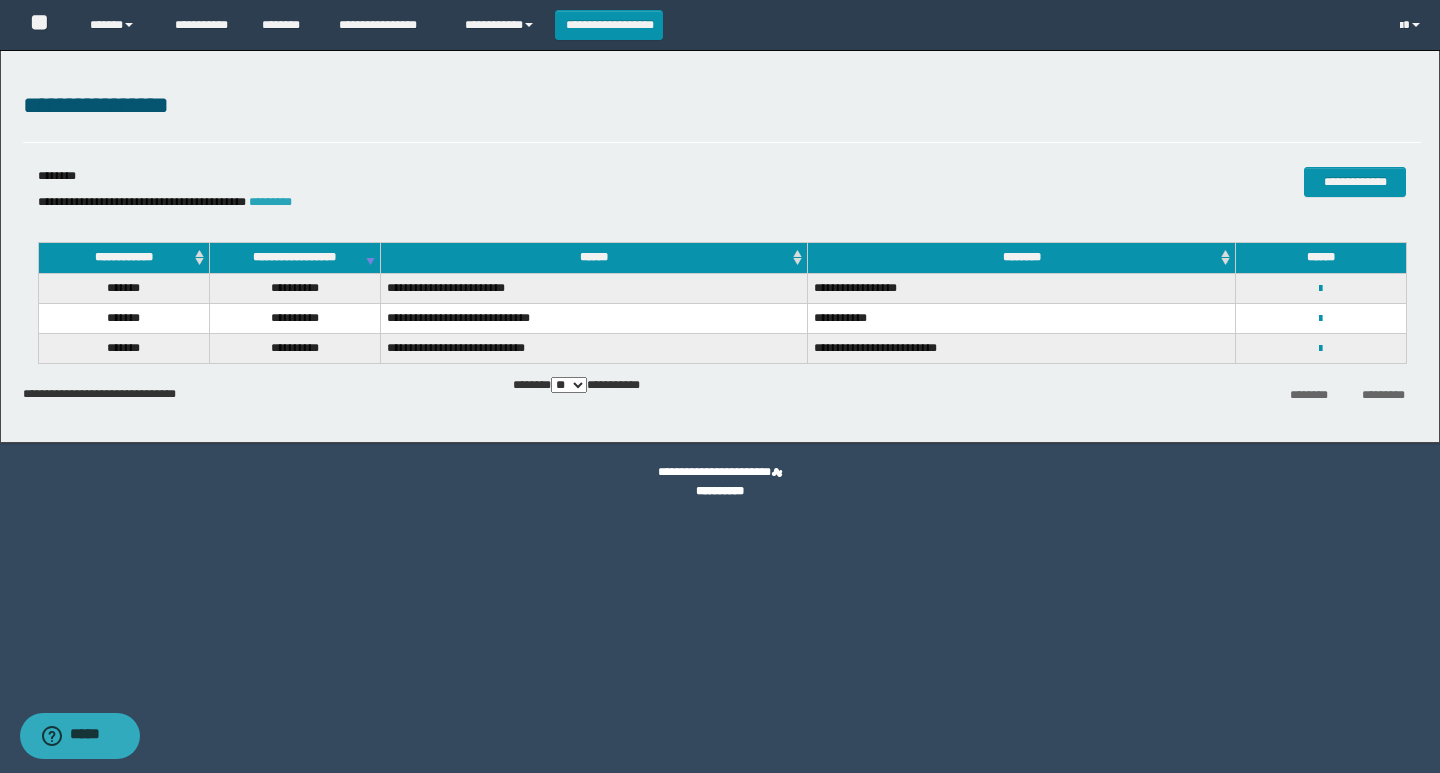 click on "*********" at bounding box center [270, 202] 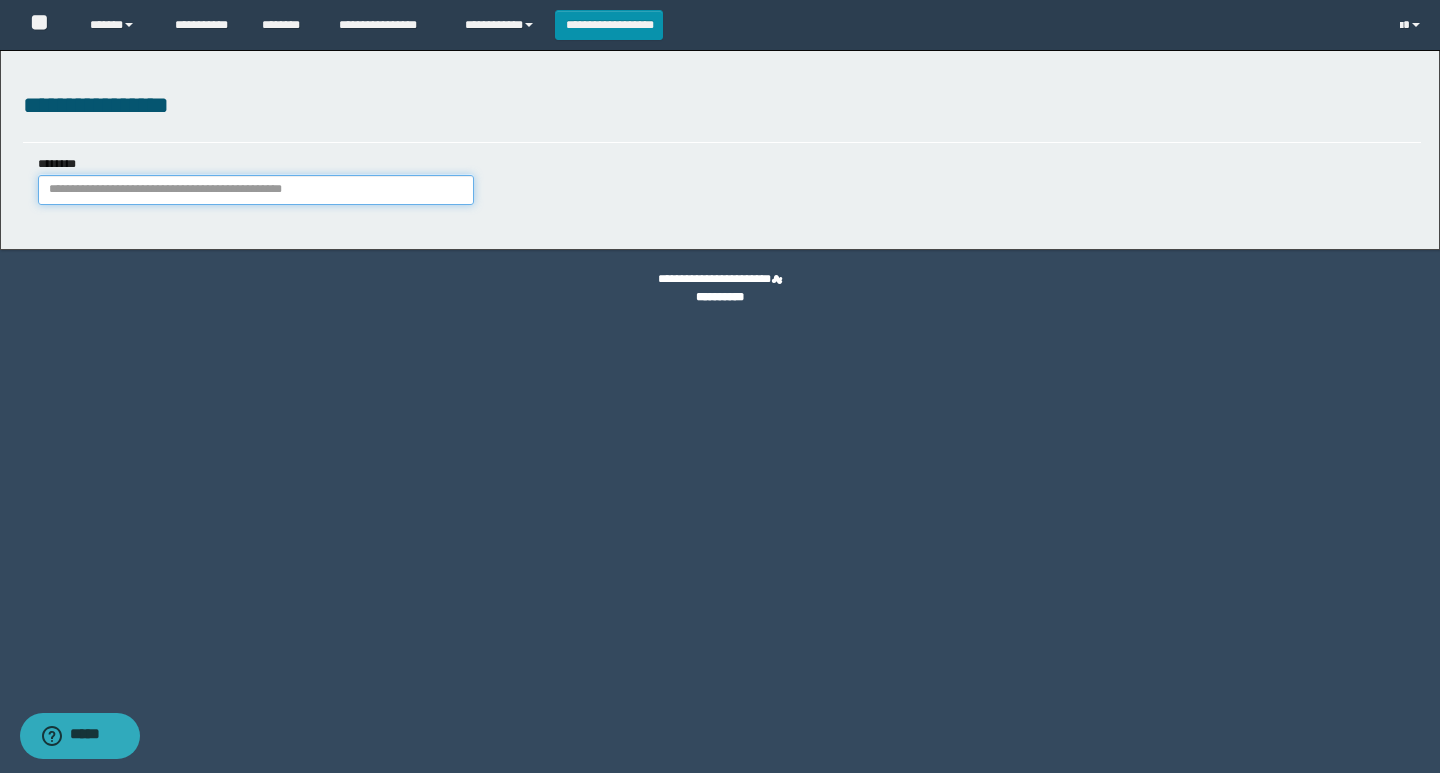 click on "********" at bounding box center (256, 190) 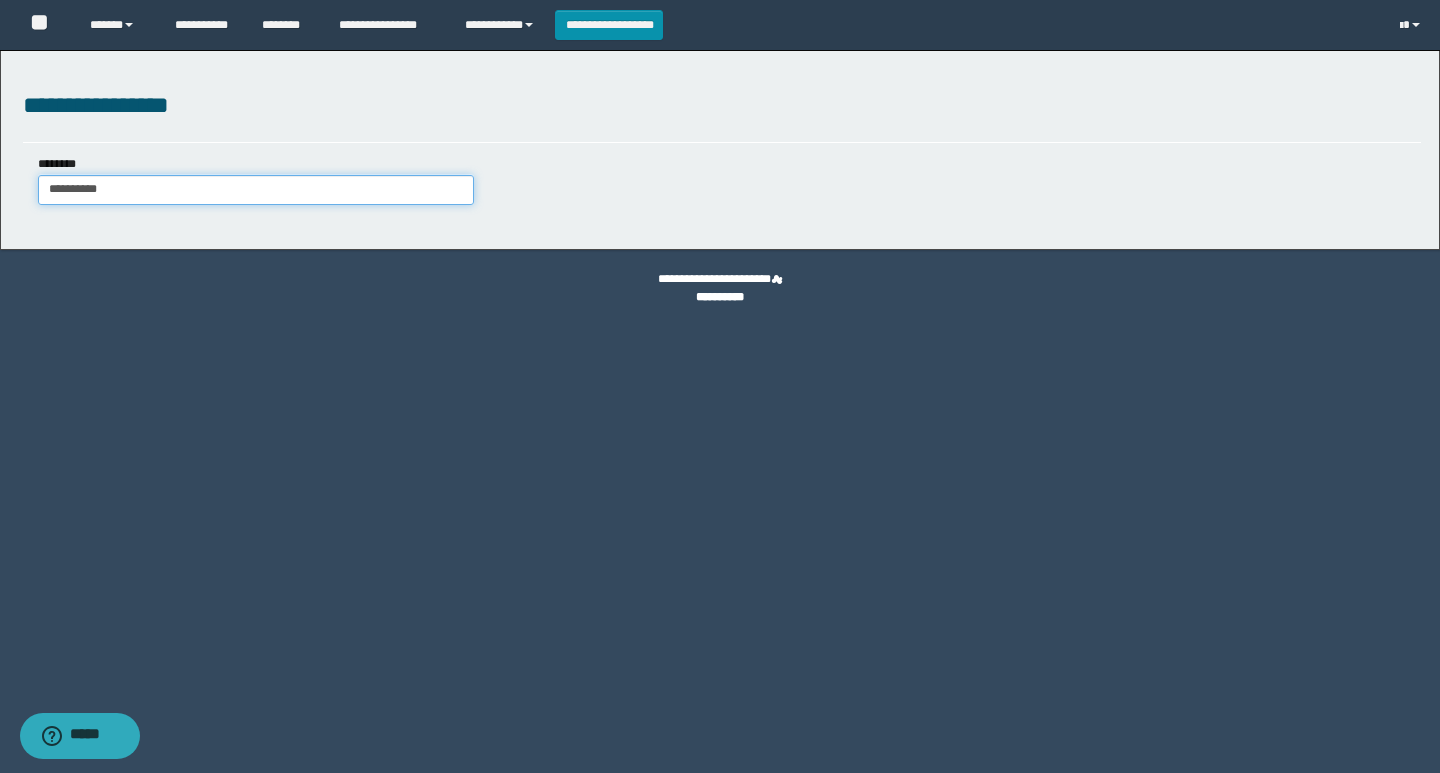 type on "**********" 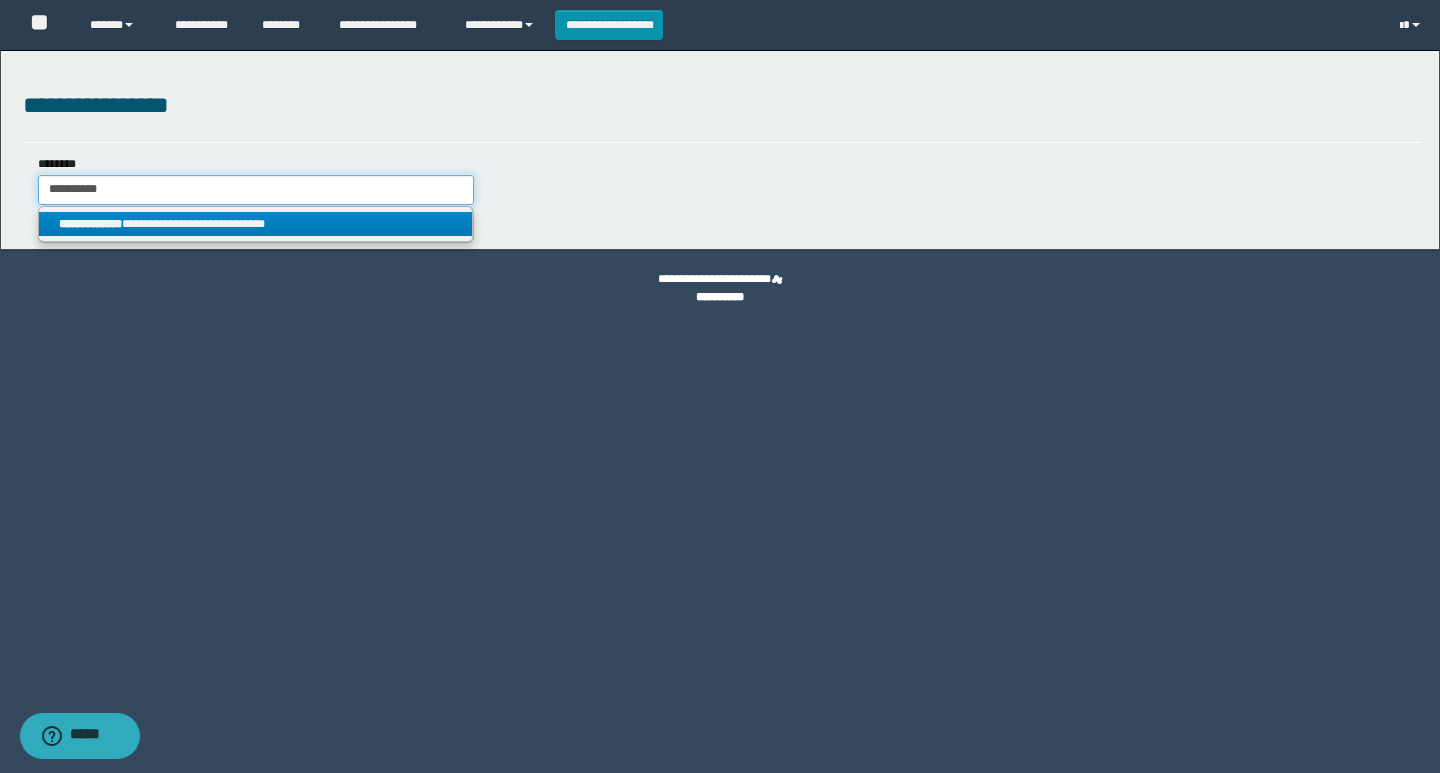 type on "**********" 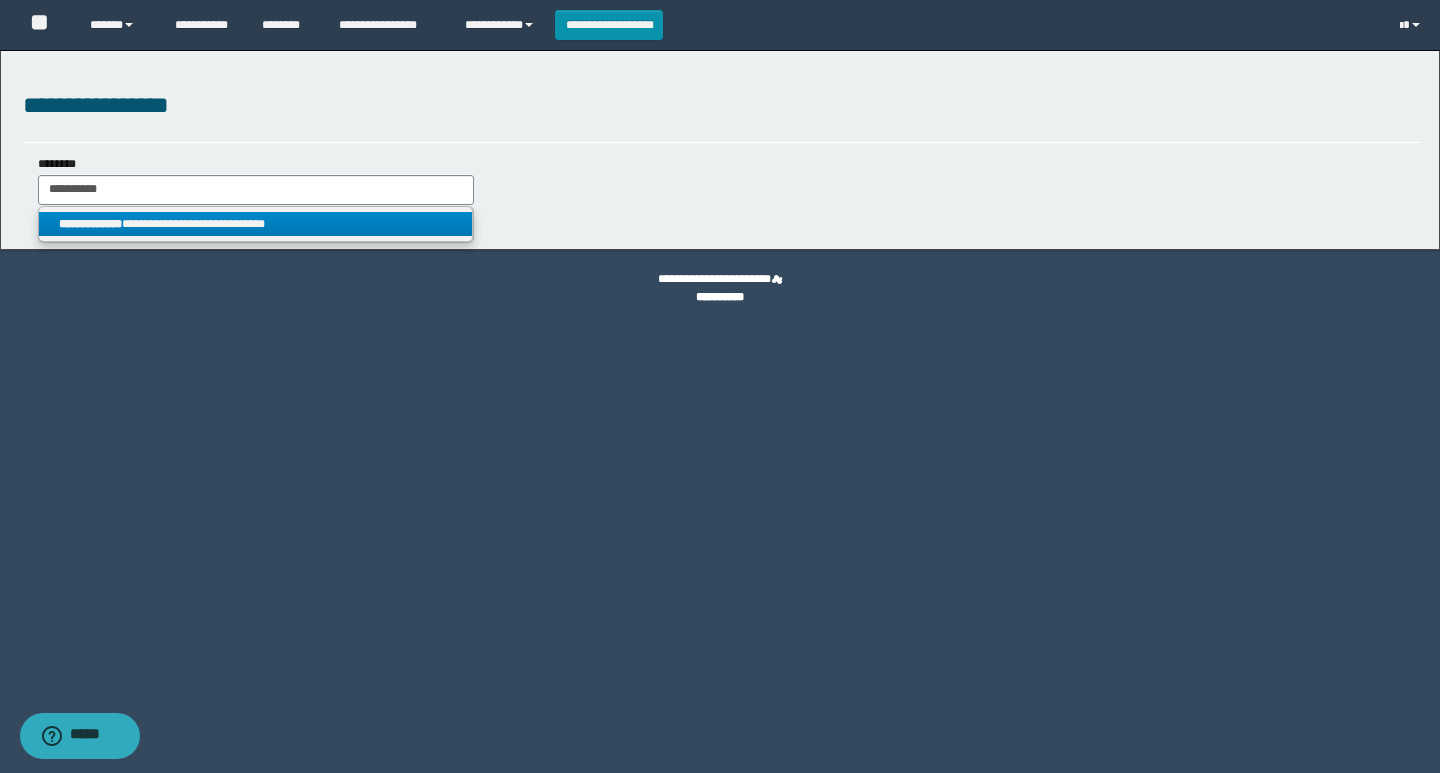 click on "**********" at bounding box center (255, 224) 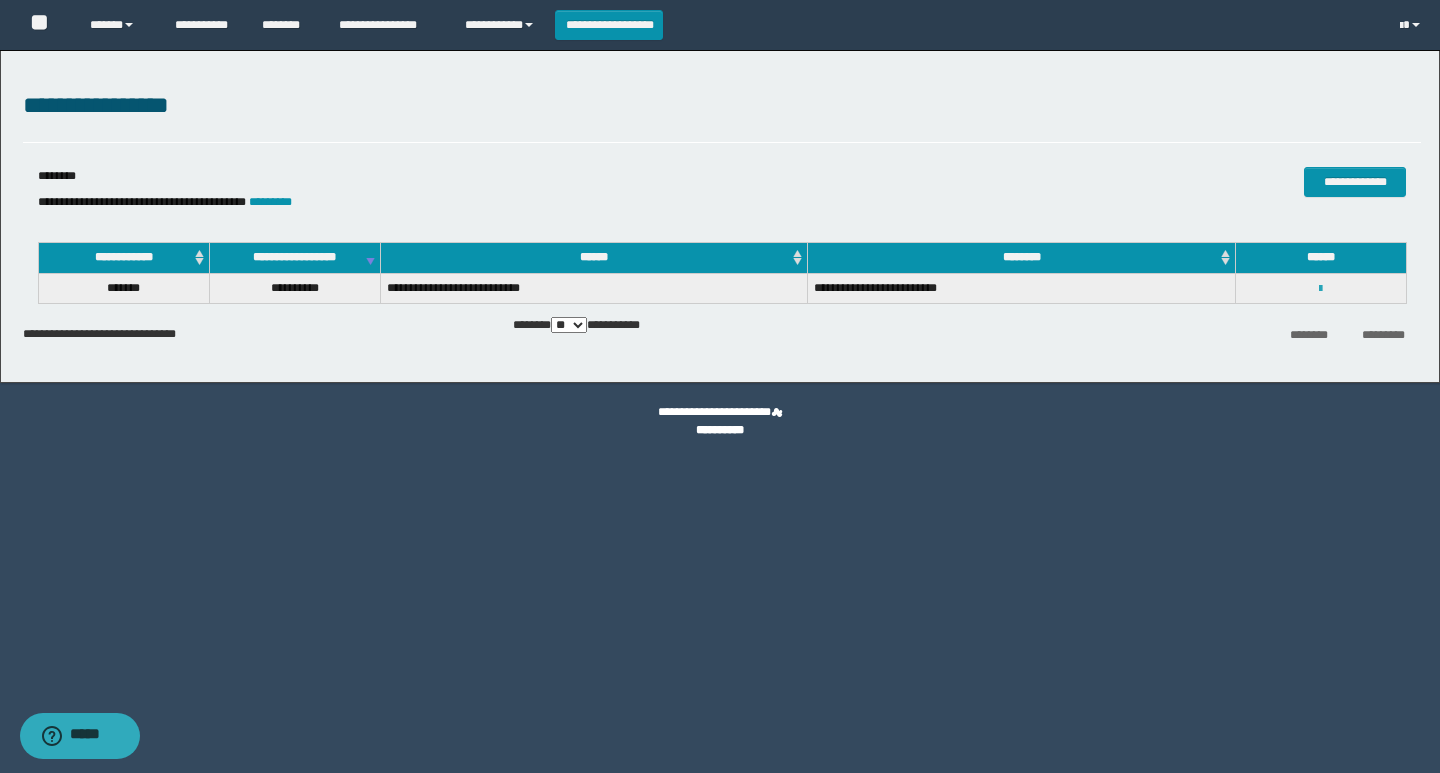 click at bounding box center (1320, 289) 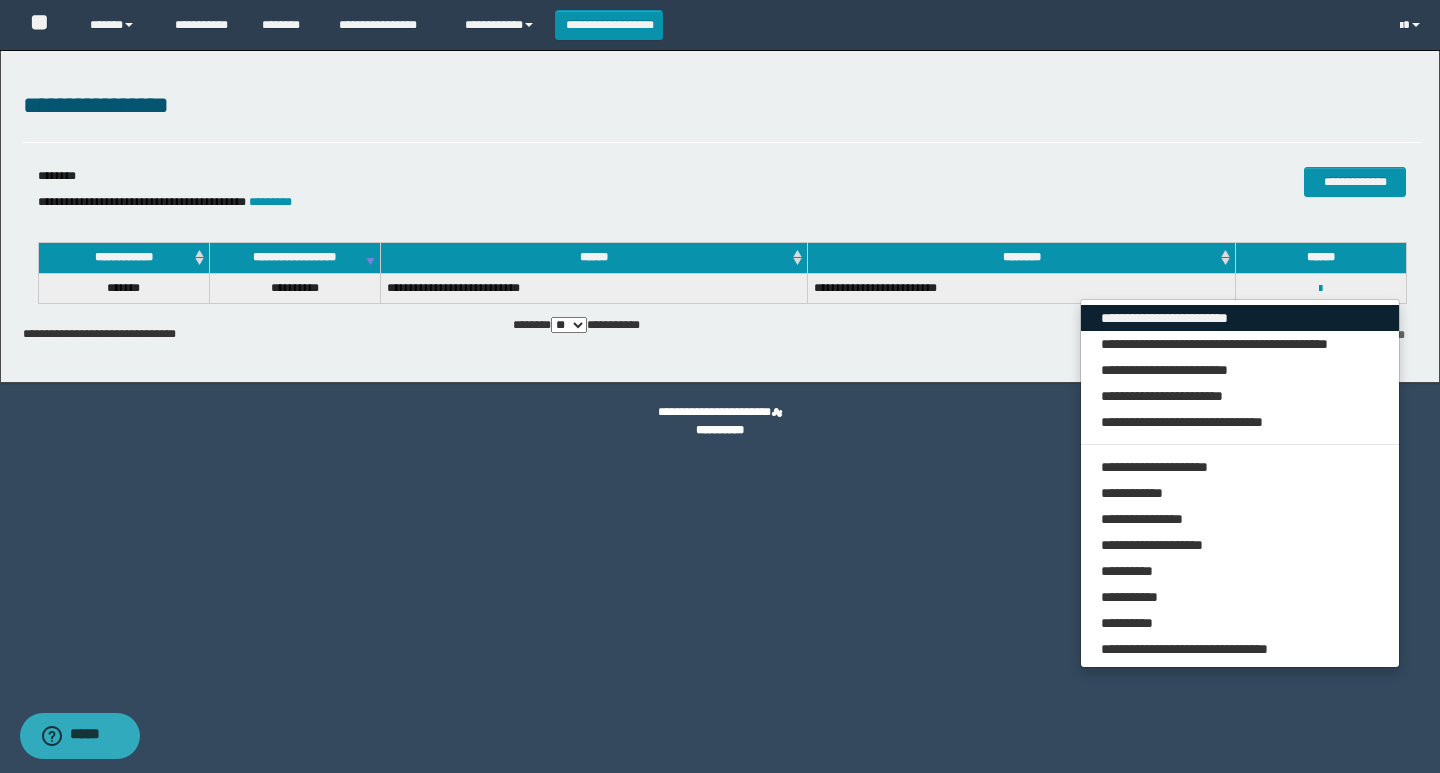 click on "**********" at bounding box center (1240, 318) 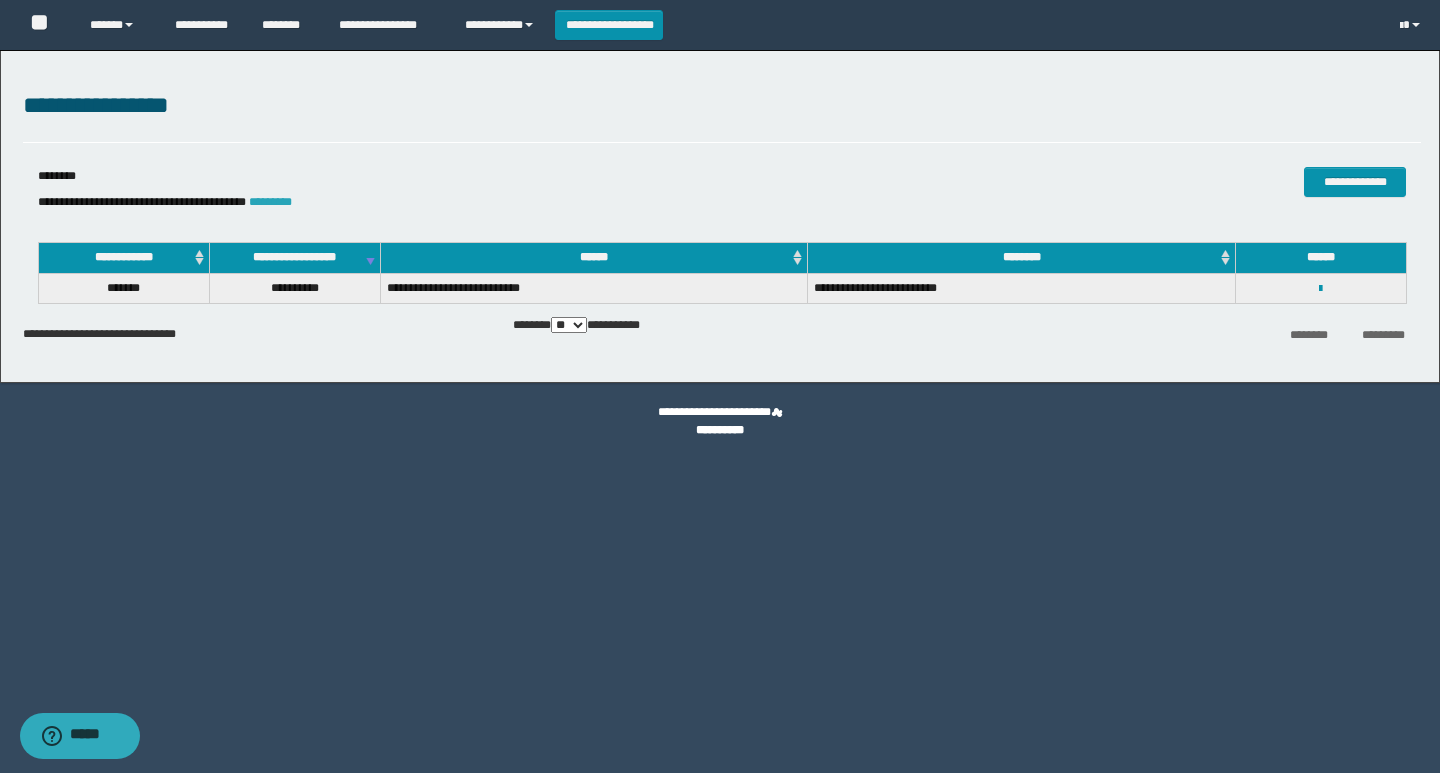 click on "*********" at bounding box center (270, 202) 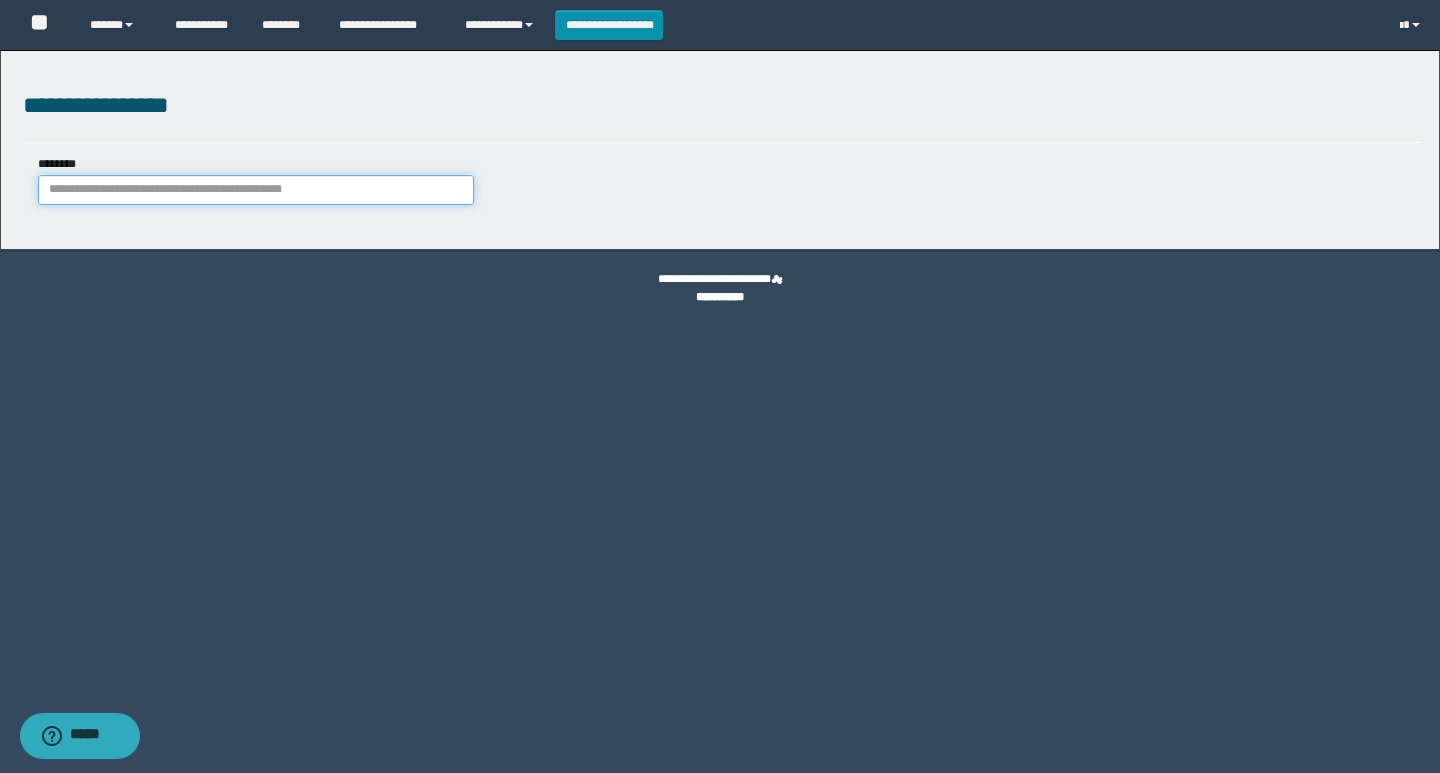 click on "********" at bounding box center [256, 190] 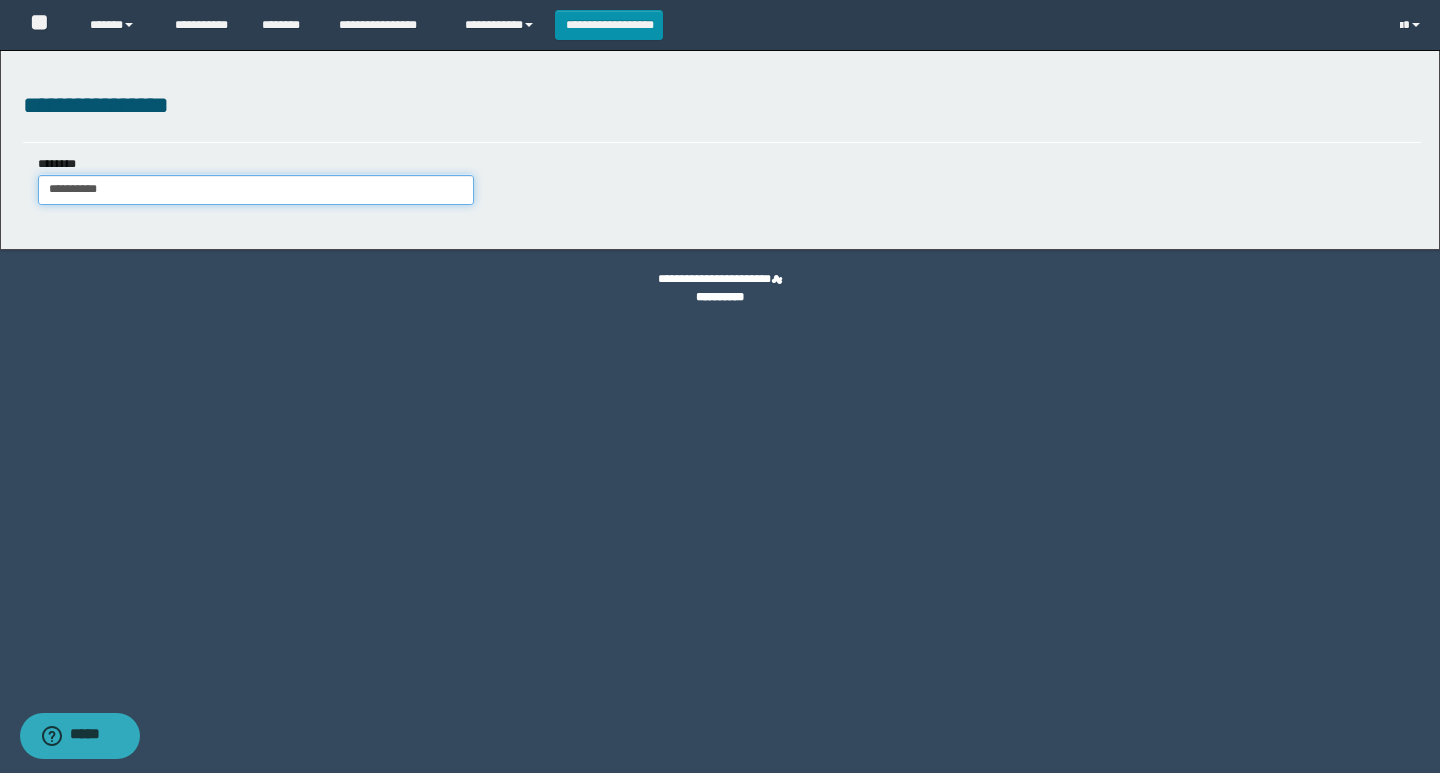 type on "**********" 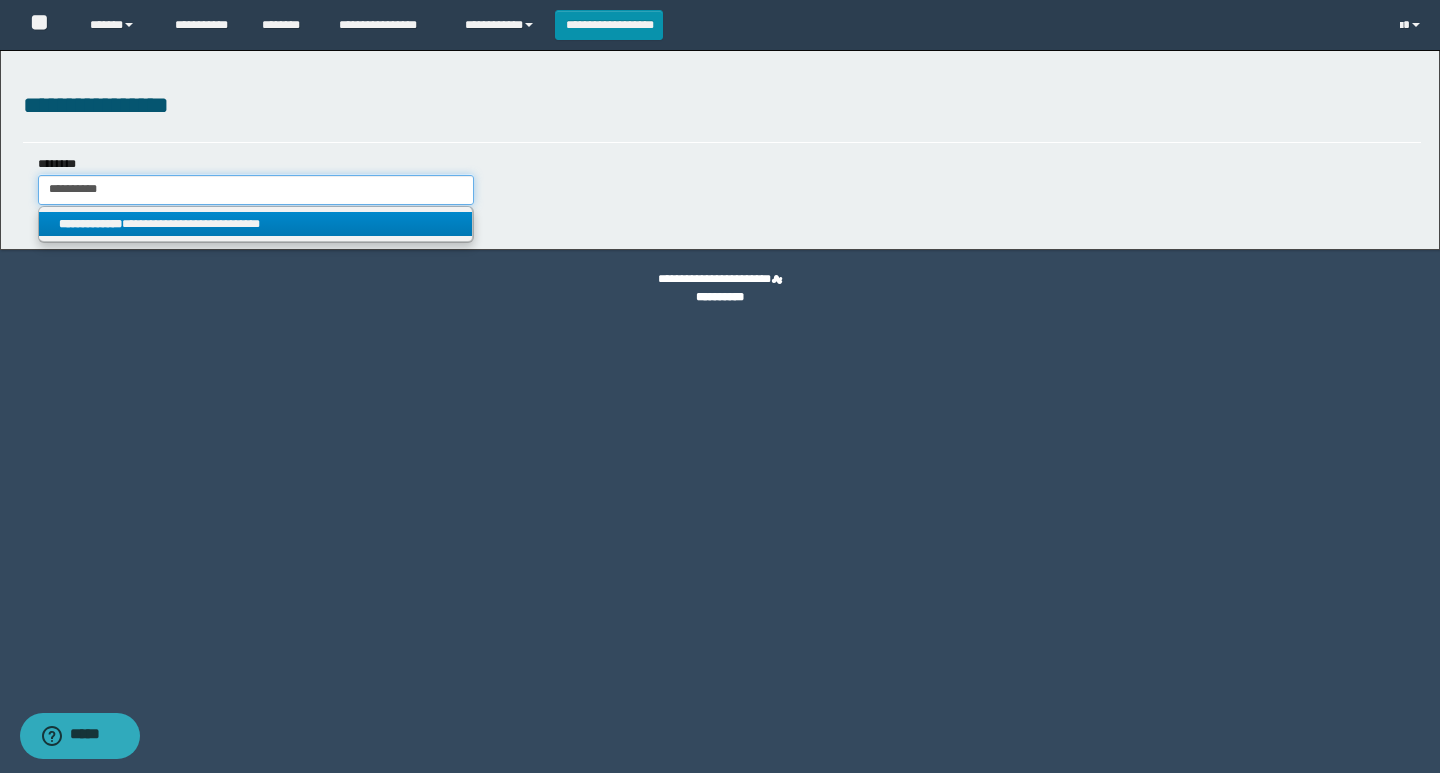 type on "**********" 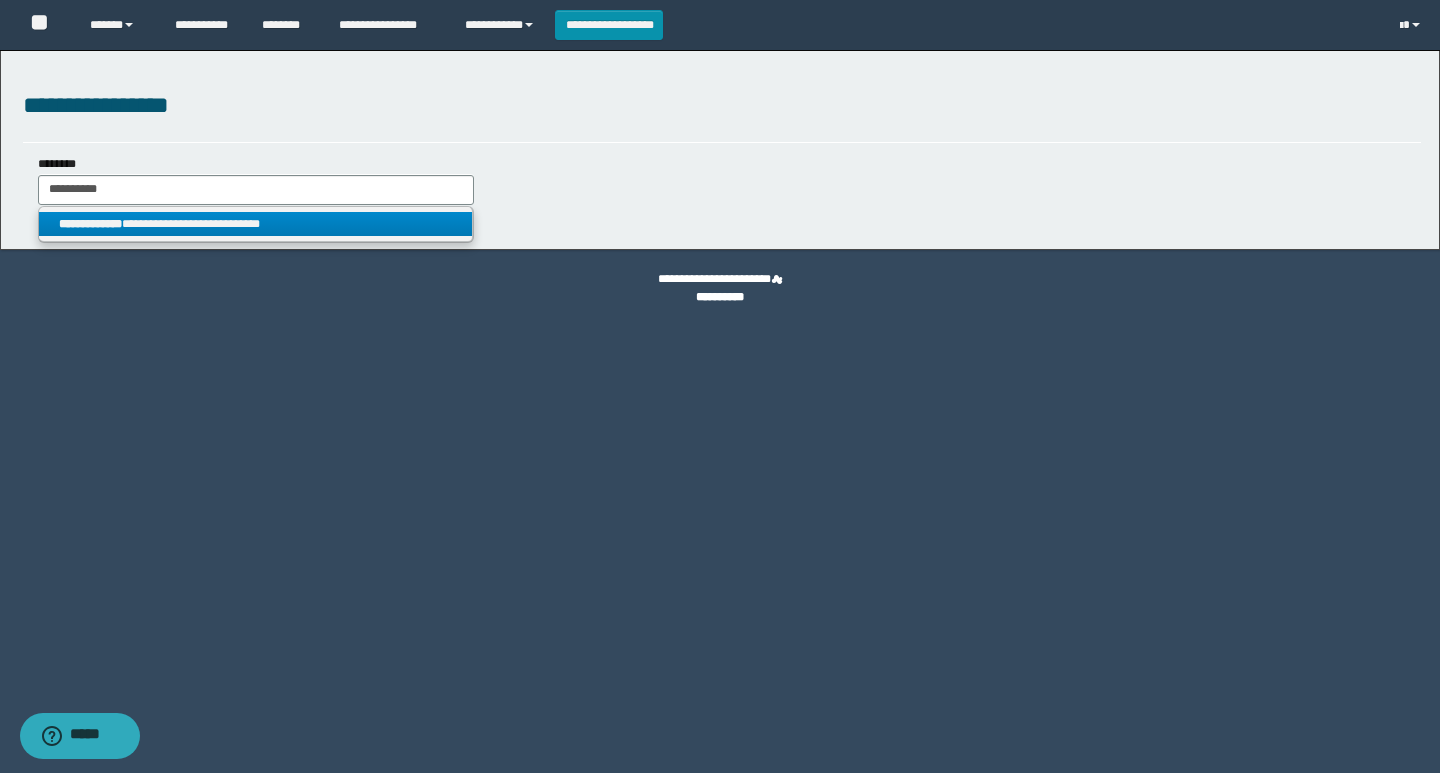 click on "**********" at bounding box center [255, 224] 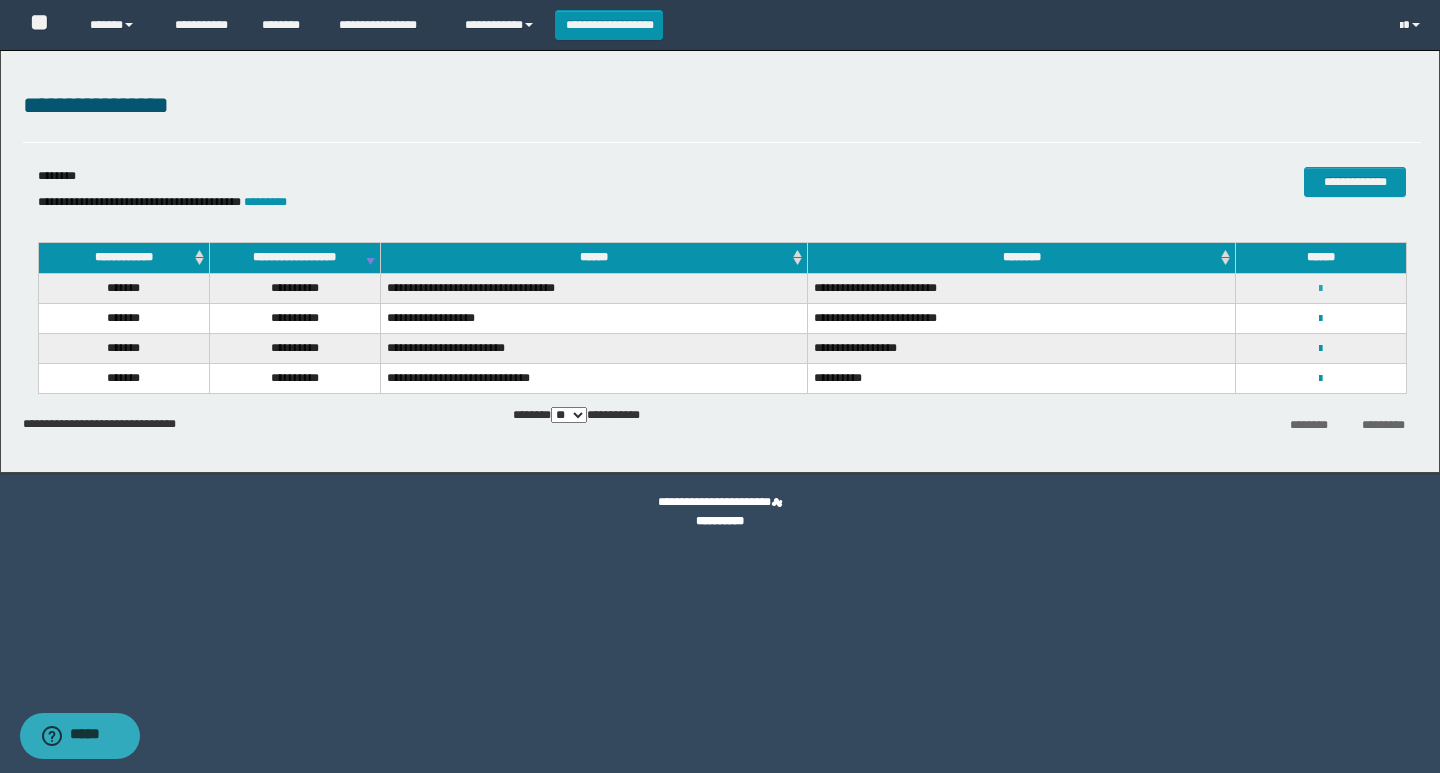 click at bounding box center (1320, 289) 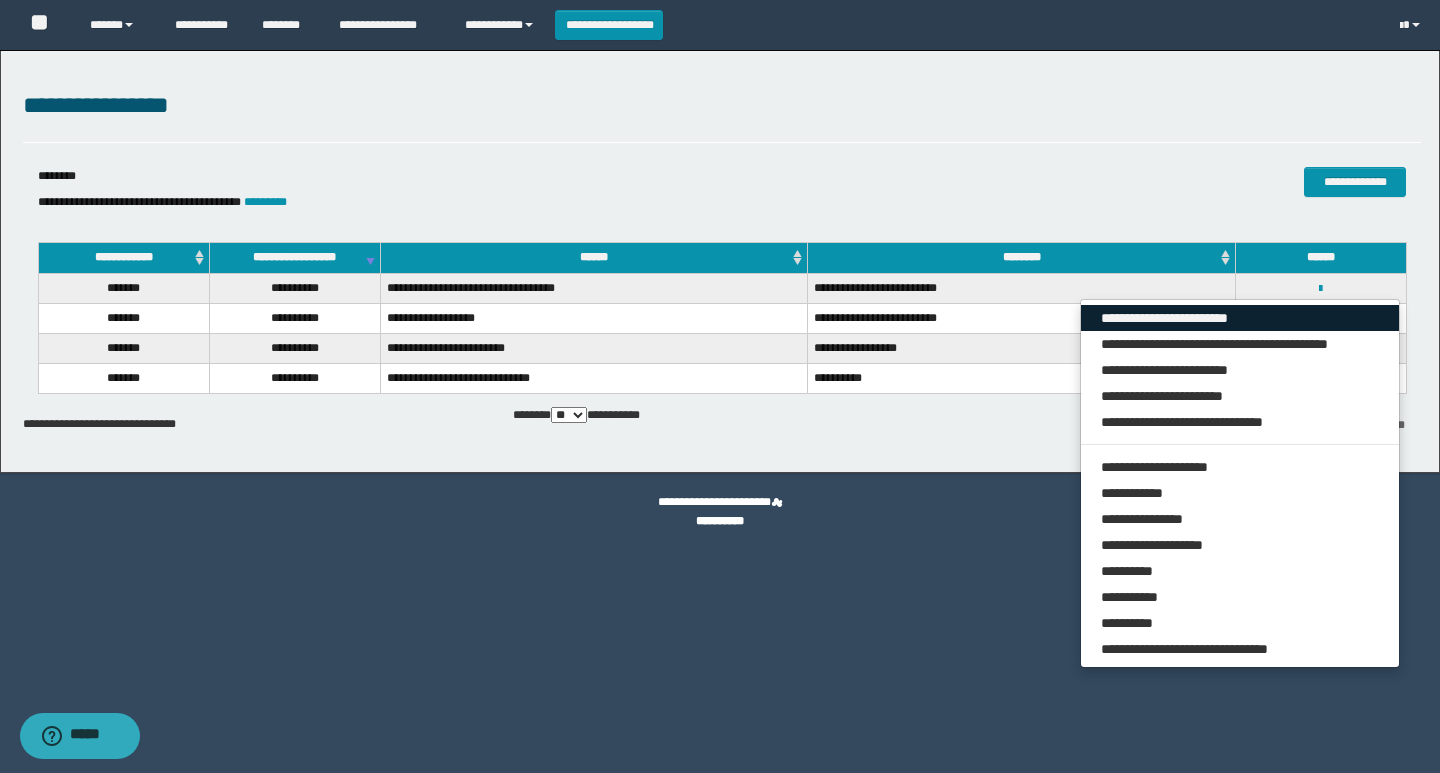click on "**********" at bounding box center [1240, 318] 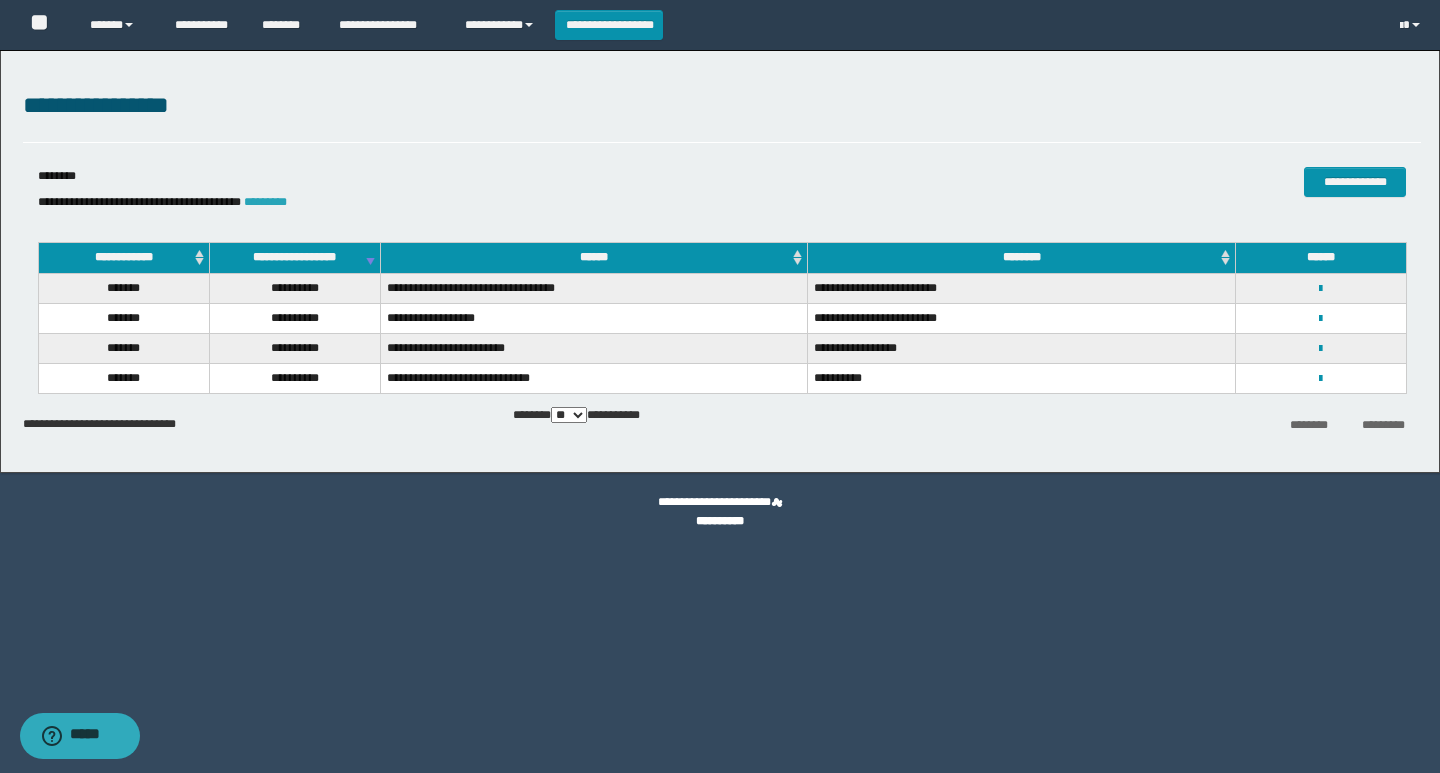 click on "*********" at bounding box center [265, 202] 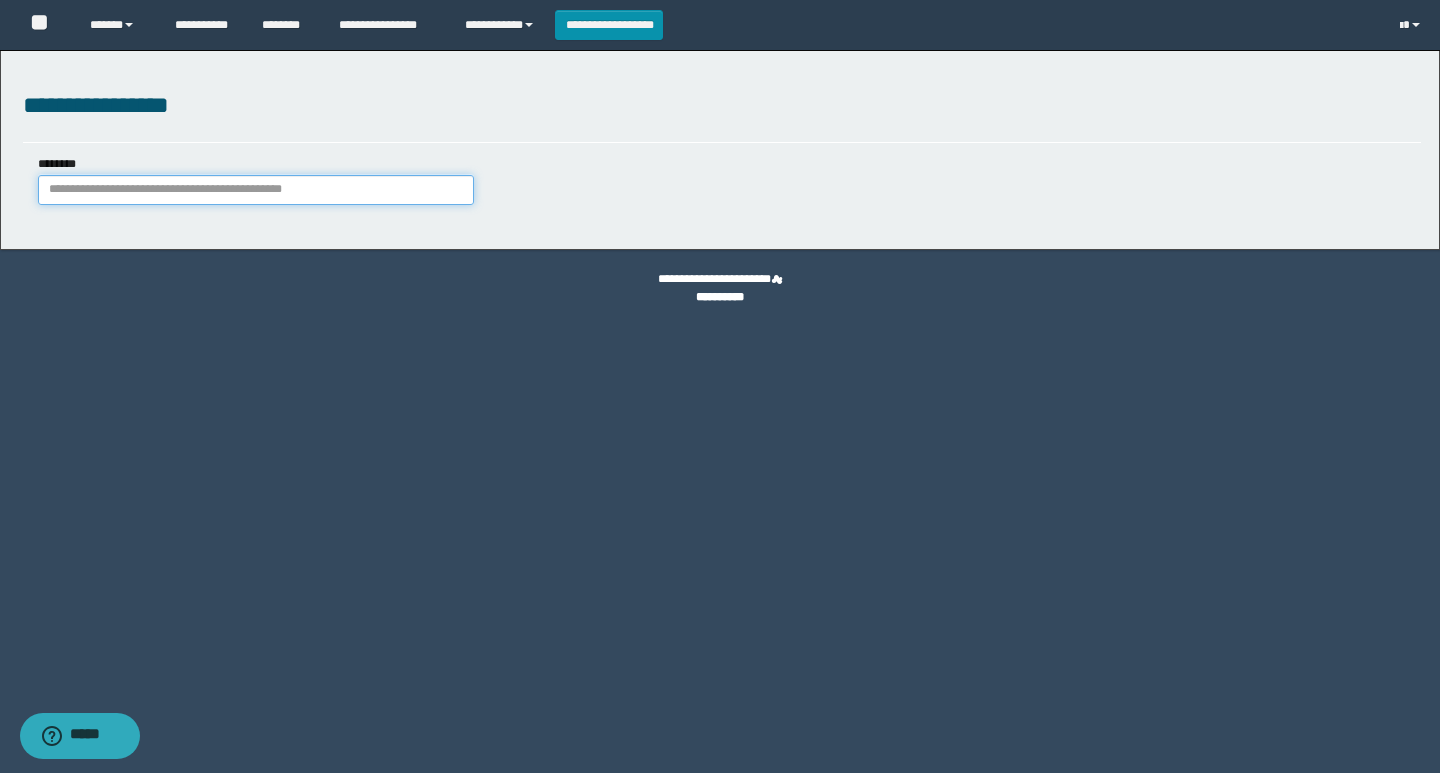 click on "********" at bounding box center [256, 190] 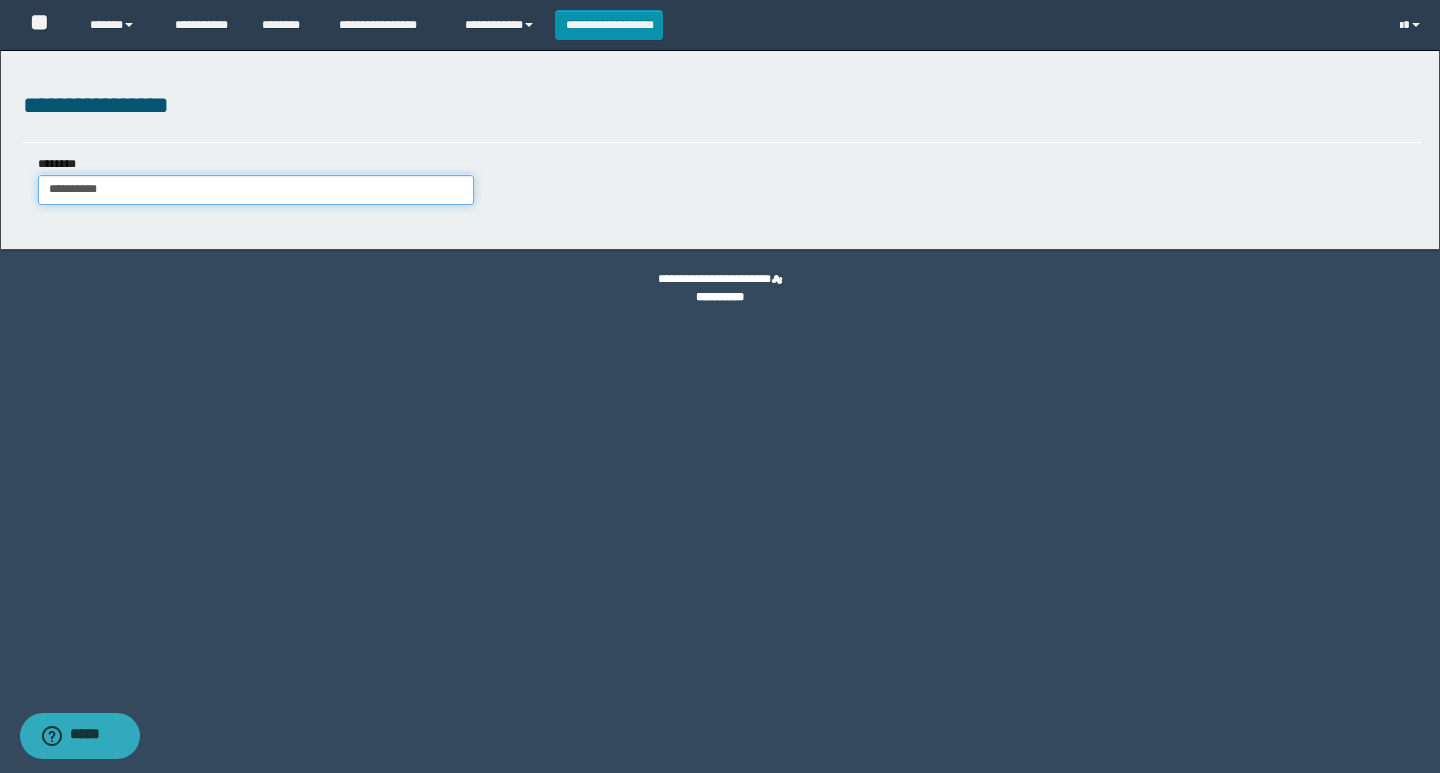 type on "**********" 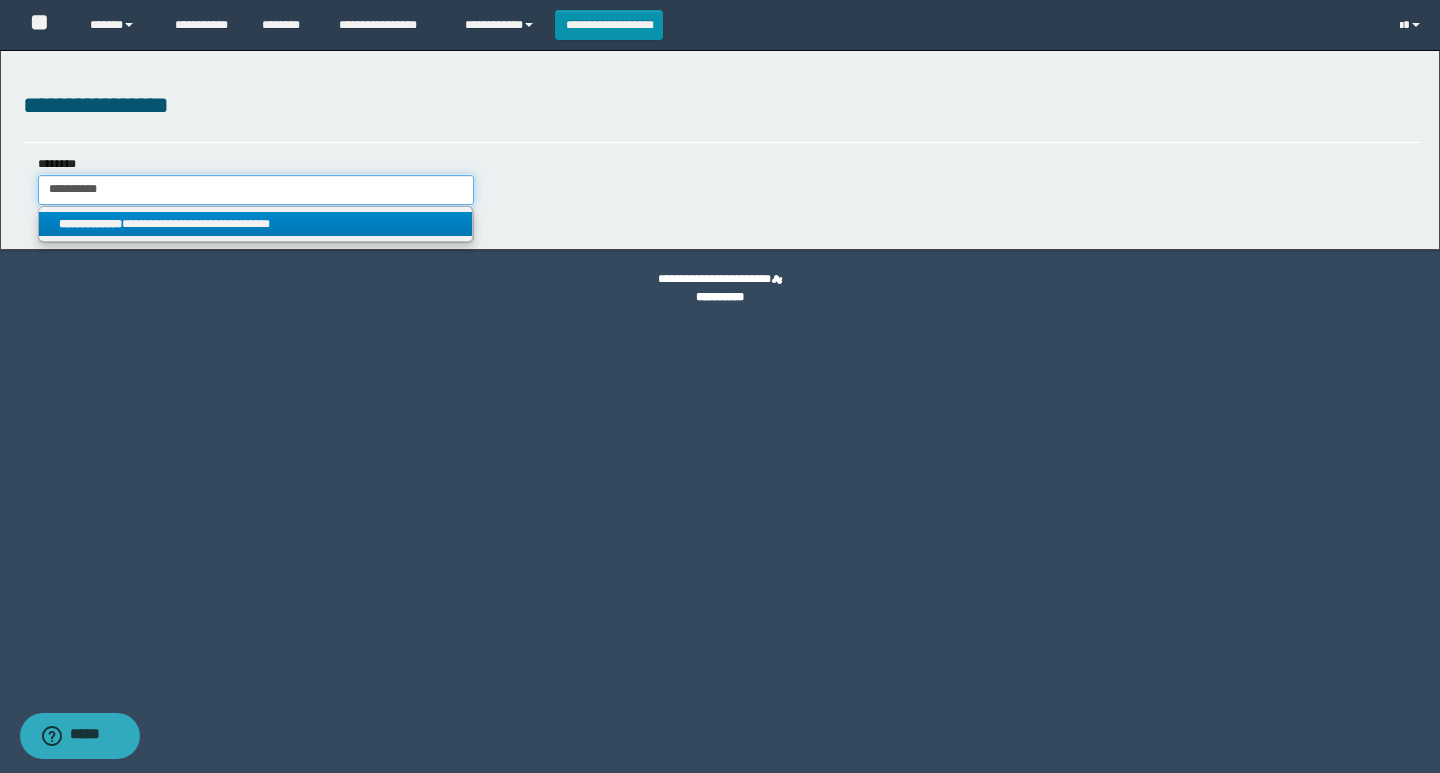 type on "**********" 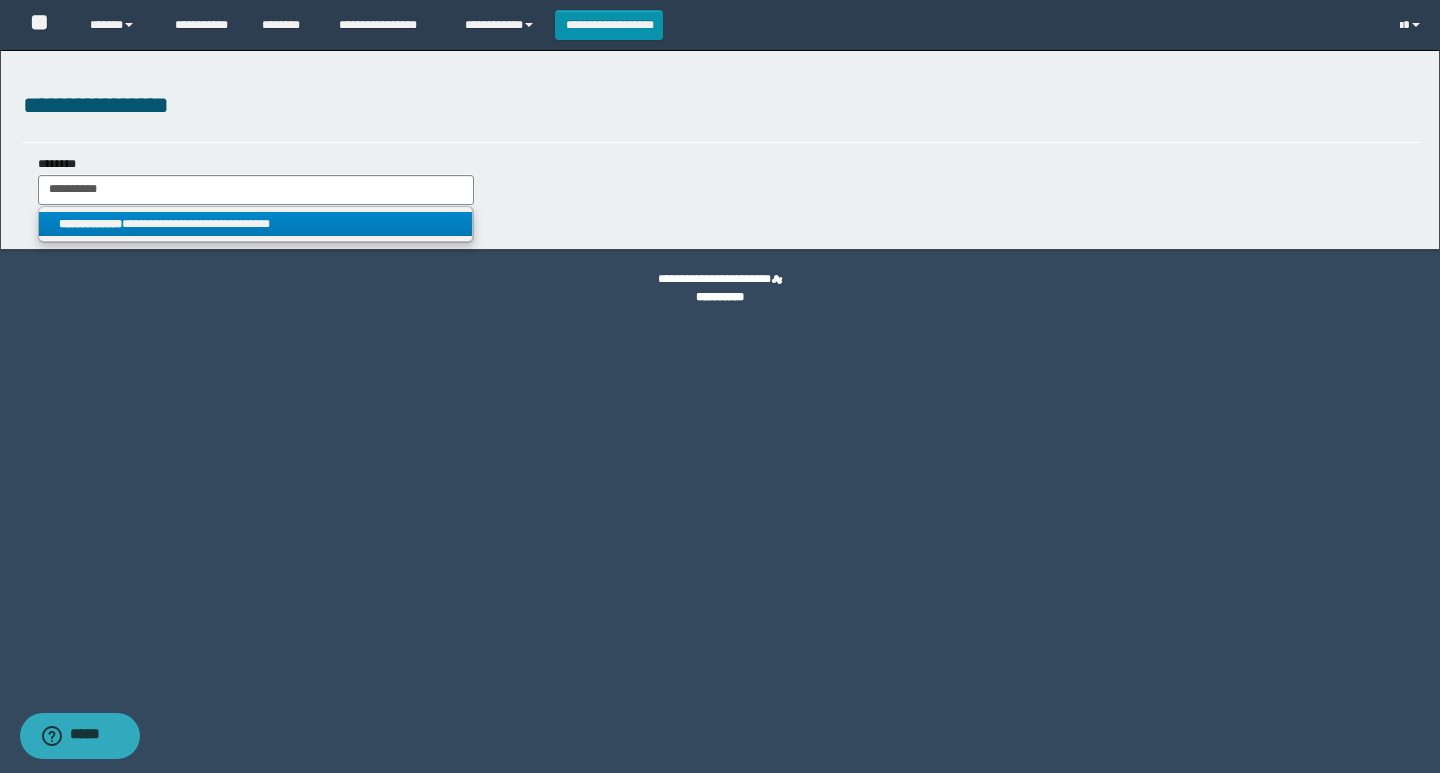 click on "**********" at bounding box center (255, 224) 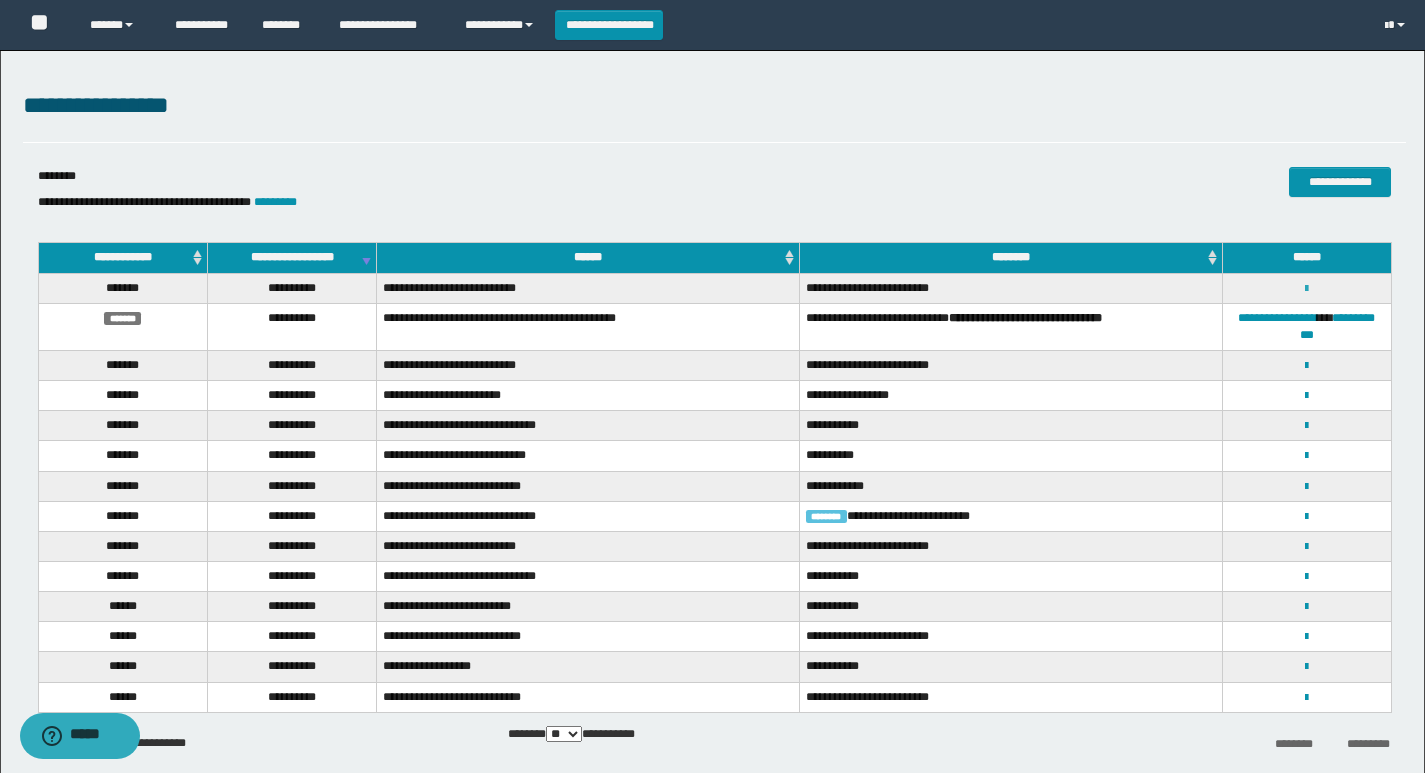click at bounding box center (1306, 289) 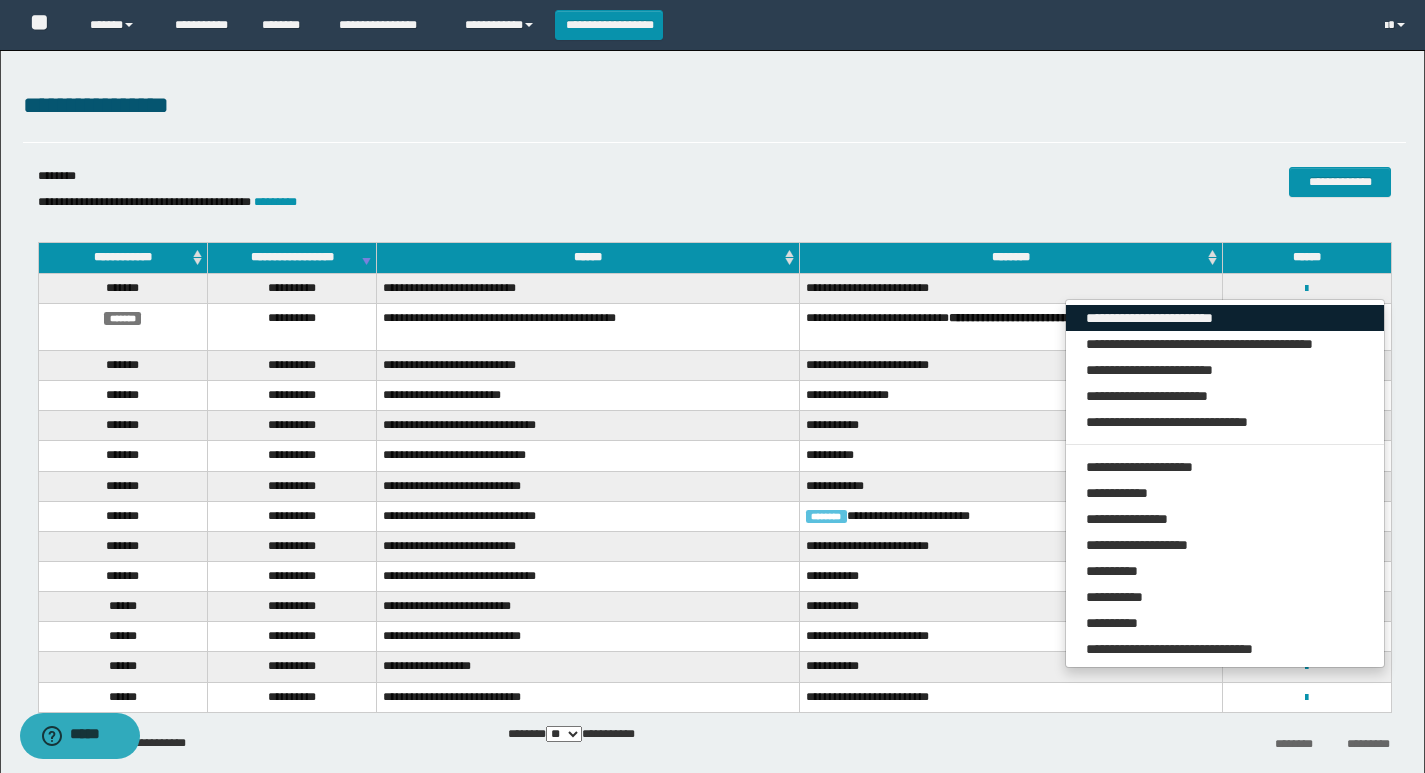 click on "**********" at bounding box center [1225, 318] 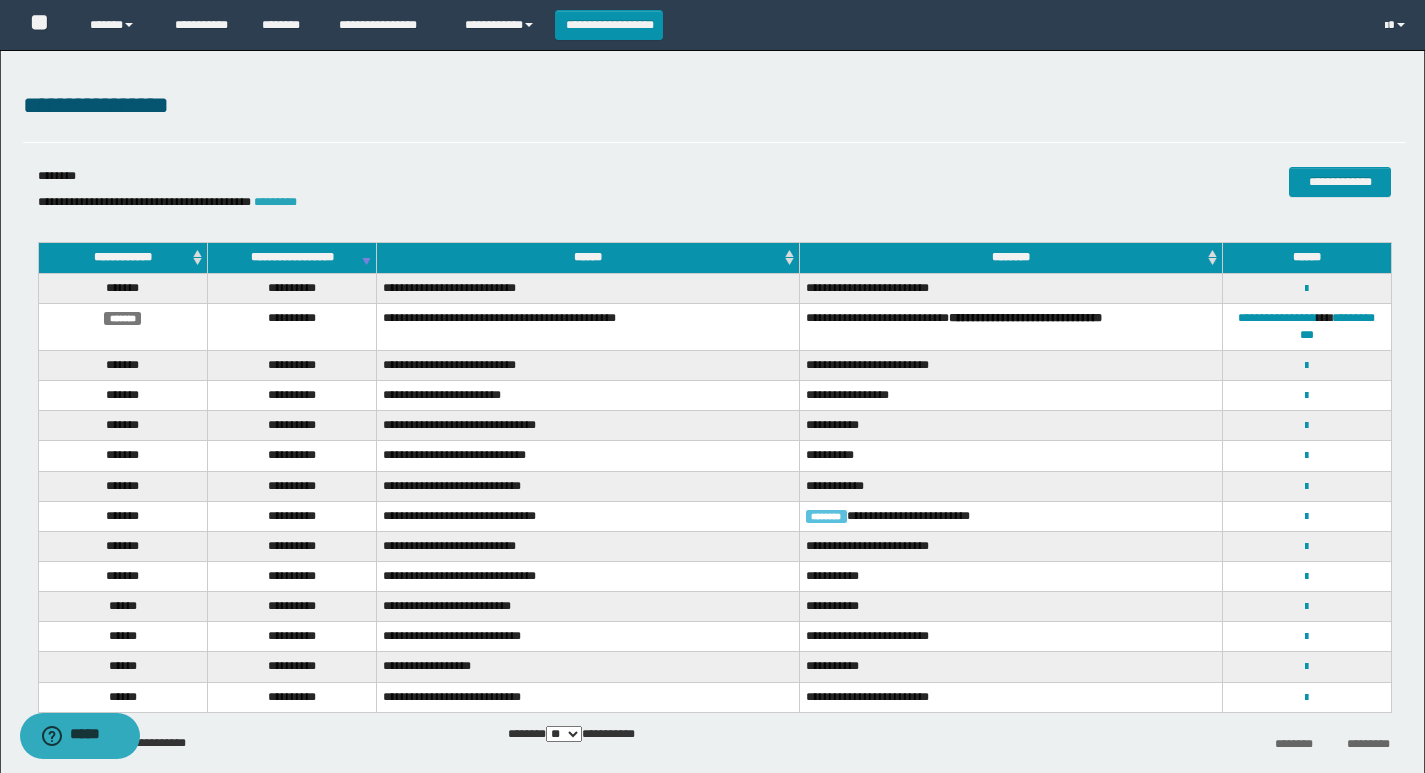 click on "*********" at bounding box center (275, 202) 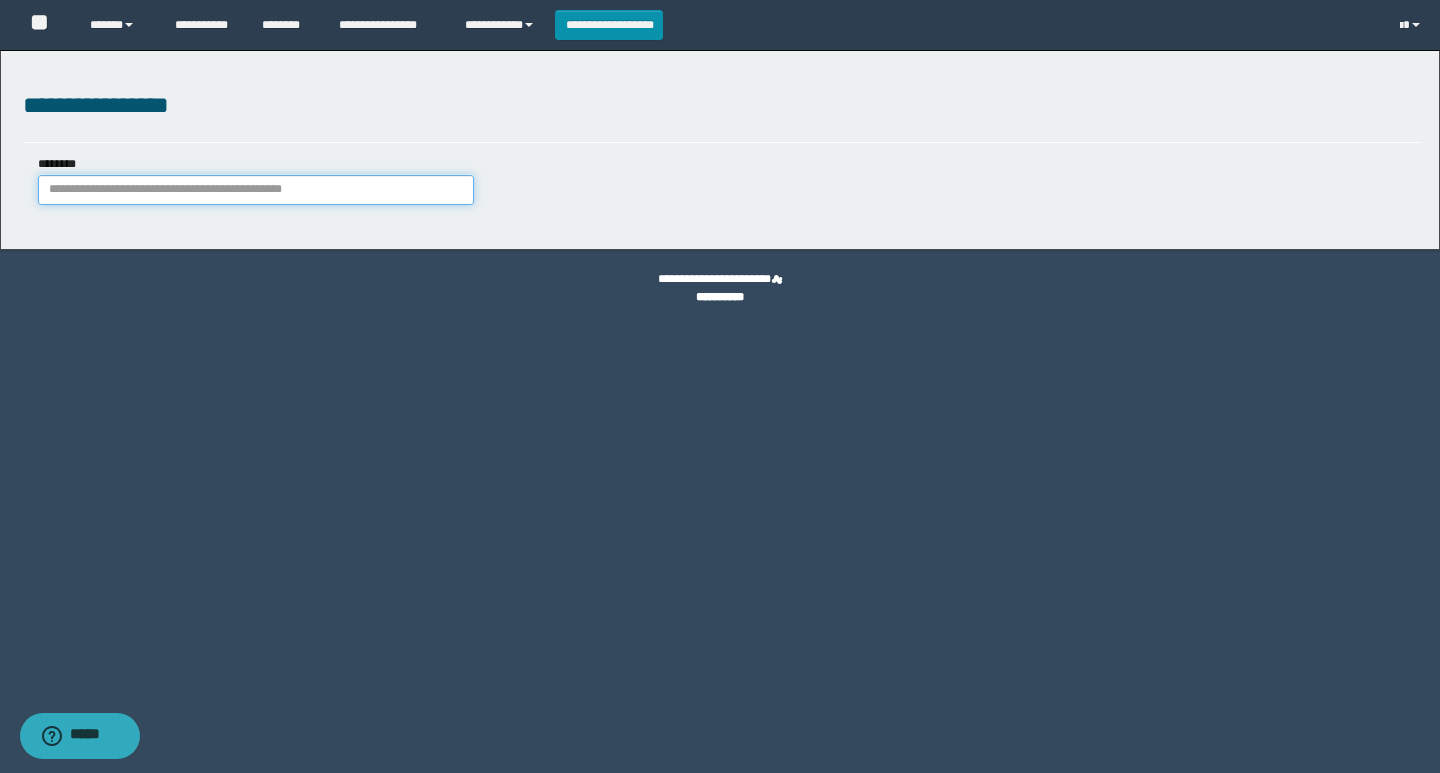 click on "********" at bounding box center [256, 190] 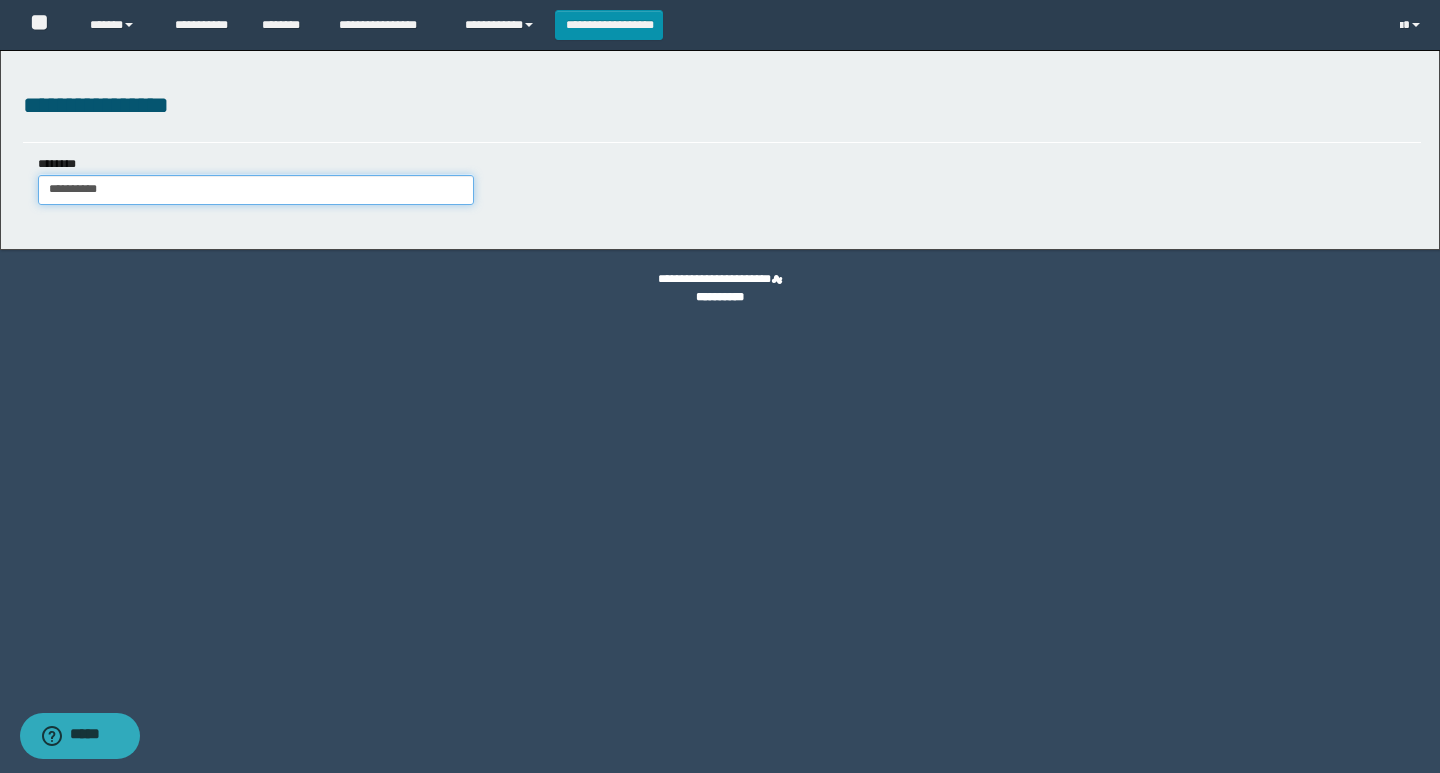 type on "**********" 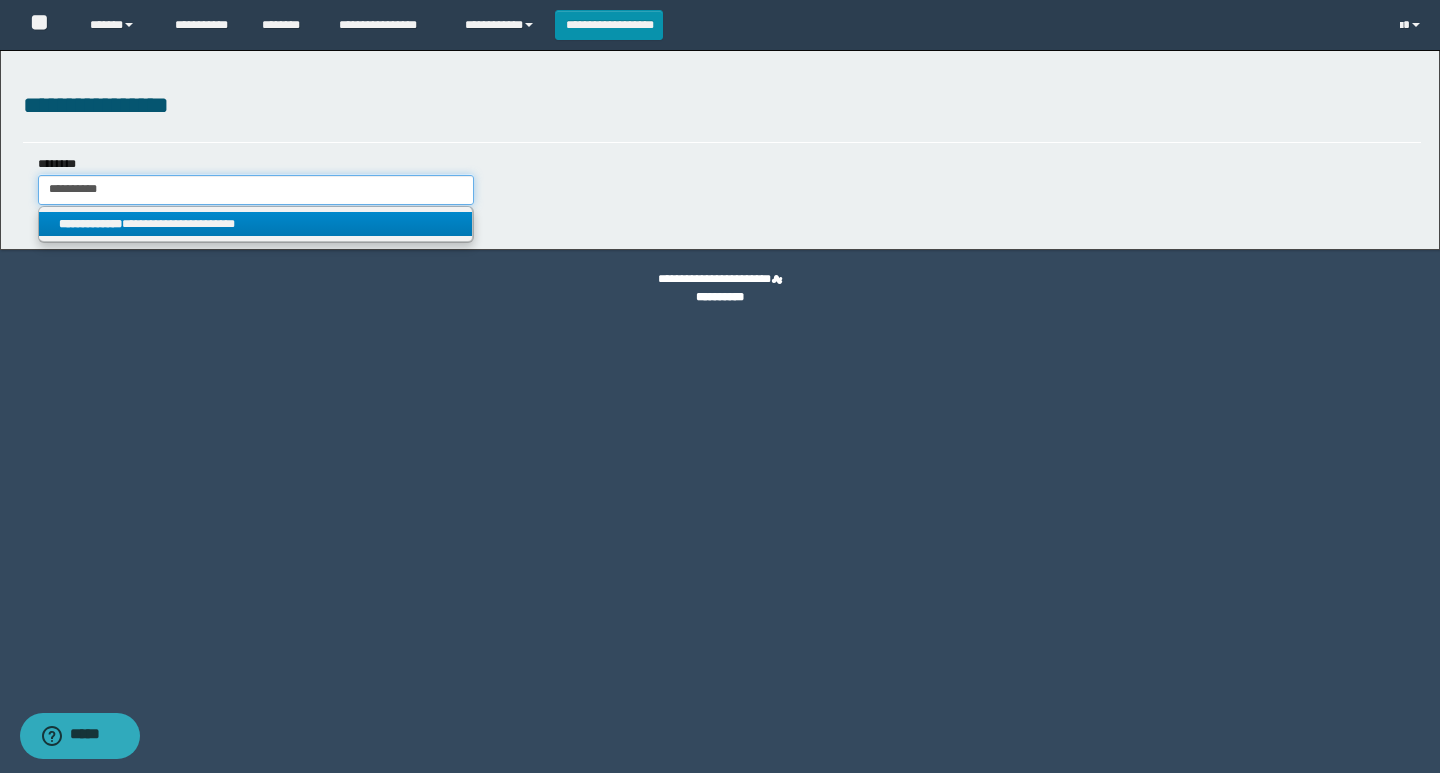 type on "**********" 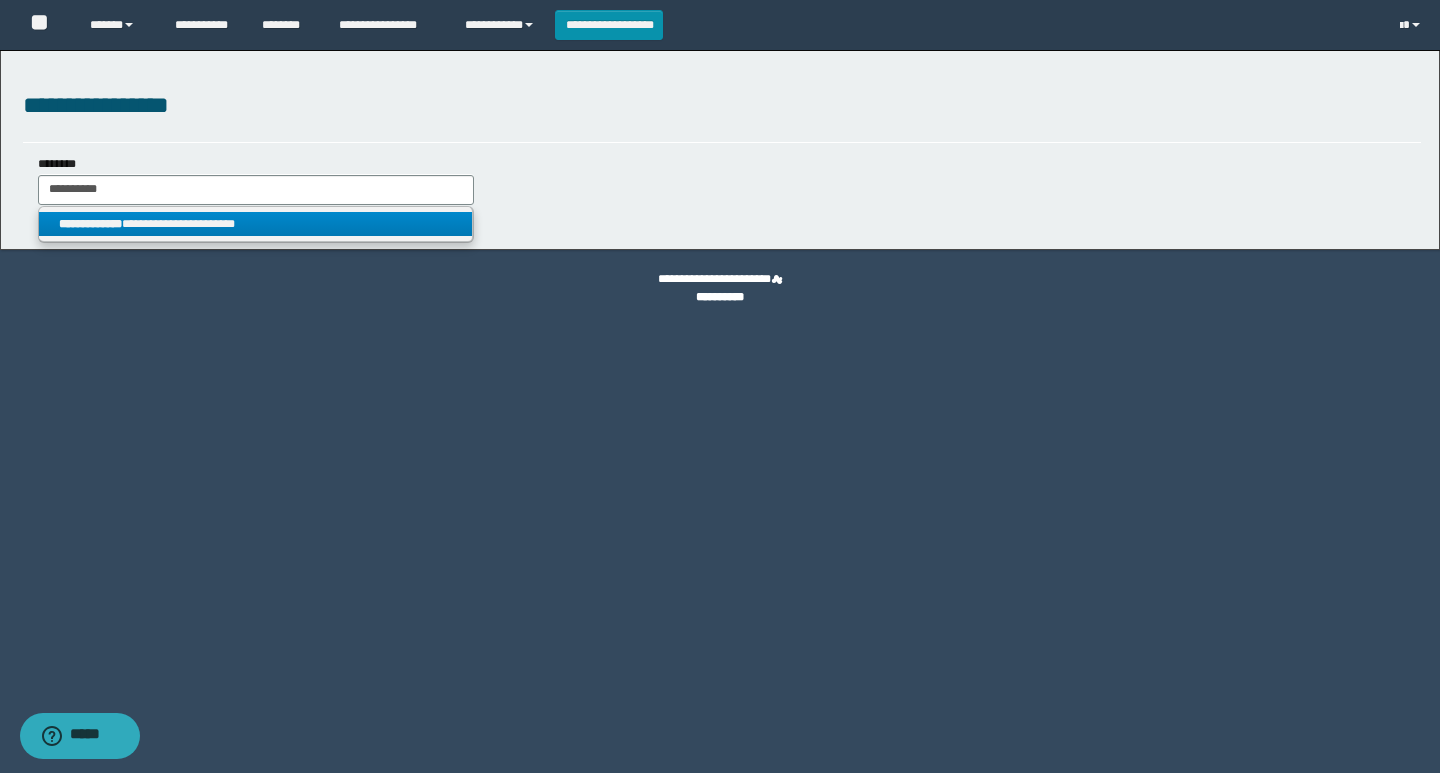 click on "**********" at bounding box center (255, 224) 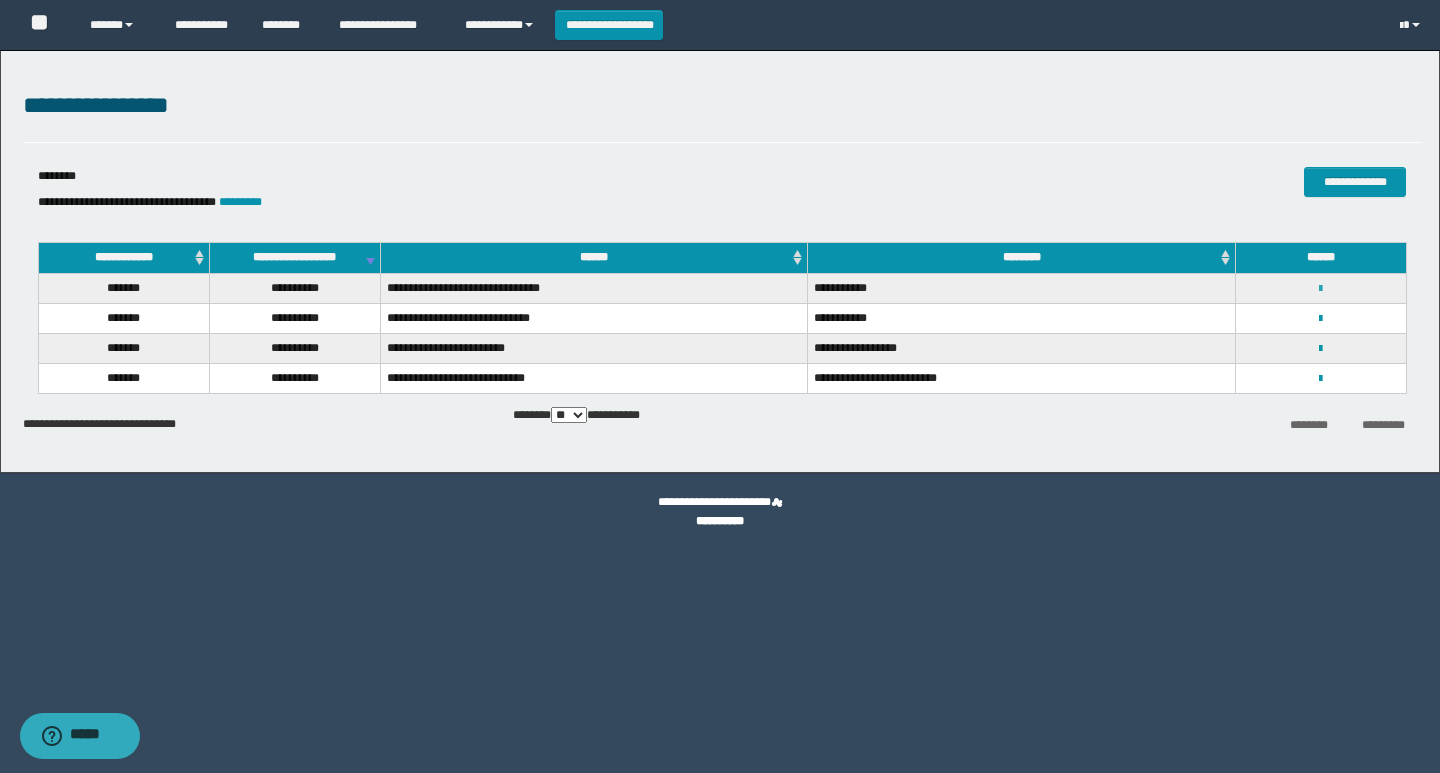 click at bounding box center (1320, 289) 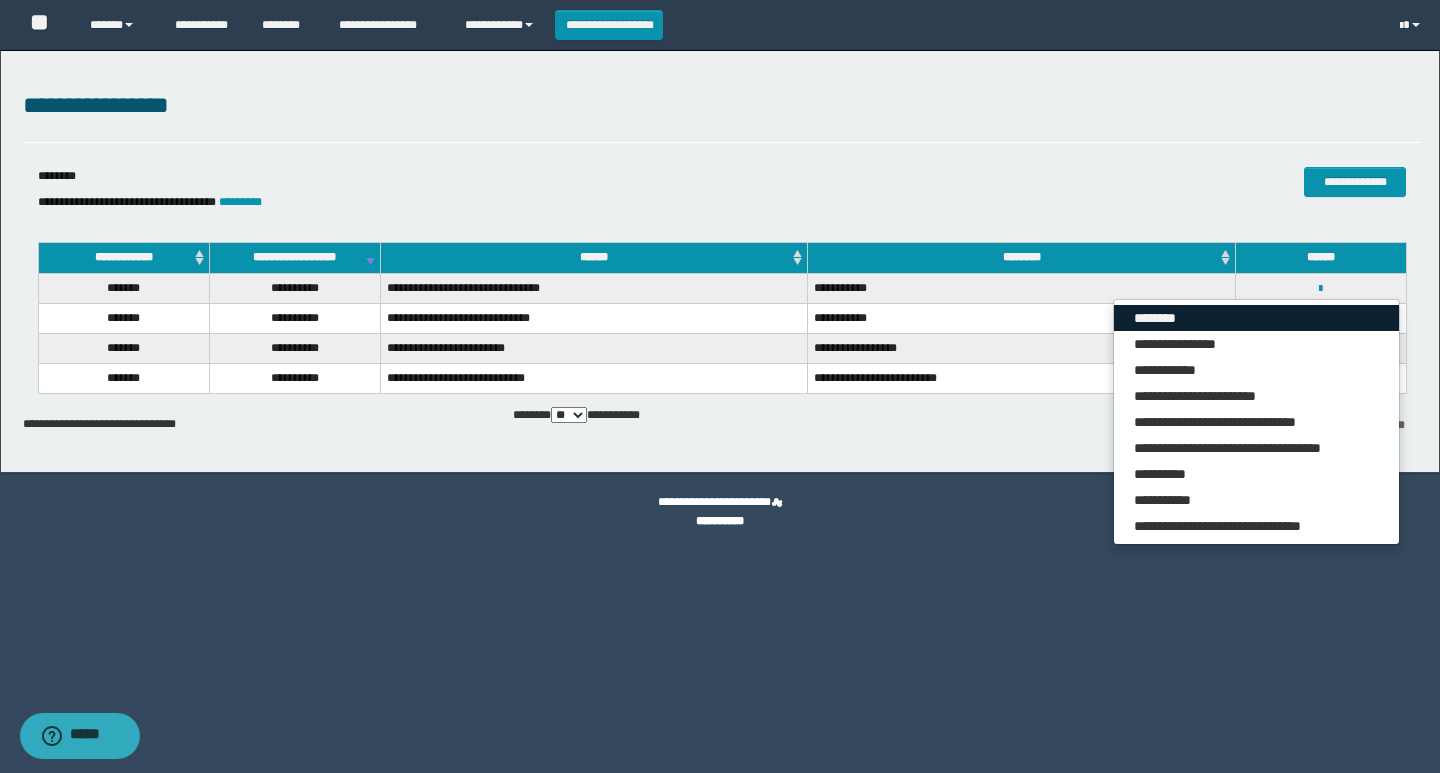 click on "********" at bounding box center (1256, 318) 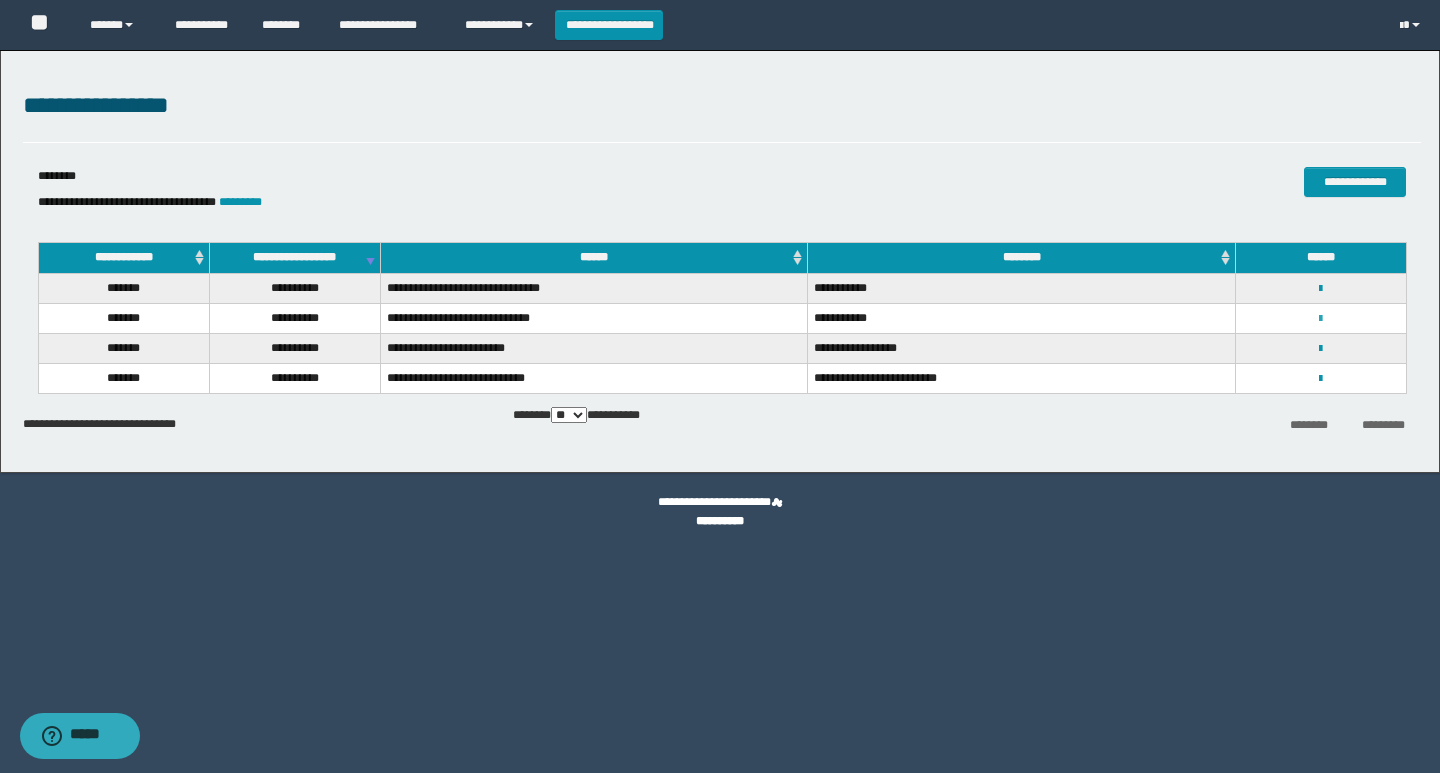 click at bounding box center [1320, 319] 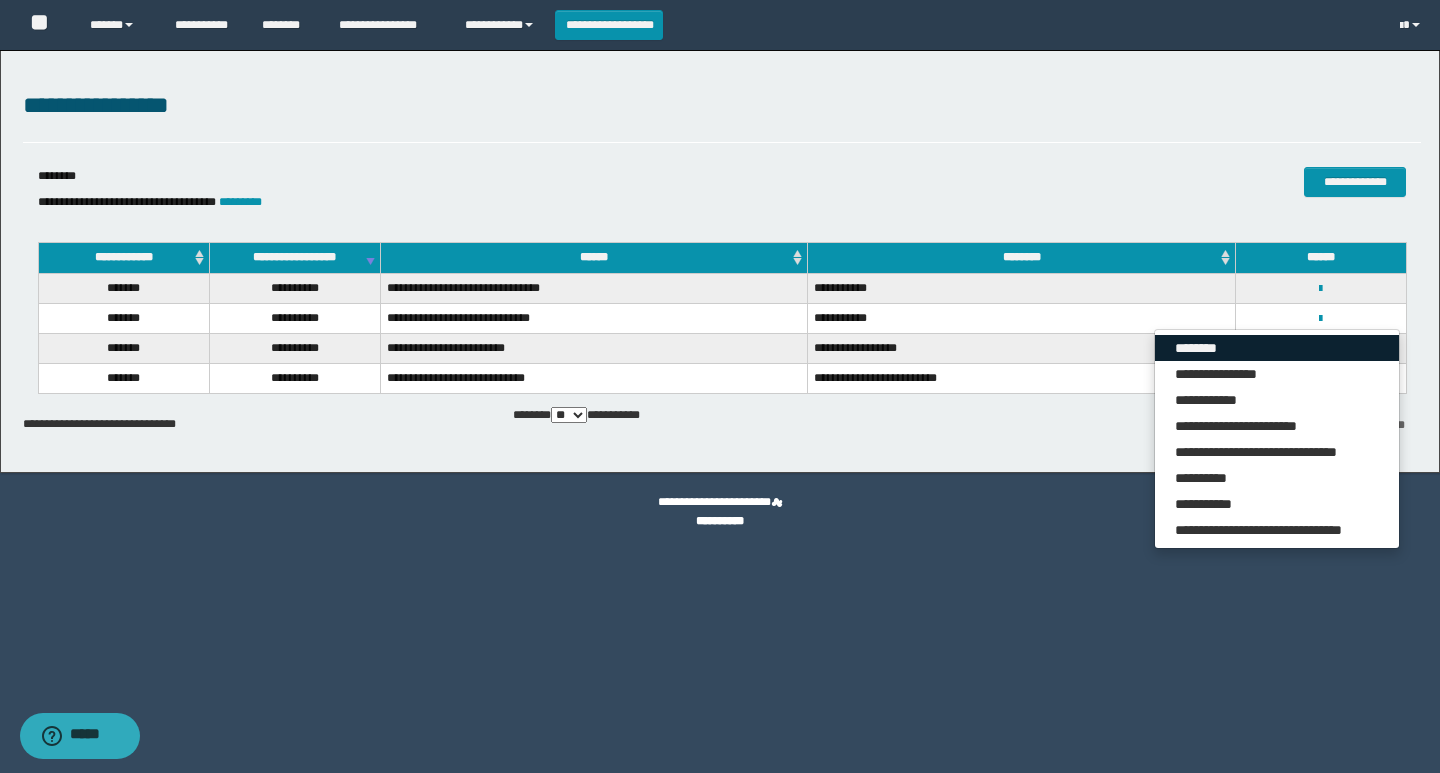 click on "********" at bounding box center (1277, 348) 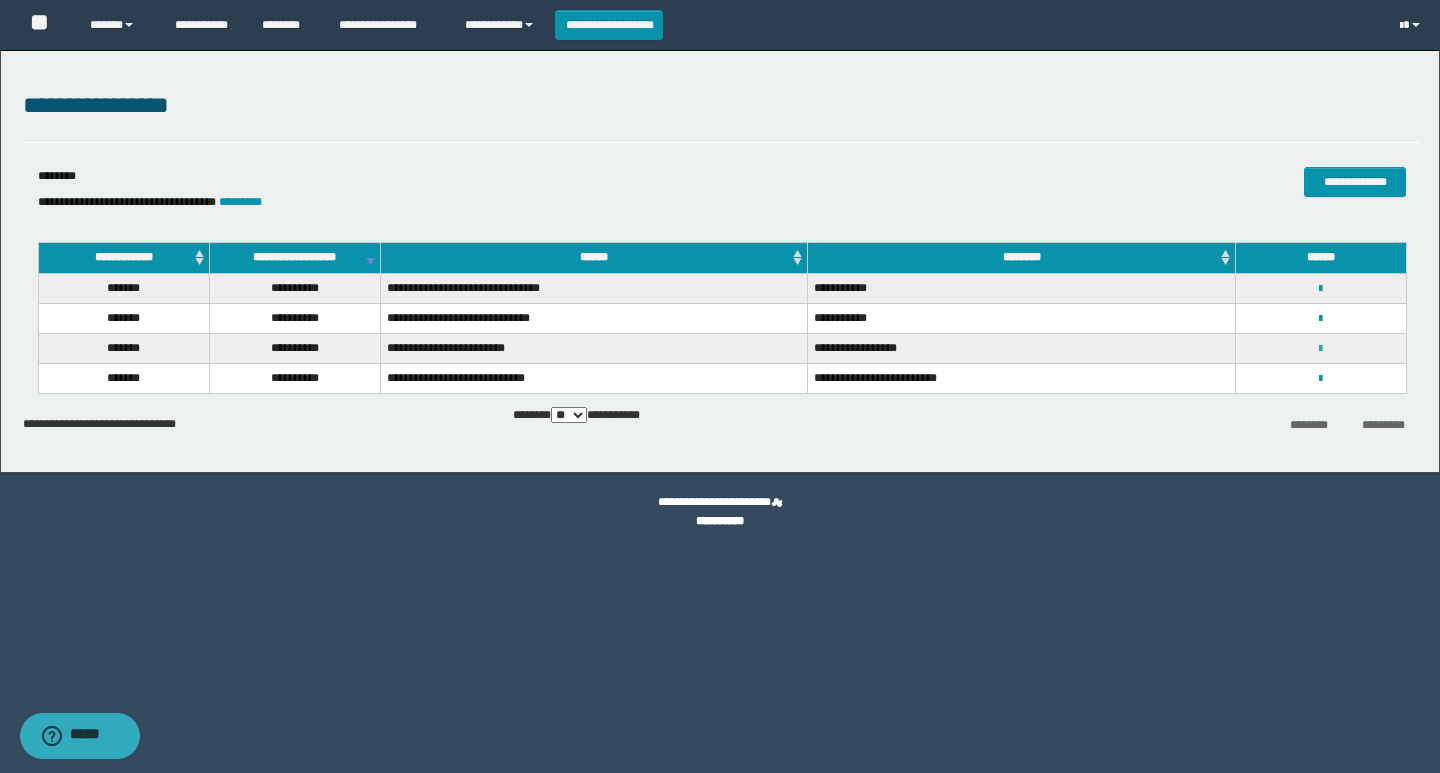 click at bounding box center (1320, 349) 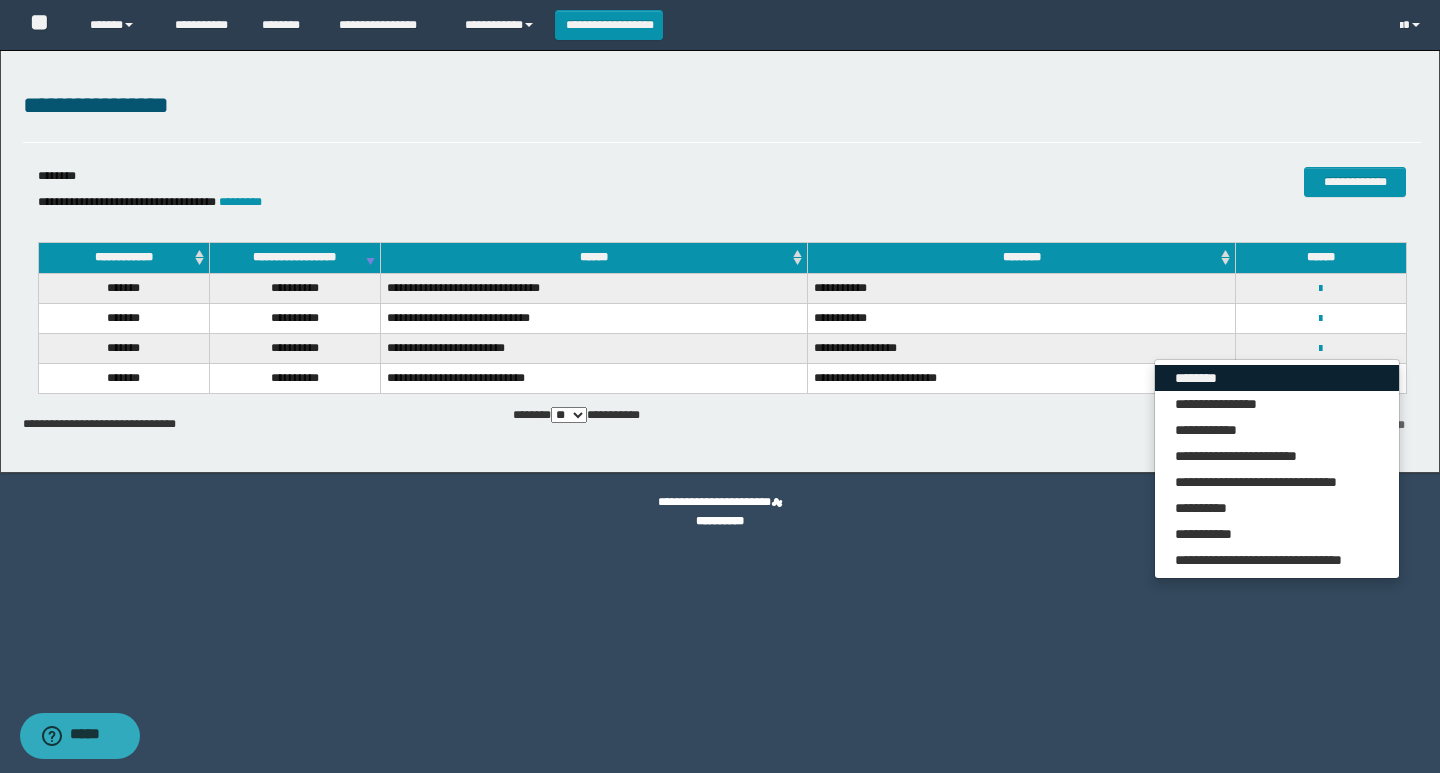 click on "********" at bounding box center [1277, 378] 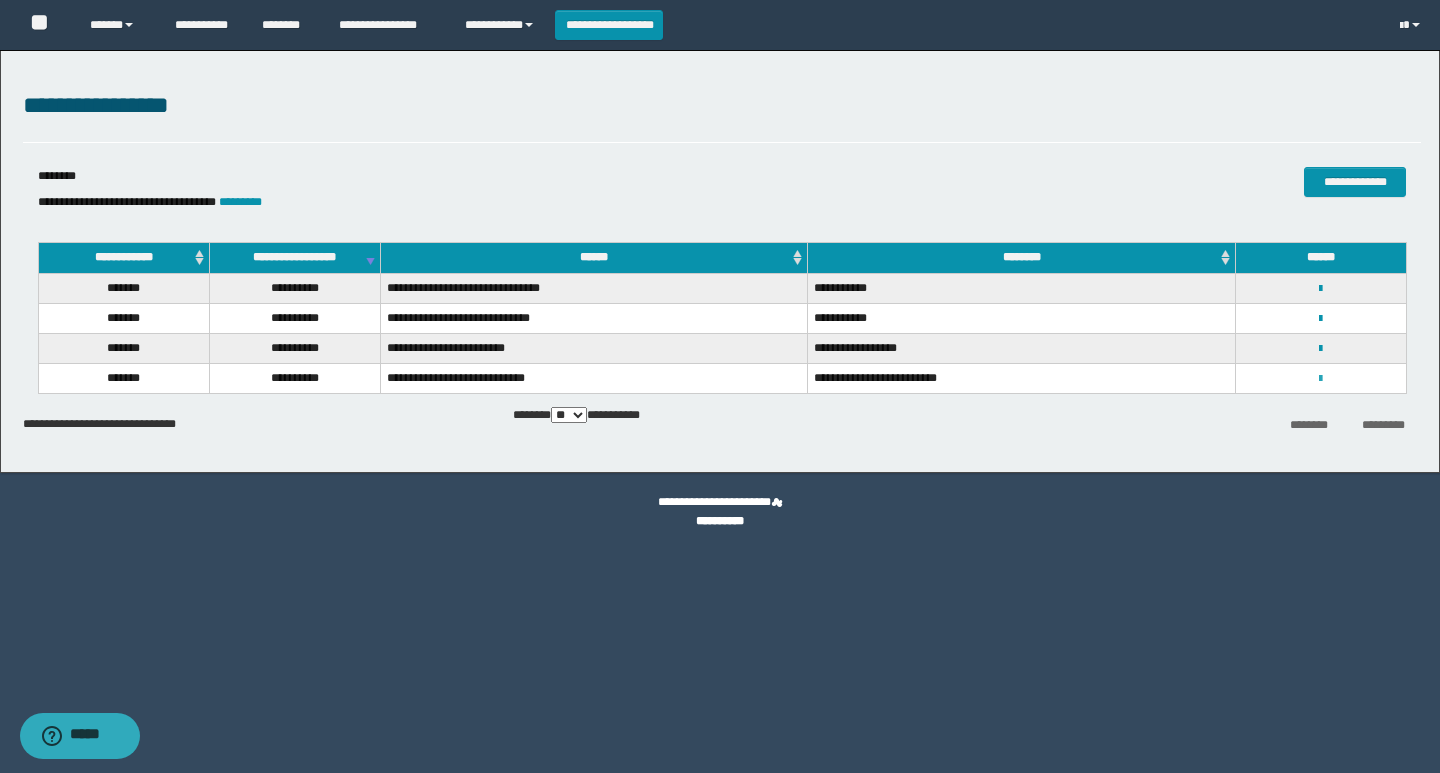 click at bounding box center (1320, 379) 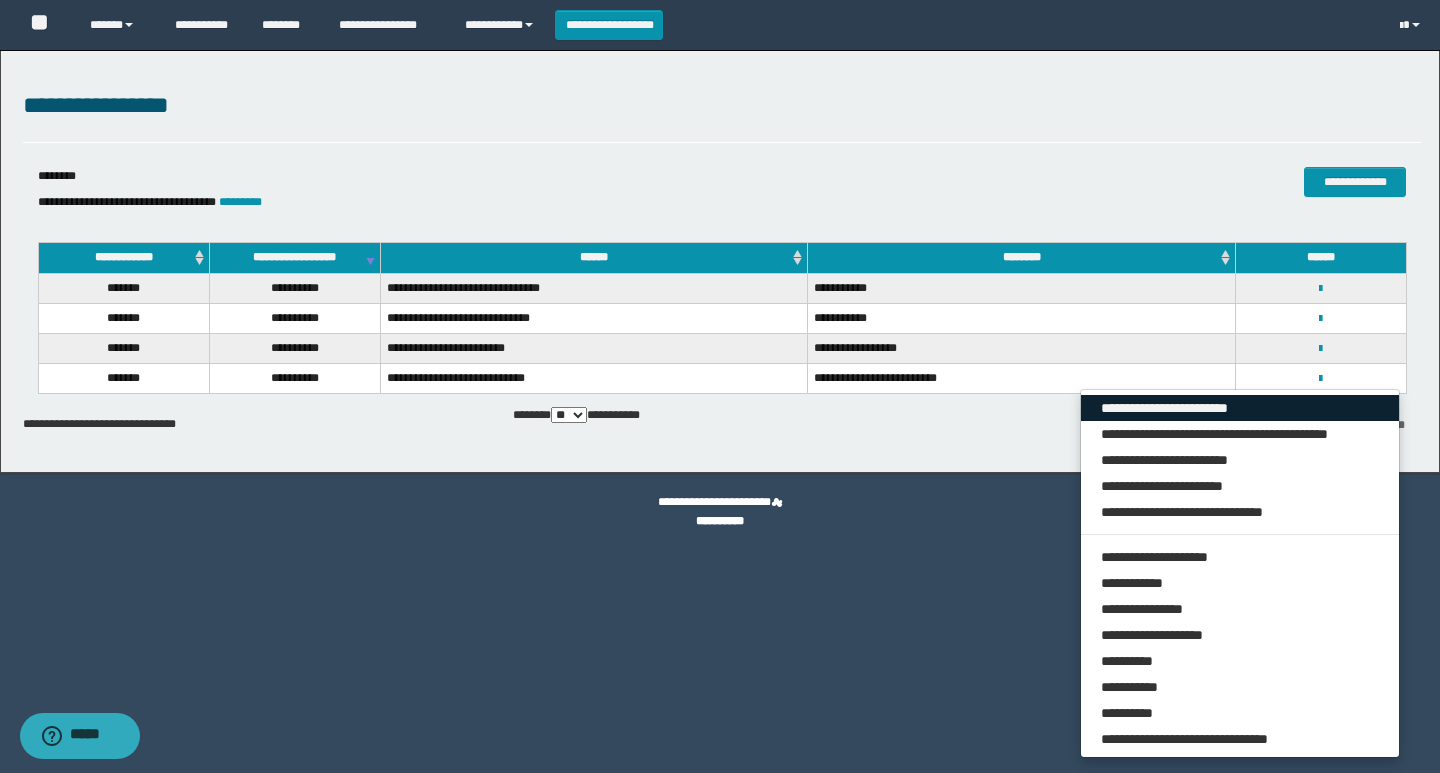click on "**********" at bounding box center (1240, 408) 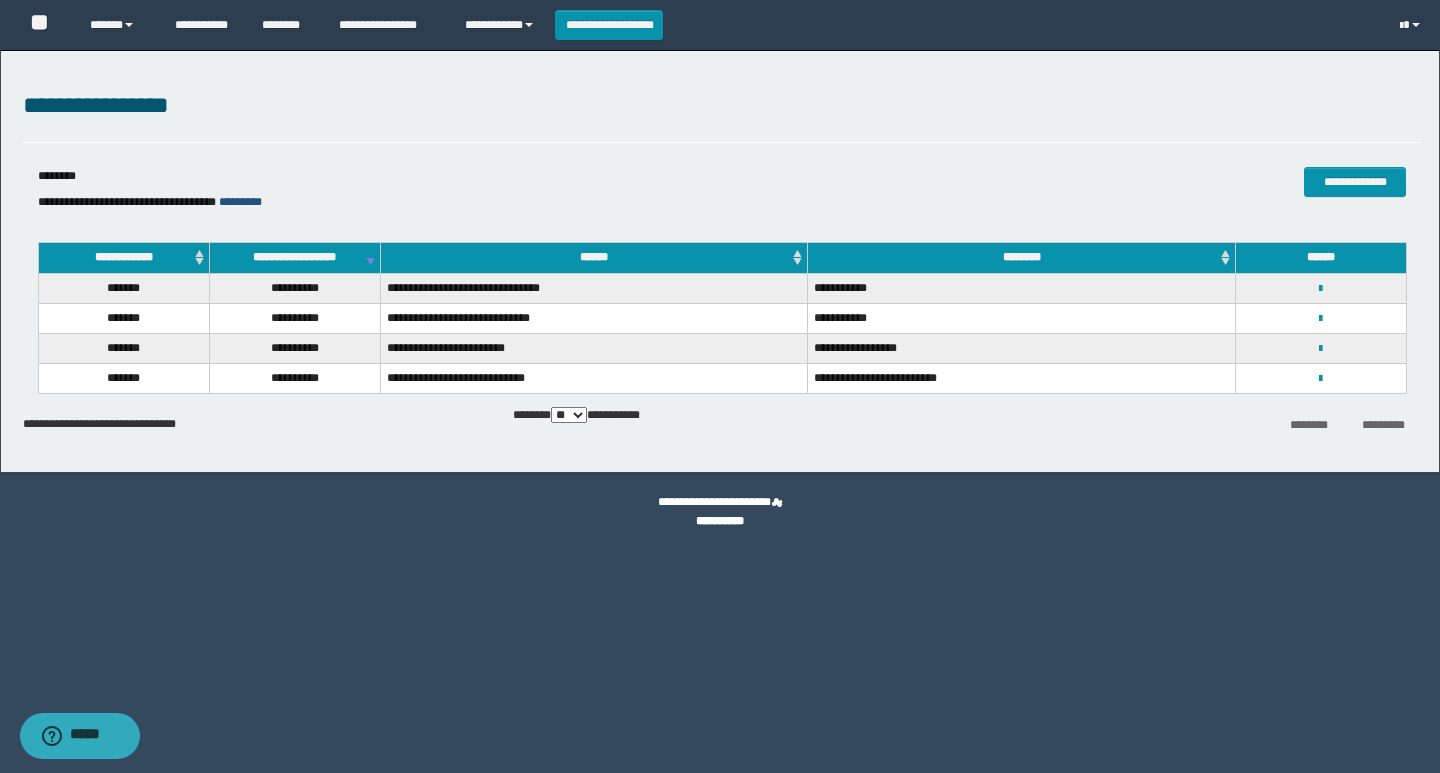click on "*********" at bounding box center (240, 202) 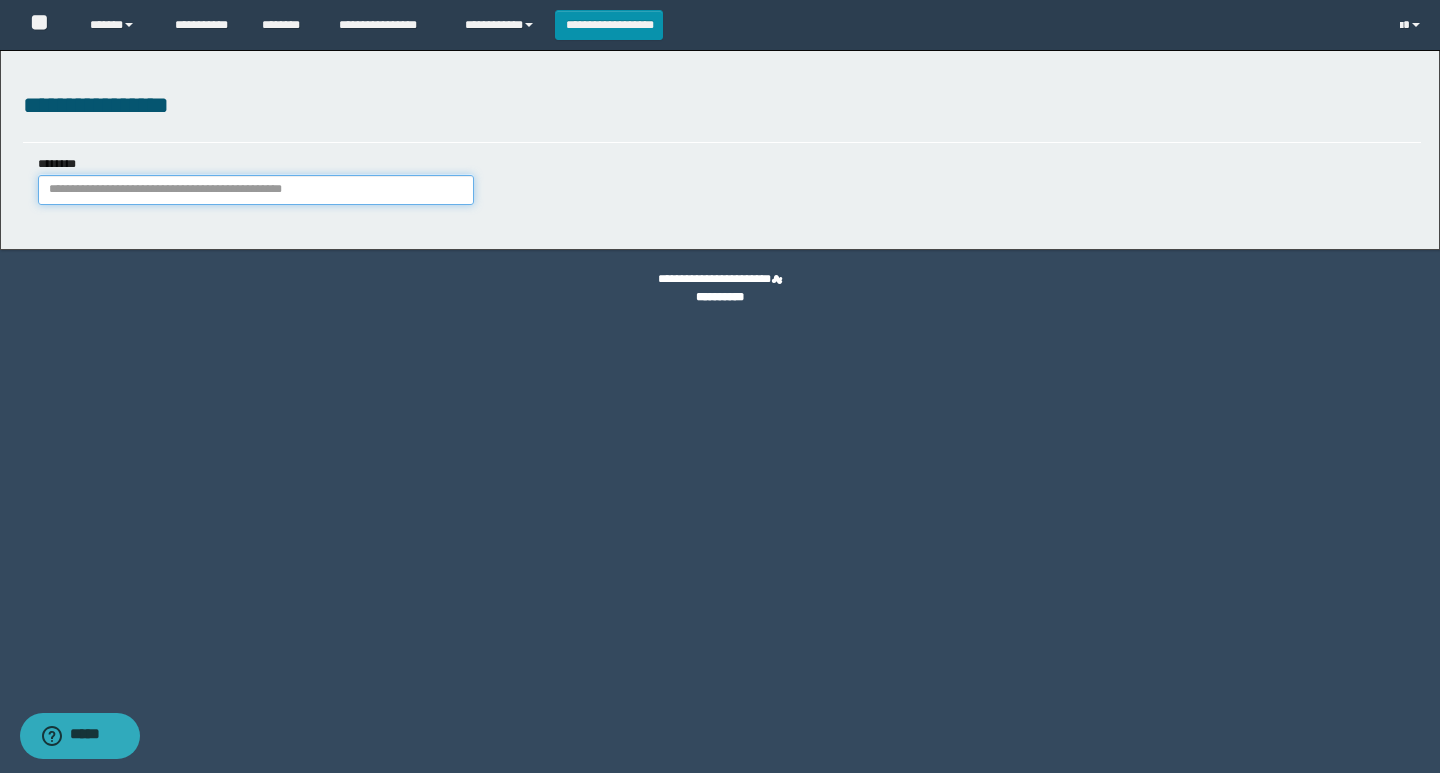 click on "********" at bounding box center (256, 190) 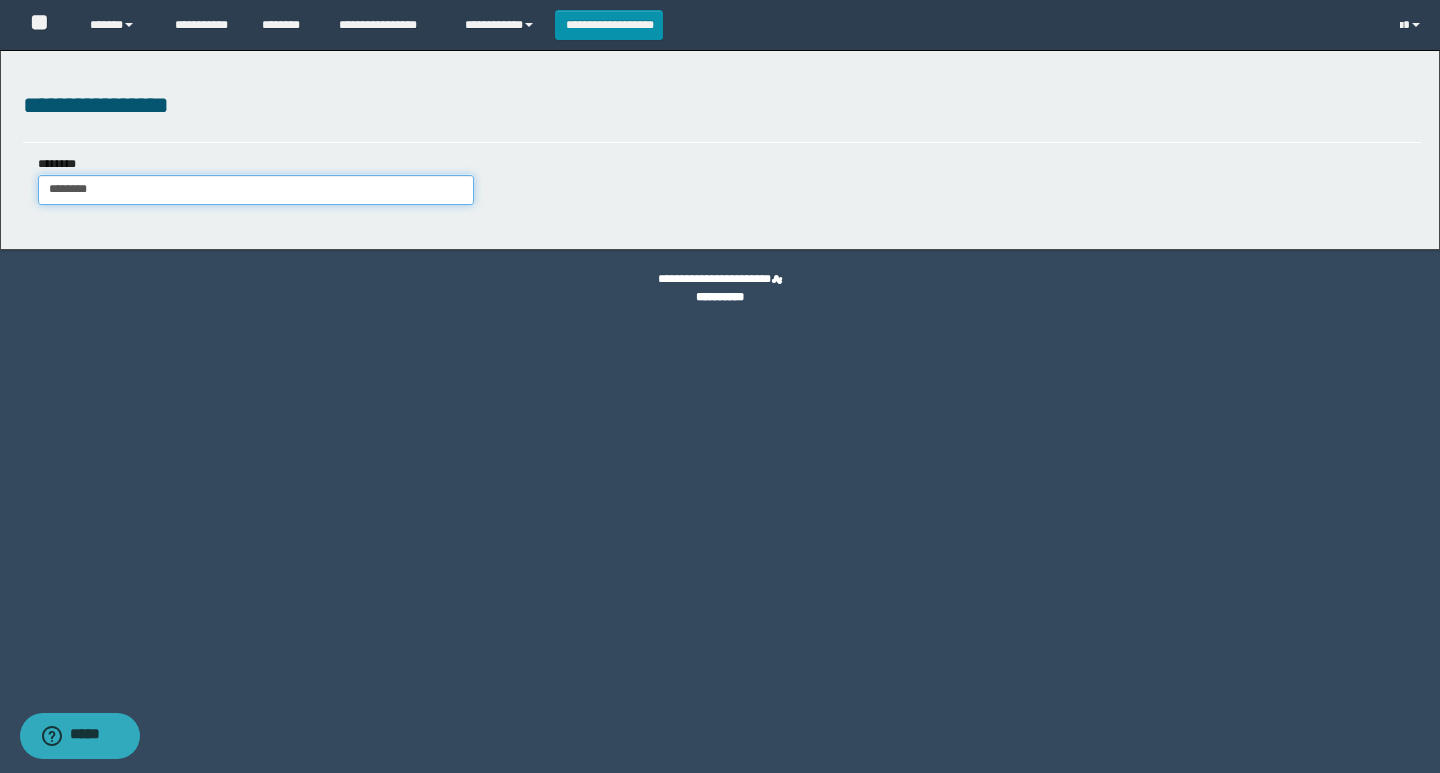 type on "********" 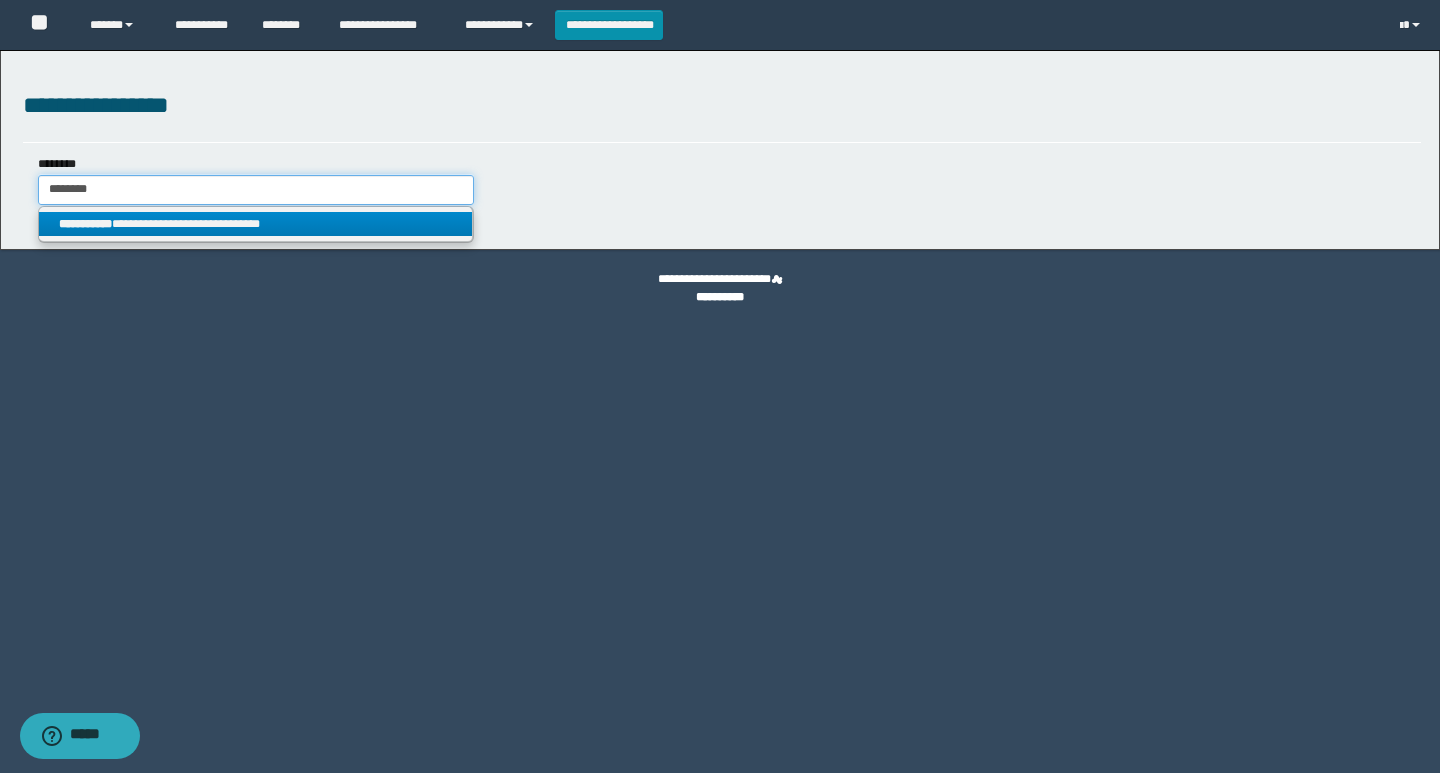 type on "********" 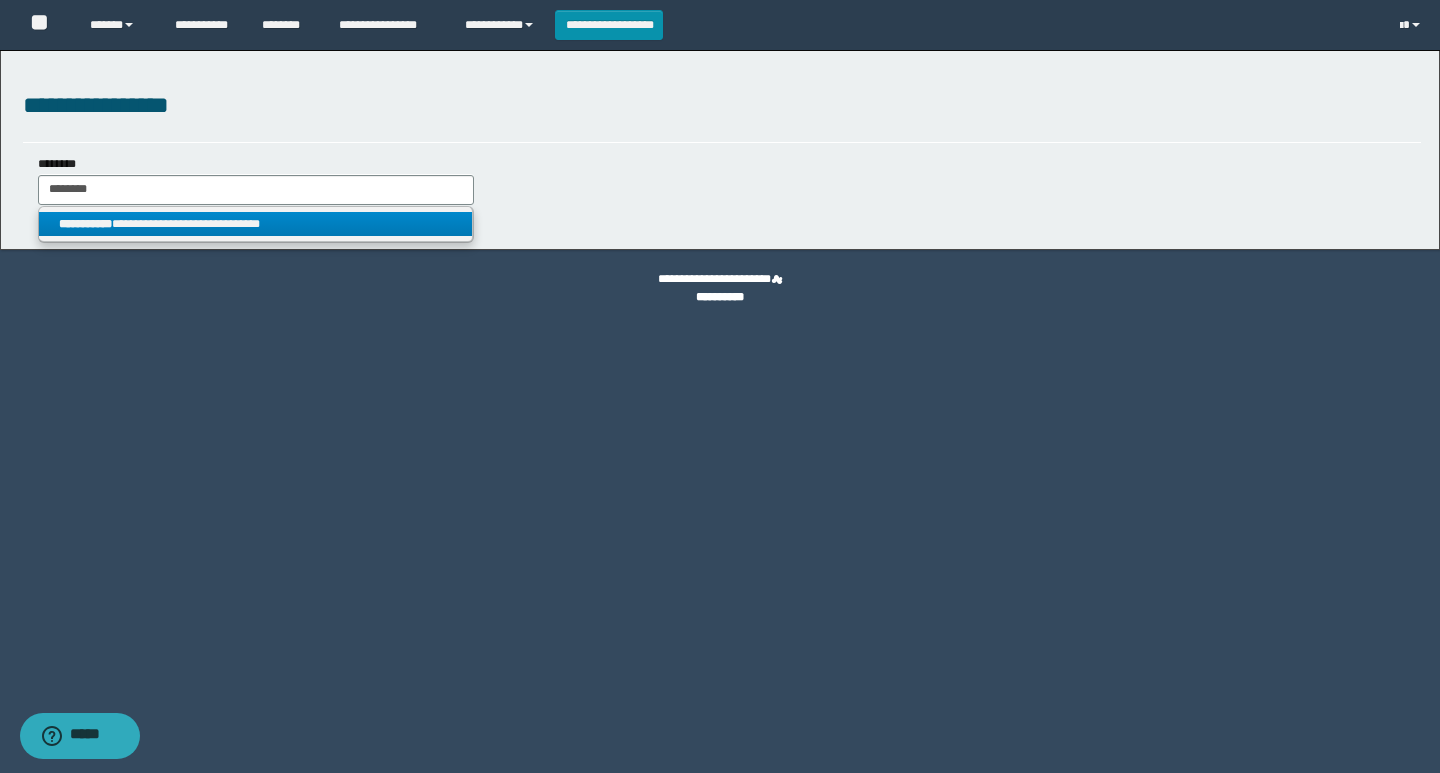 click on "**********" at bounding box center [255, 224] 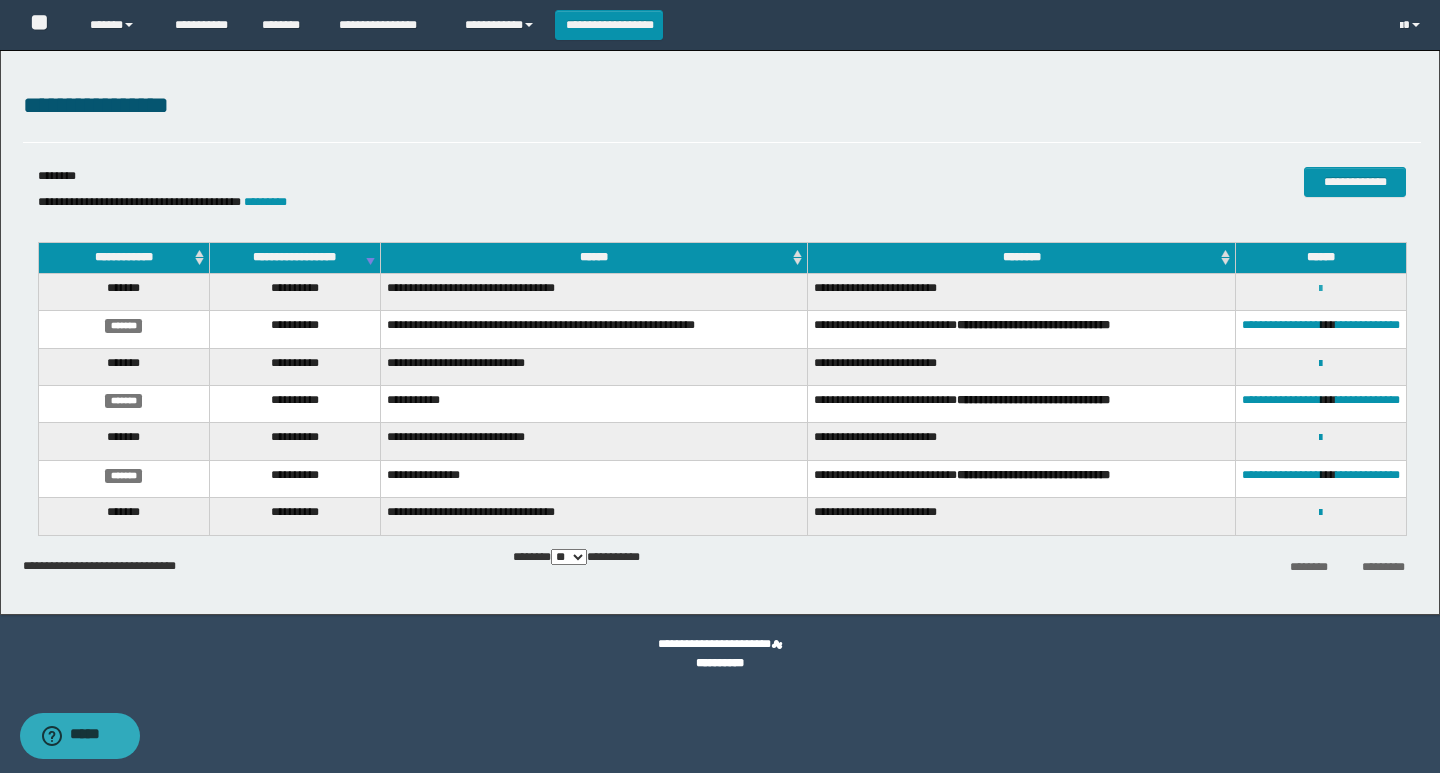 click at bounding box center [1320, 289] 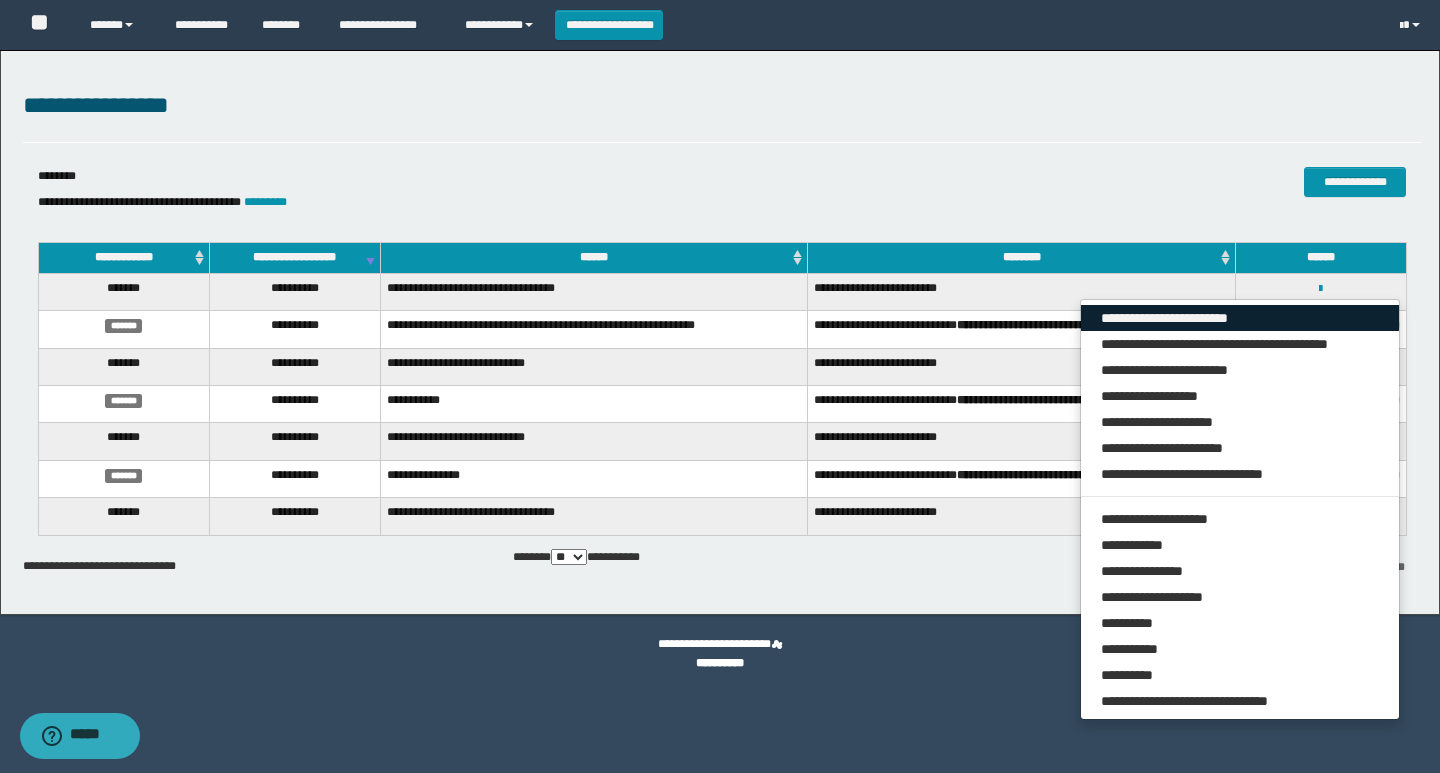 click on "**********" at bounding box center [1240, 318] 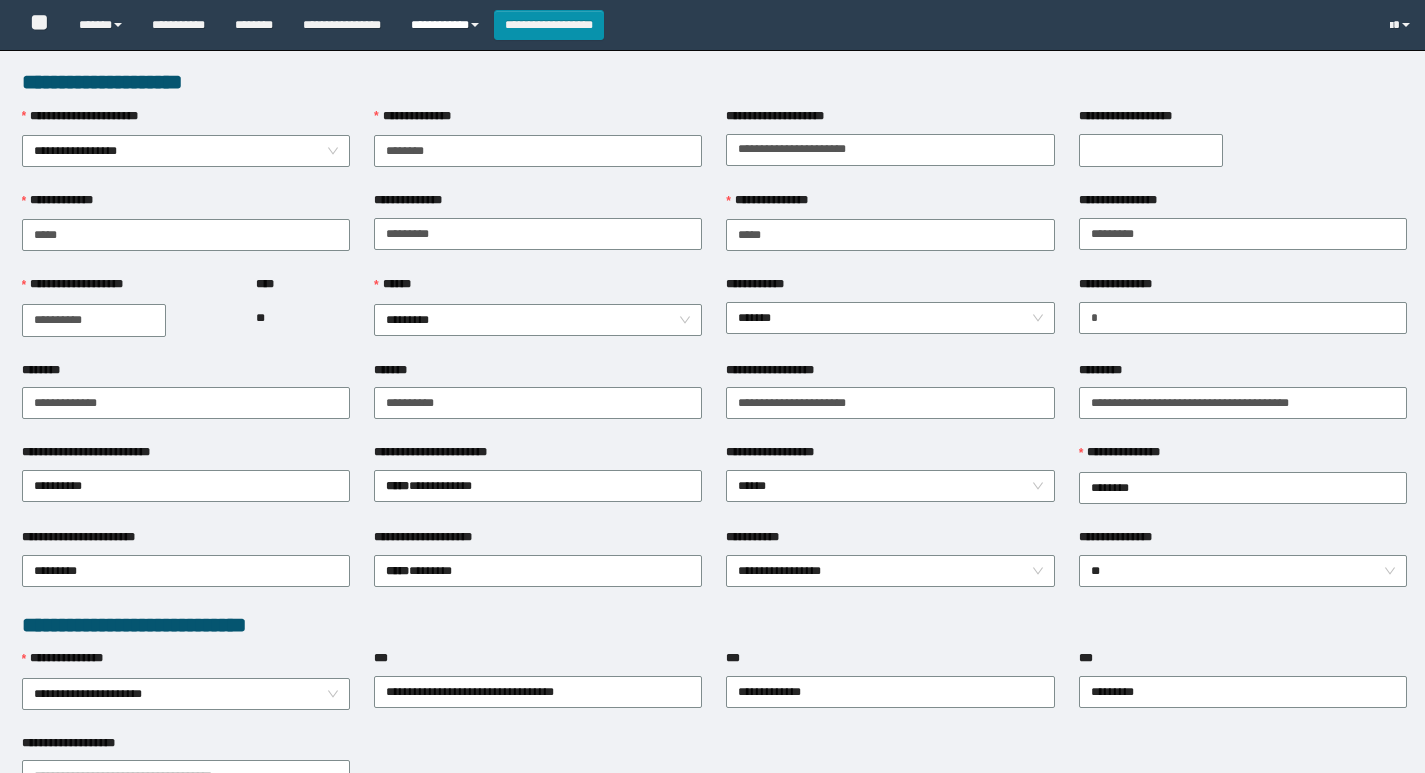 click on "**********" at bounding box center [445, 25] 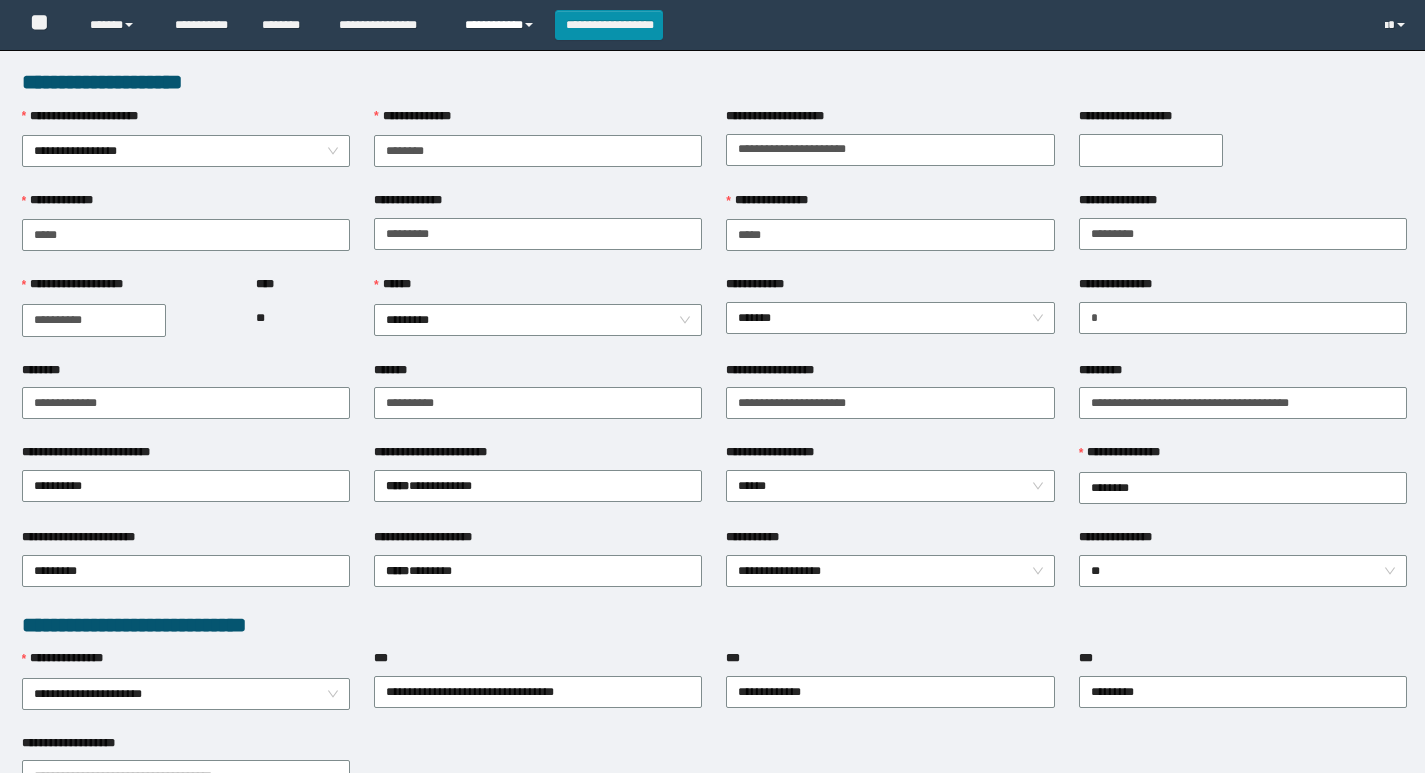 scroll, scrollTop: 0, scrollLeft: 0, axis: both 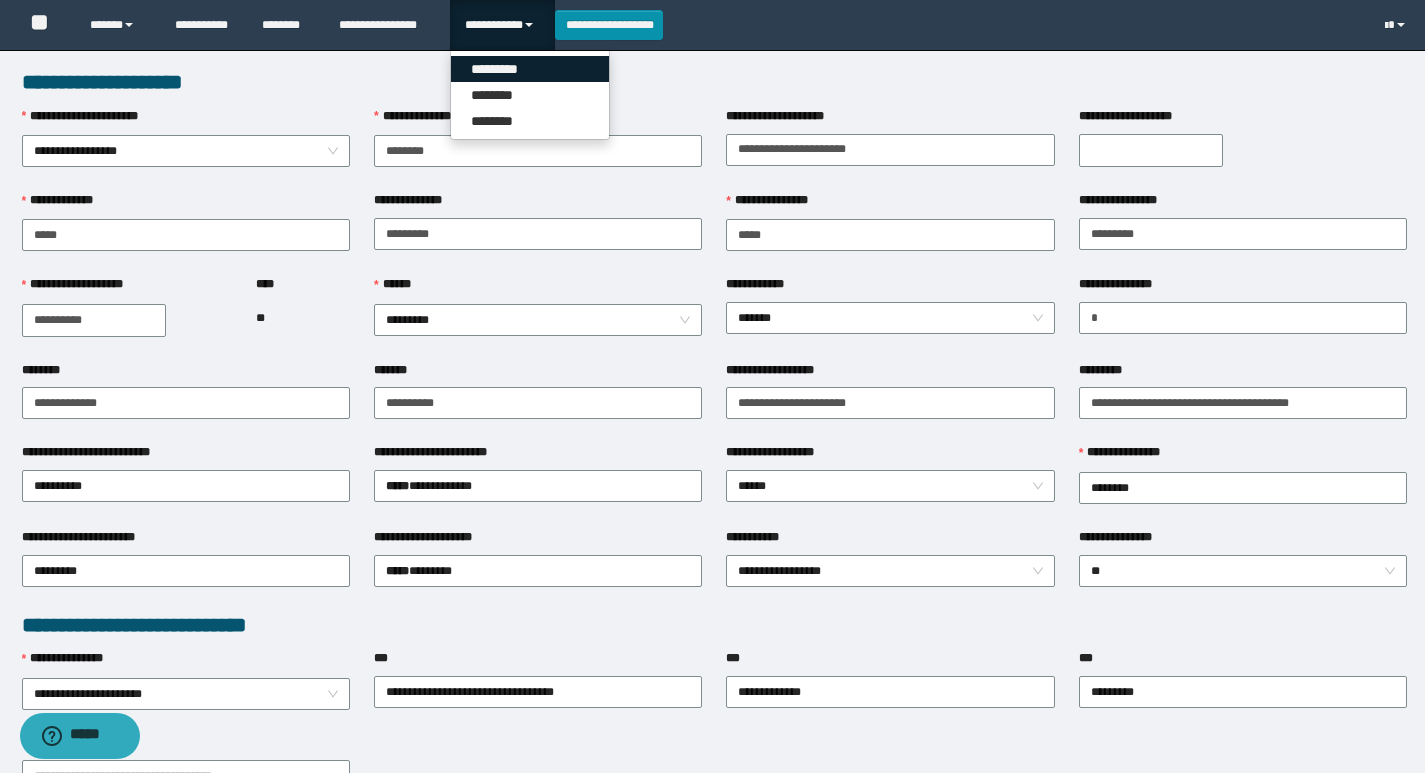 click on "*********" at bounding box center [530, 69] 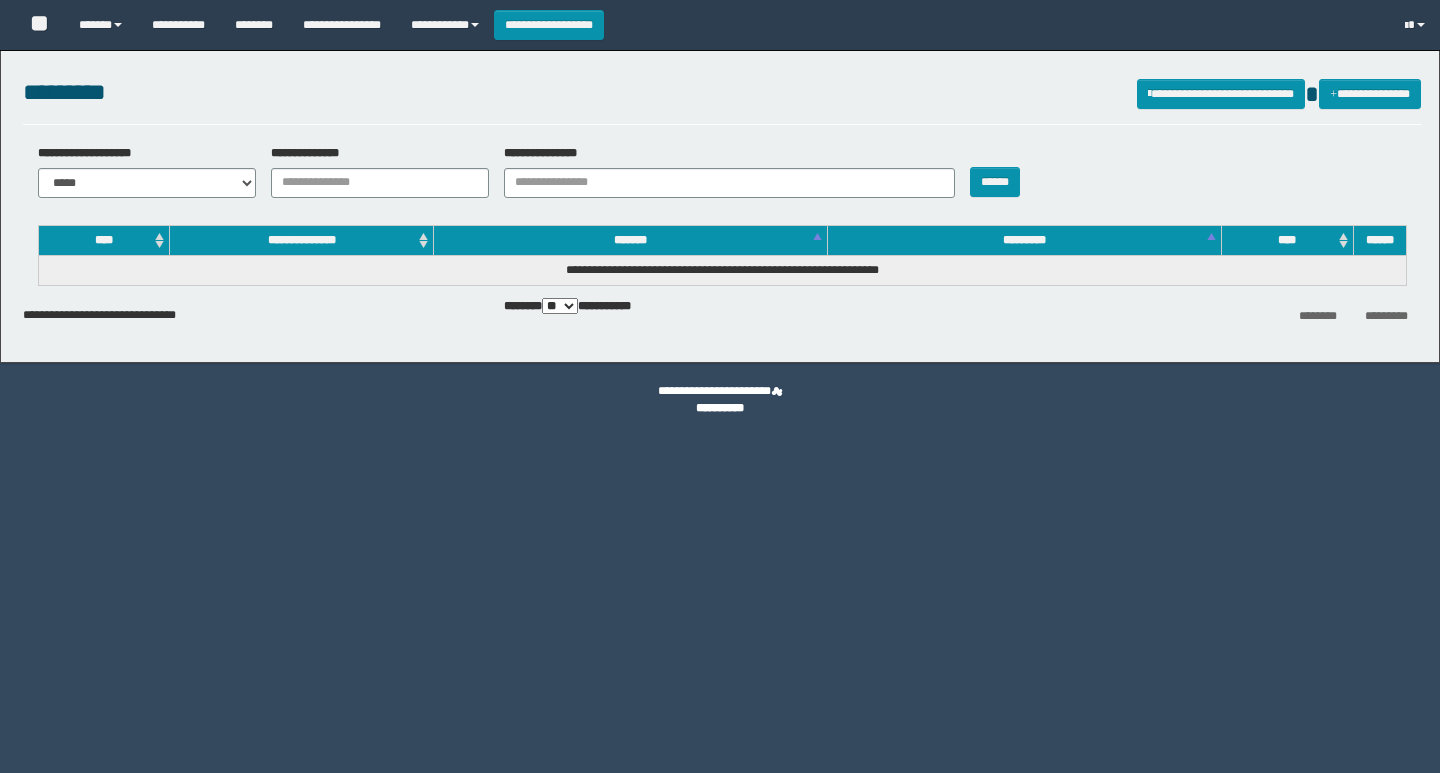 click on "**********" at bounding box center [380, 183] 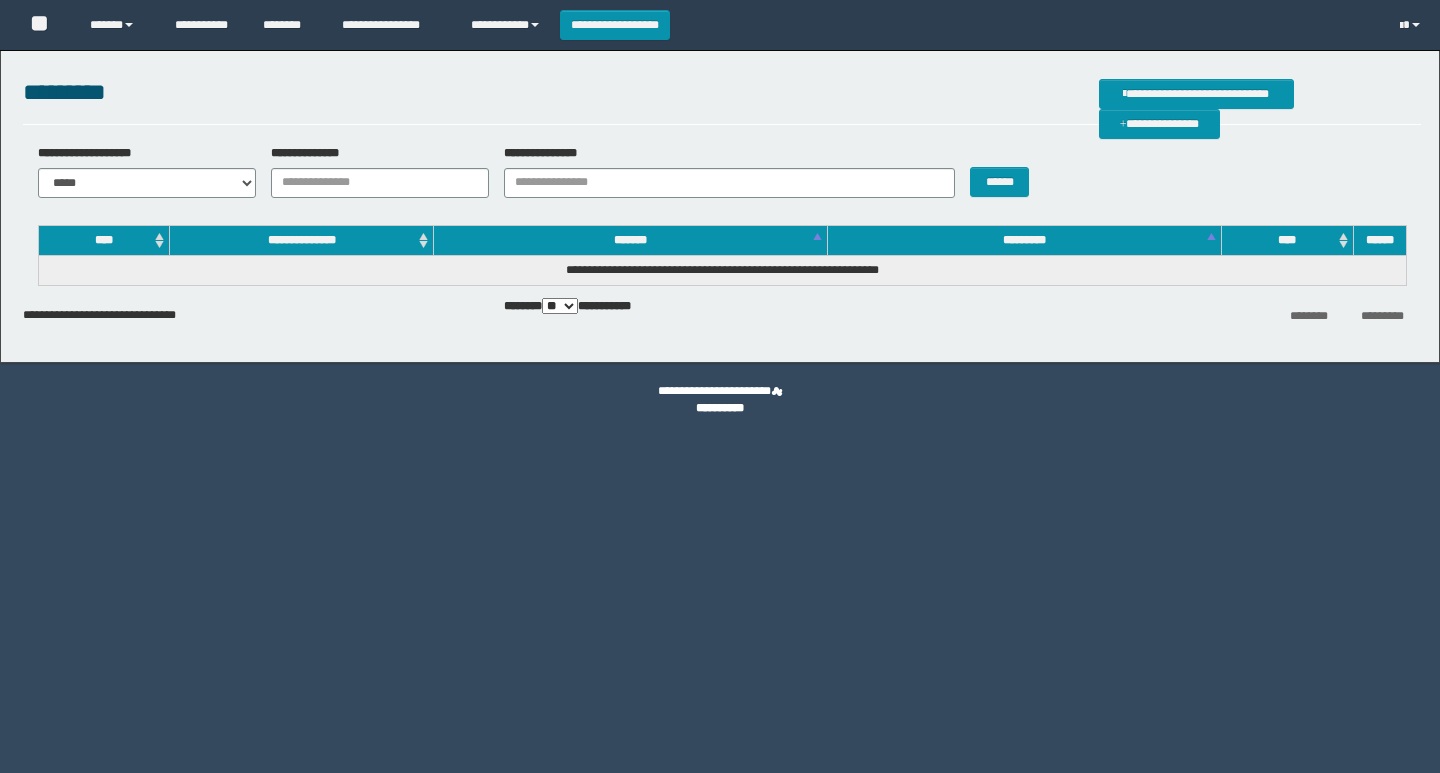scroll, scrollTop: 0, scrollLeft: 0, axis: both 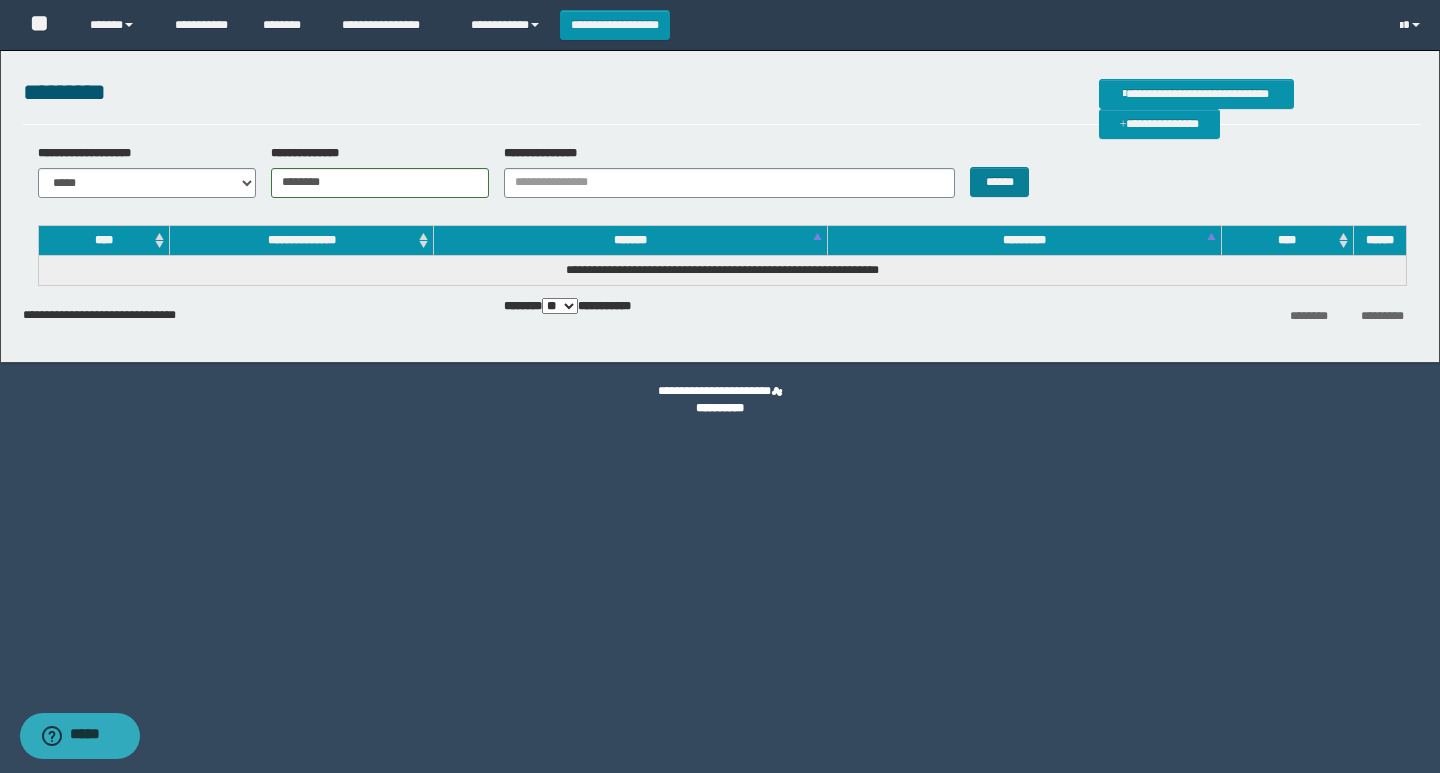 type on "********" 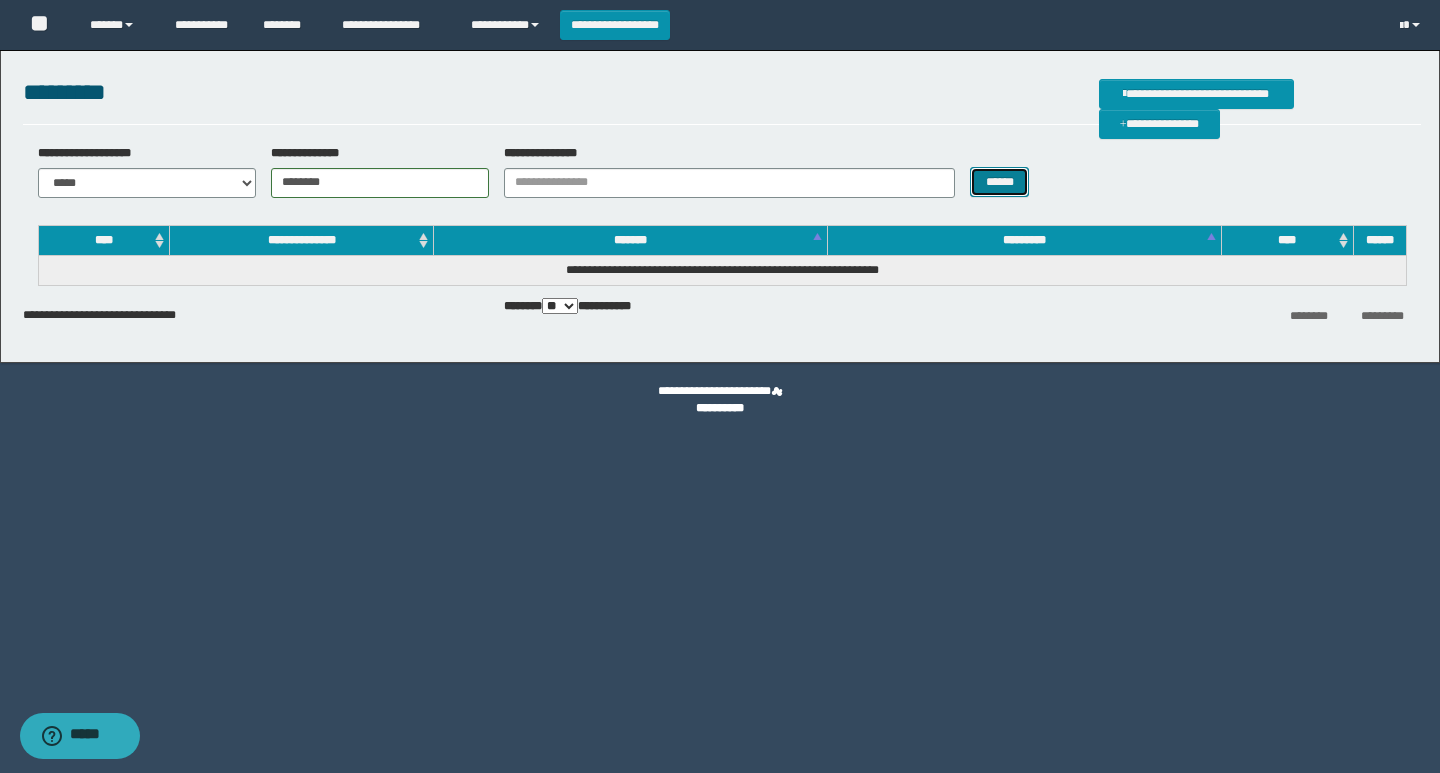 click on "******" at bounding box center (999, 182) 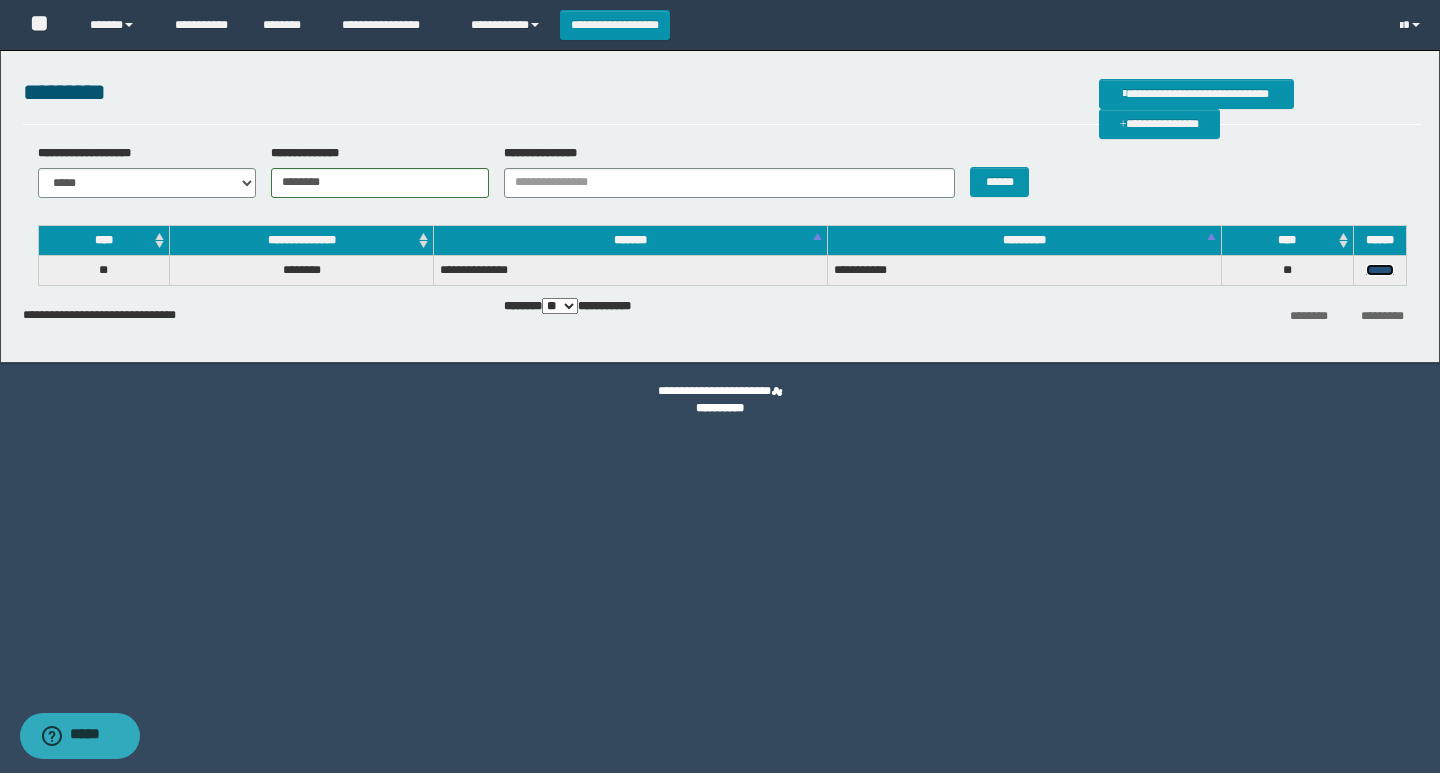 click on "******" at bounding box center [1380, 270] 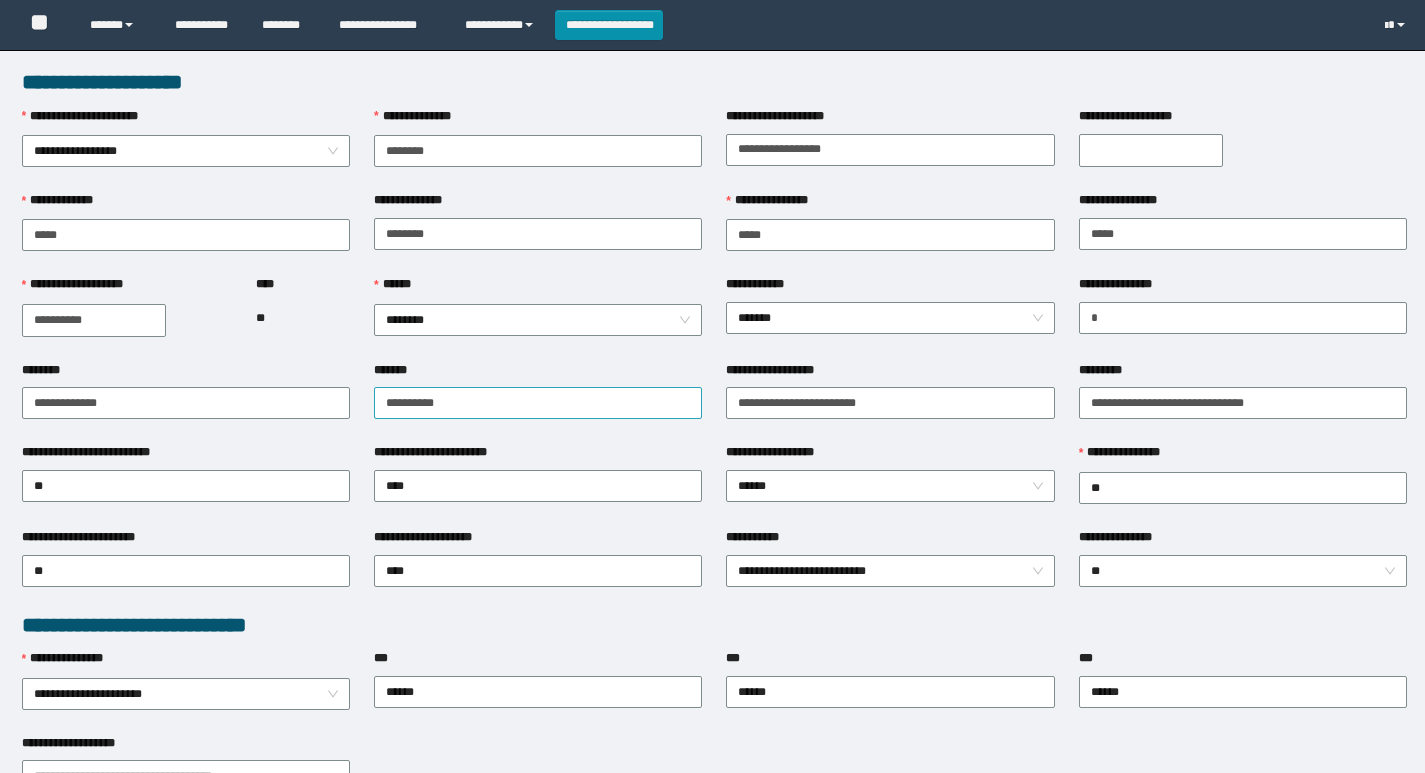 scroll, scrollTop: 0, scrollLeft: 0, axis: both 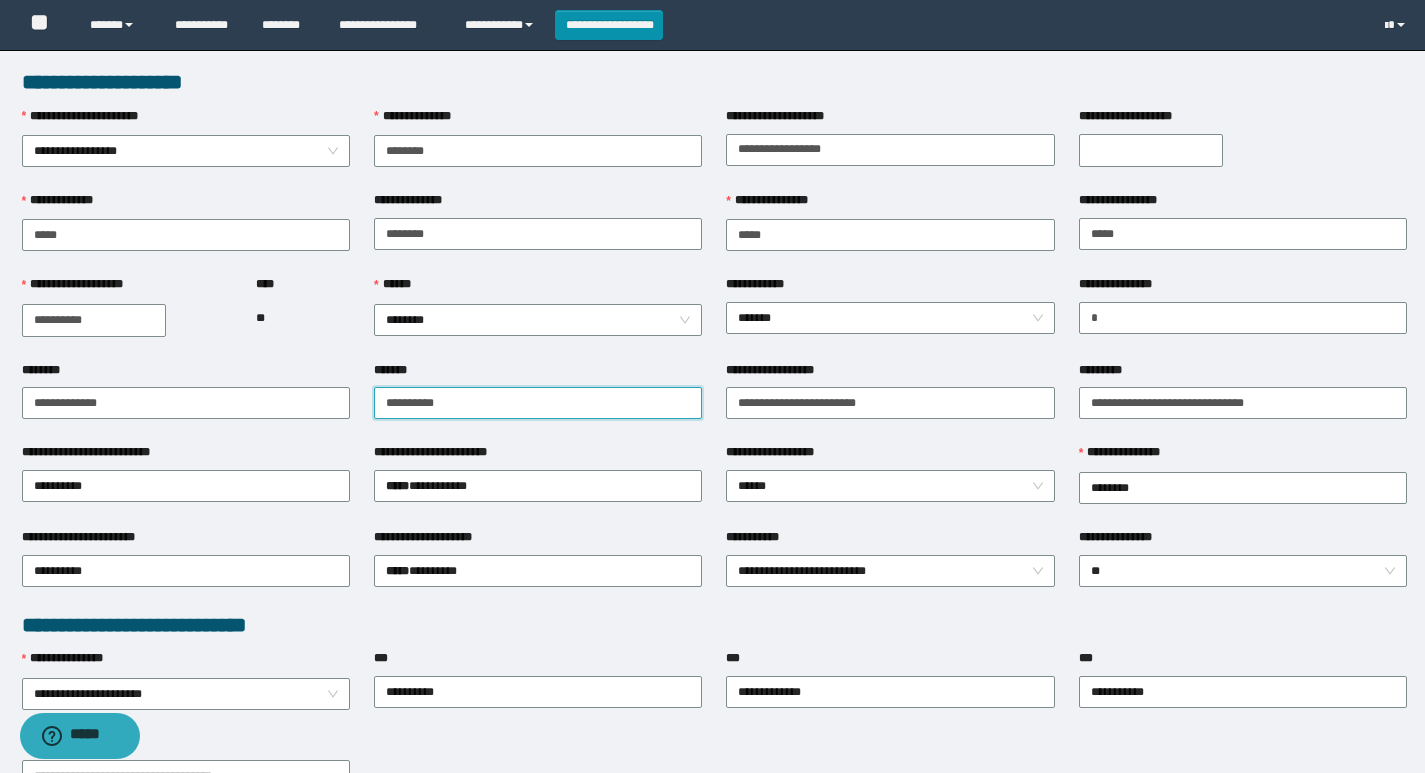 drag, startPoint x: 318, startPoint y: 412, endPoint x: 278, endPoint y: 418, distance: 40.4475 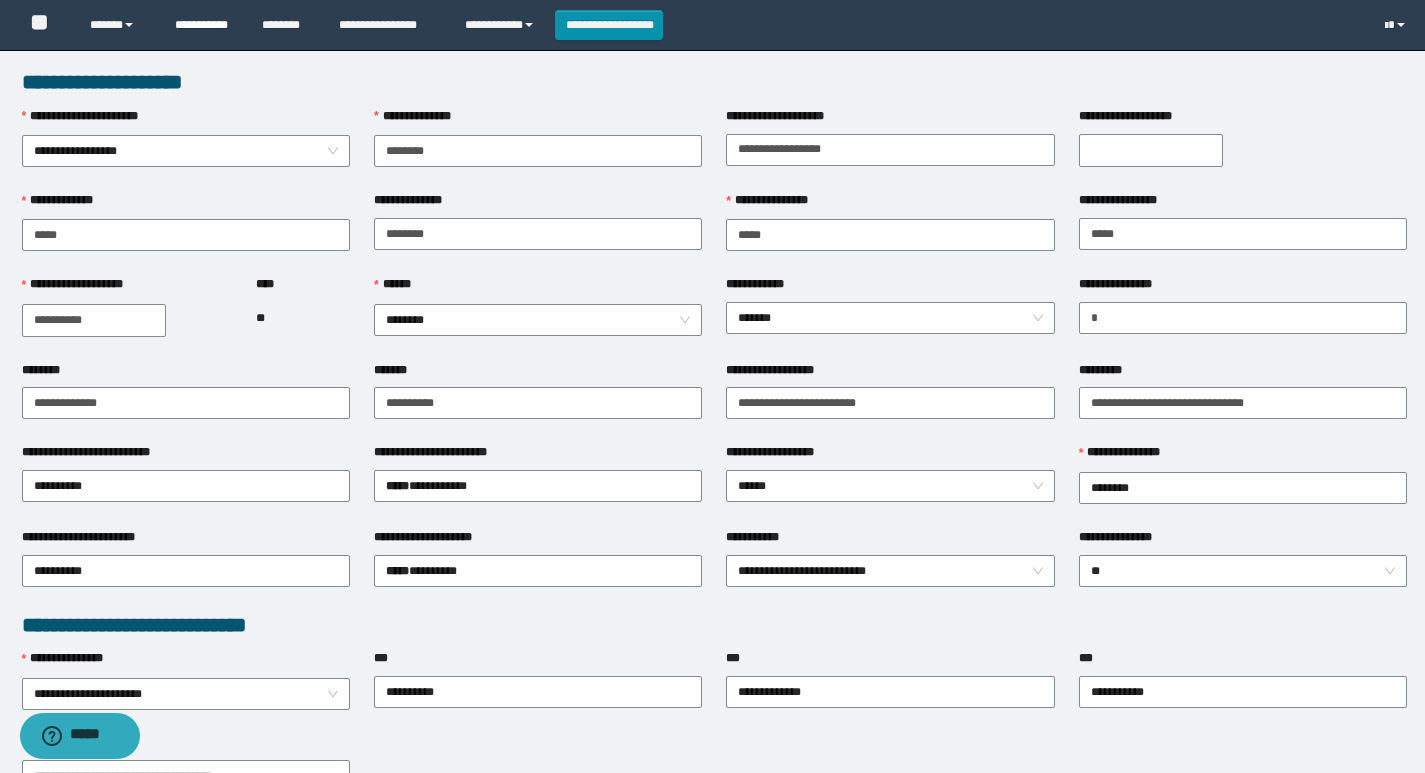 click on "**********" at bounding box center (203, 25) 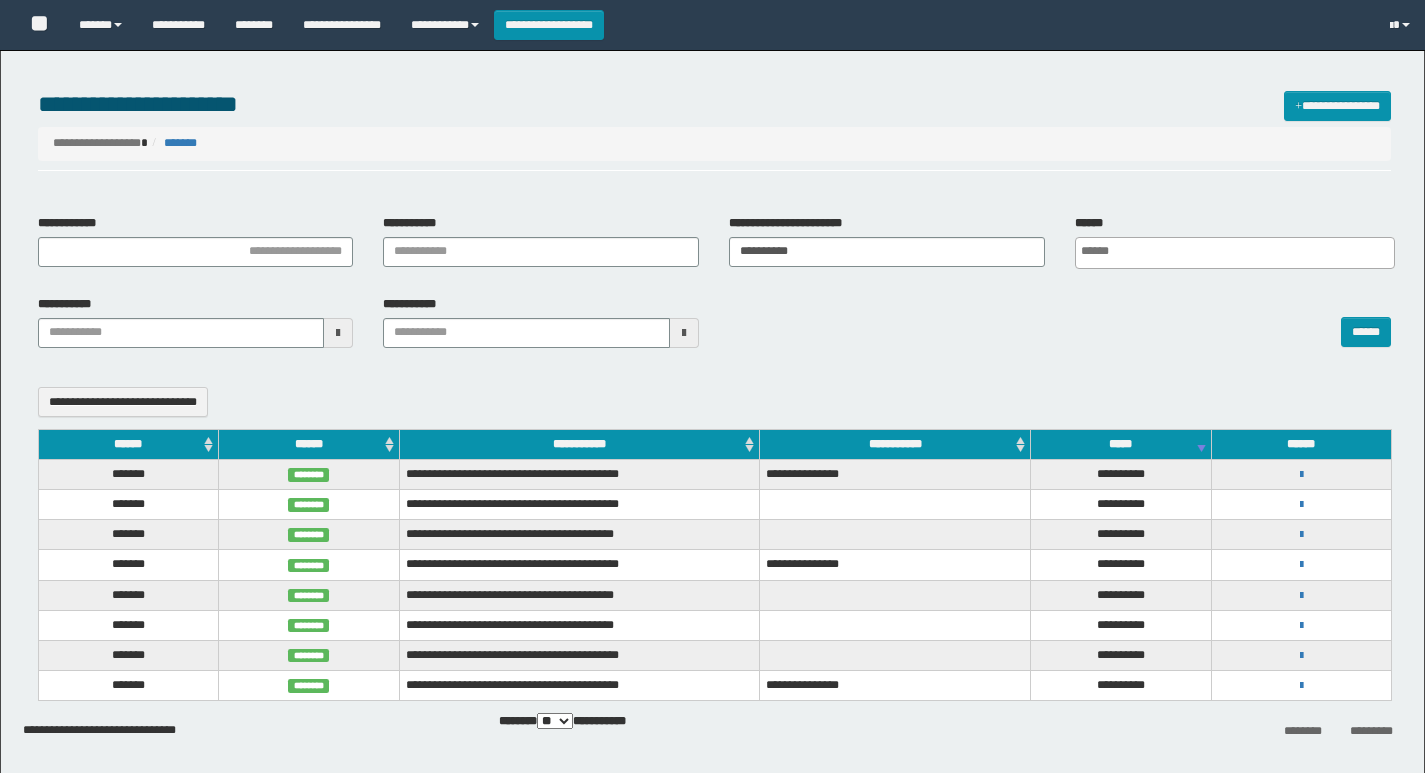 select 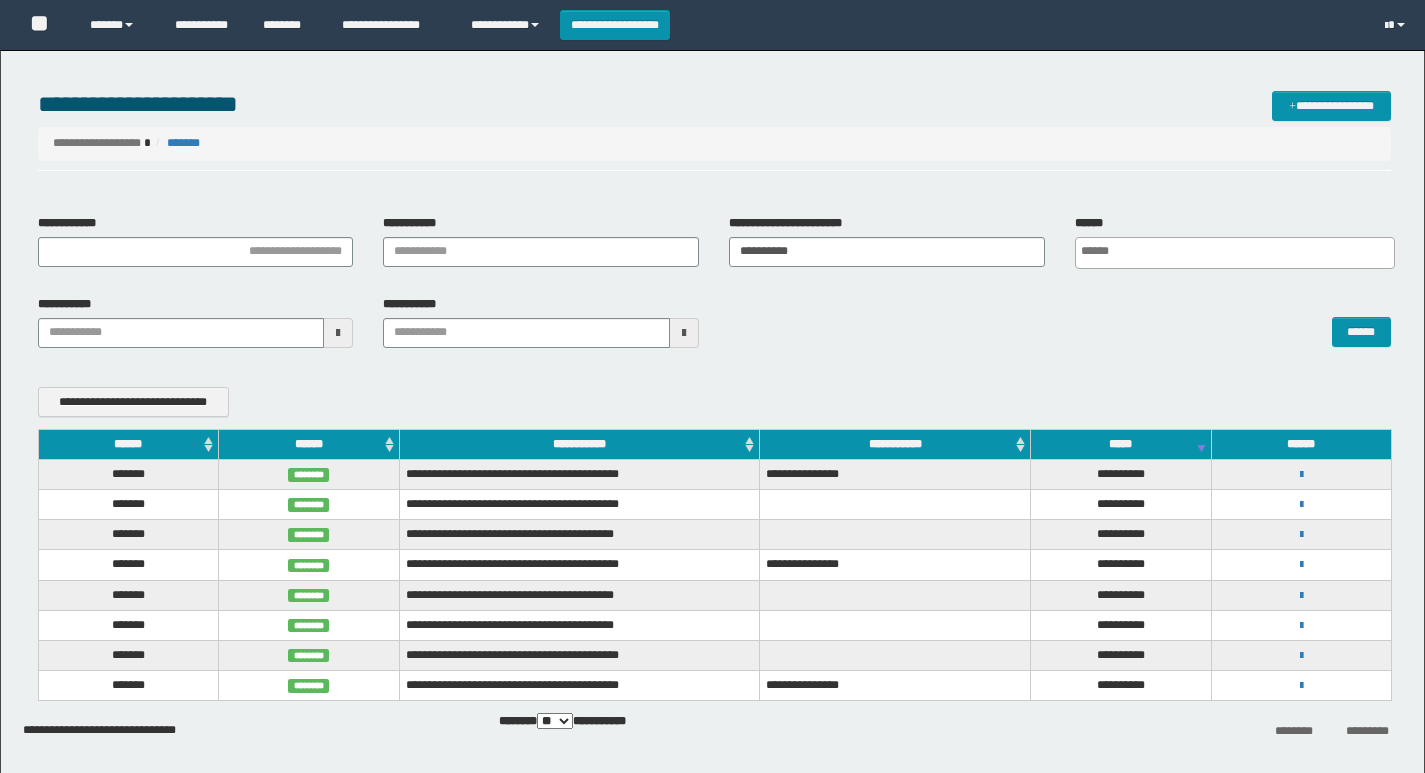 scroll, scrollTop: 0, scrollLeft: 0, axis: both 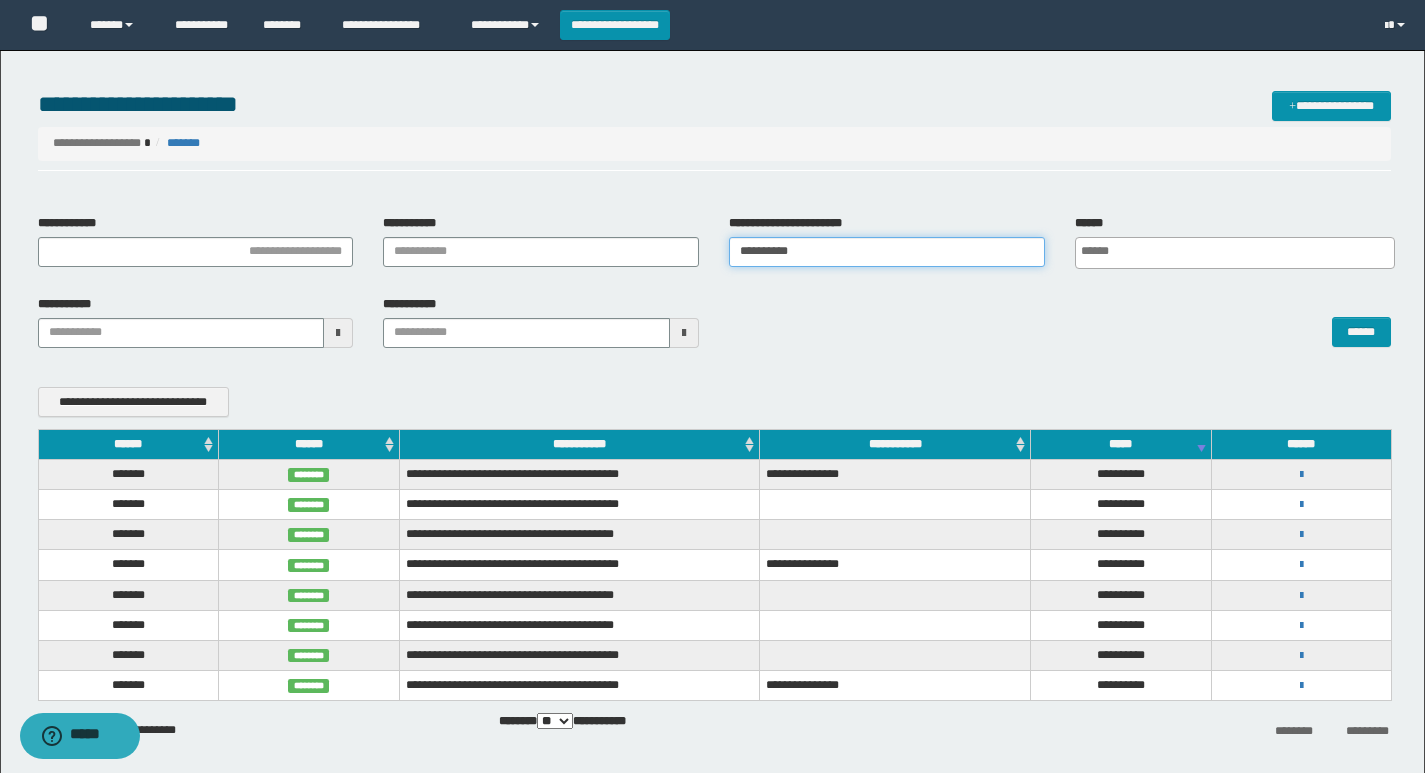 drag, startPoint x: 800, startPoint y: 252, endPoint x: 723, endPoint y: 257, distance: 77.16217 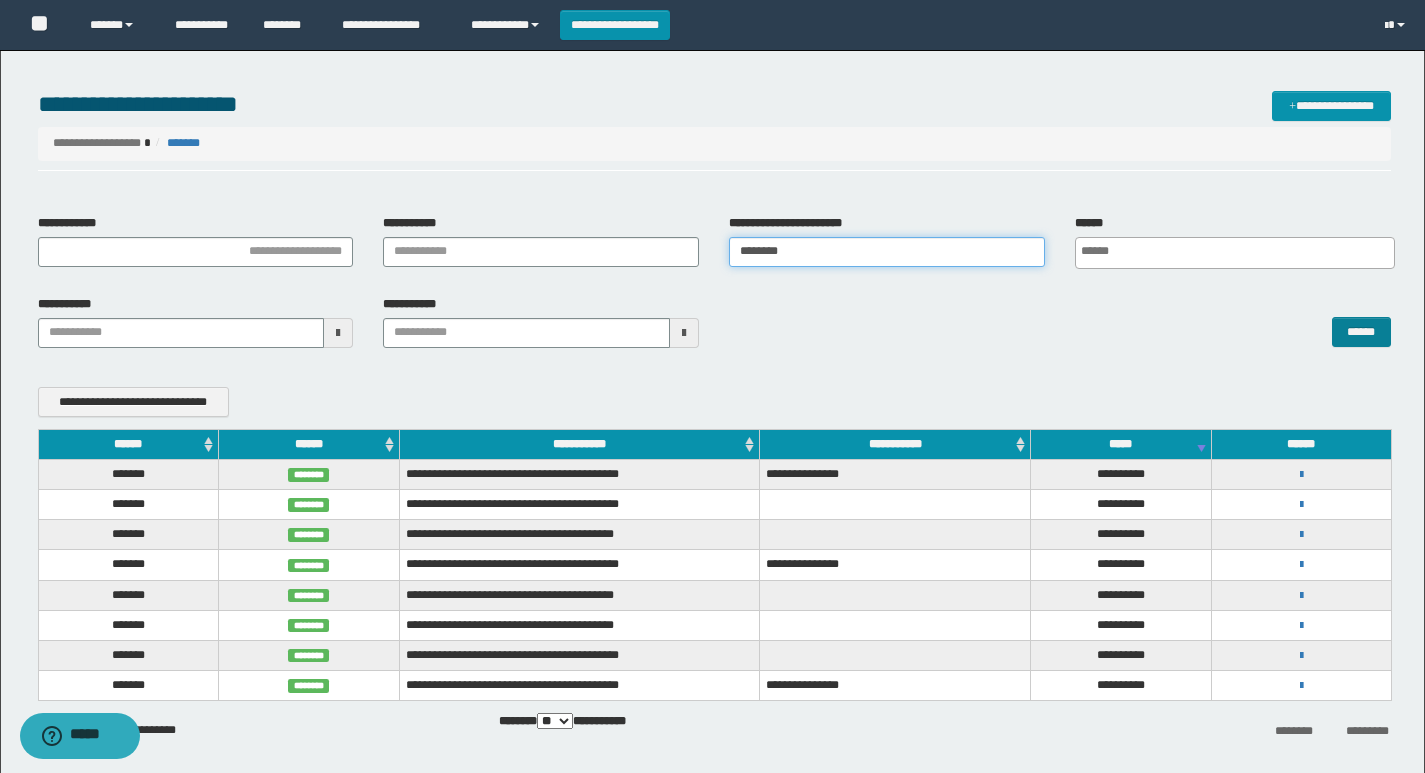 type on "********" 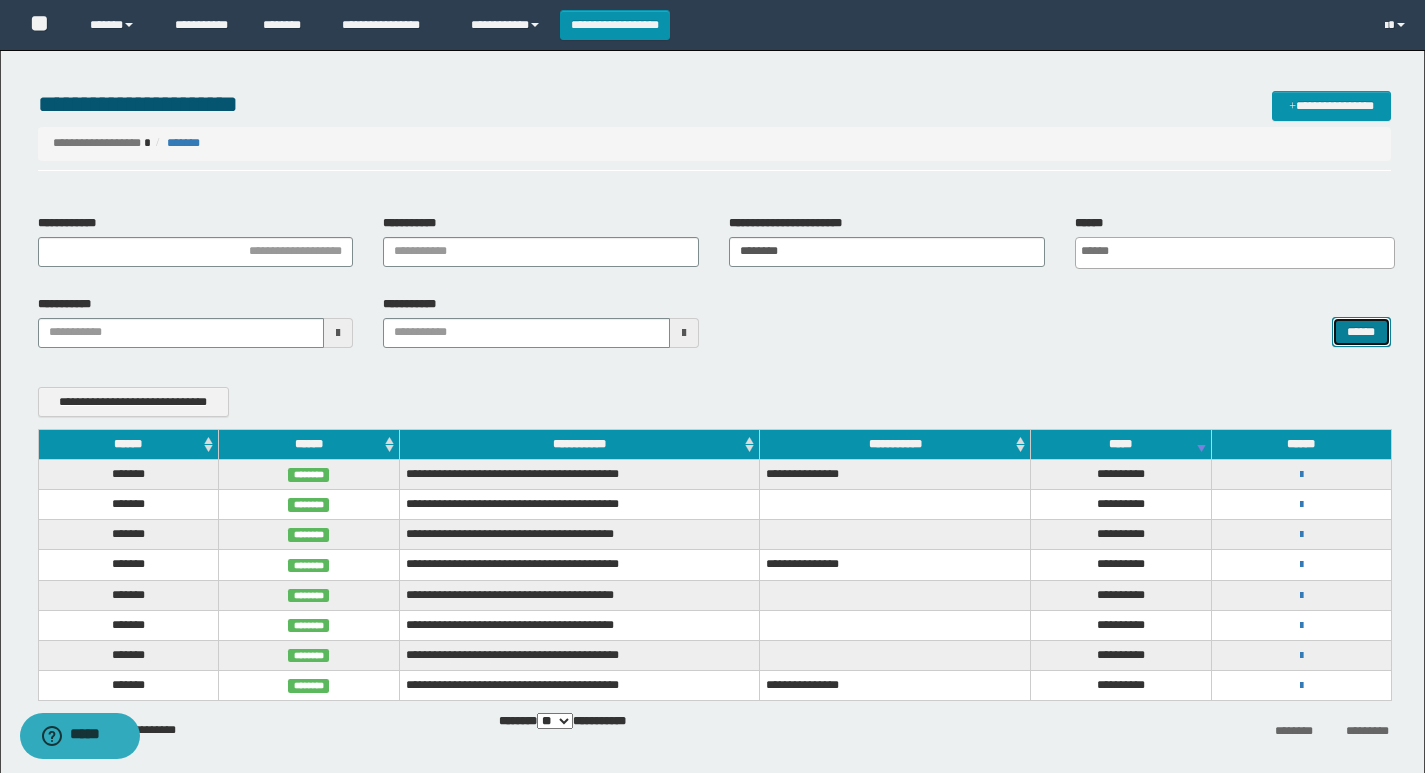 click on "******" at bounding box center [1361, 332] 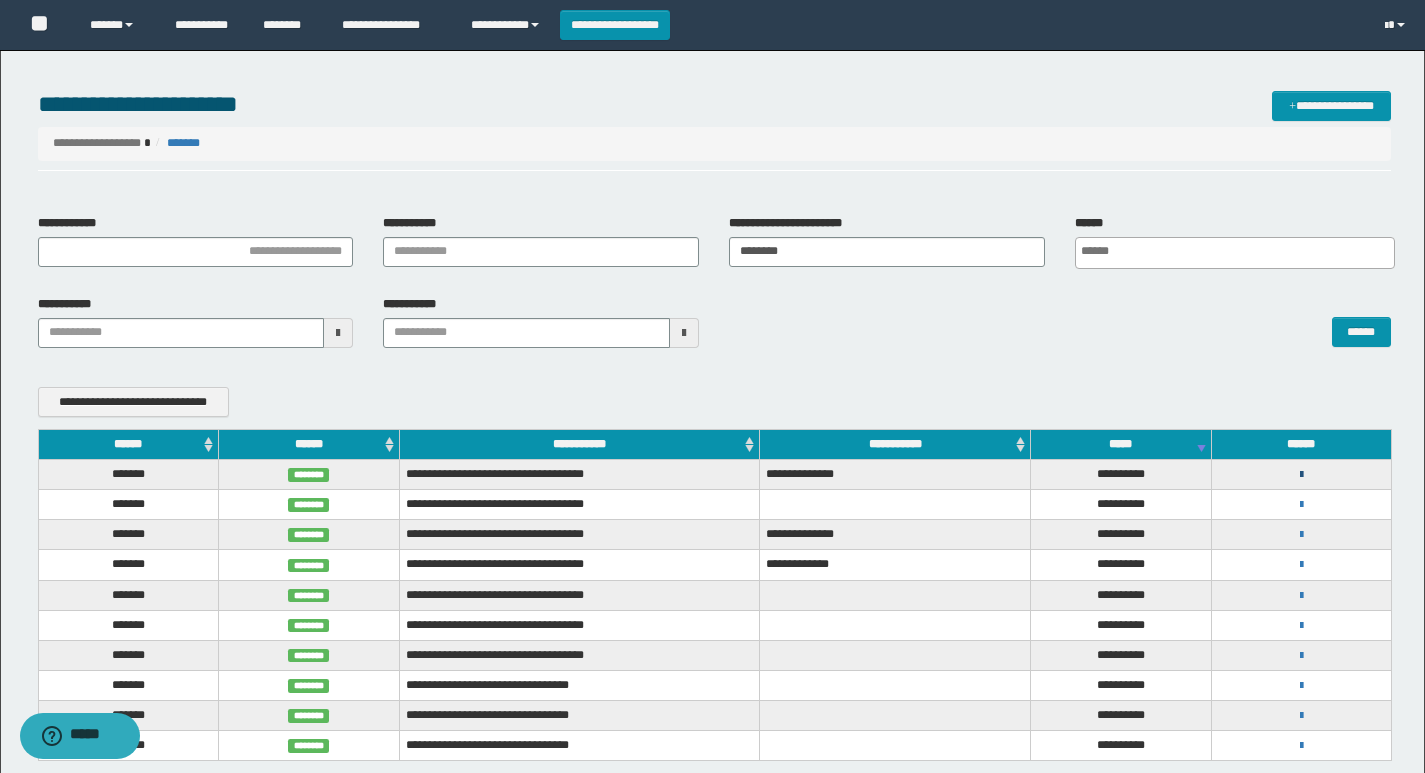 click at bounding box center (1301, 475) 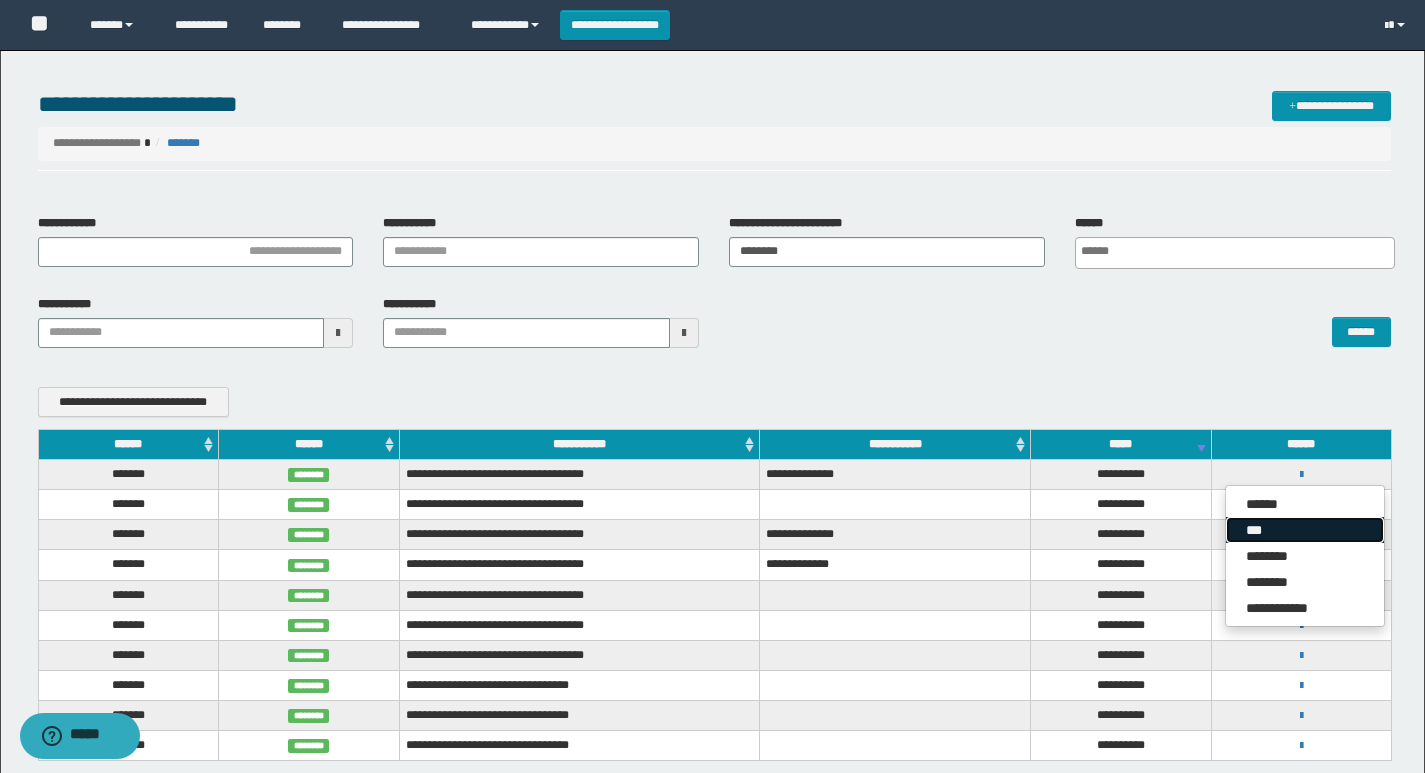 click on "***" at bounding box center [1305, 530] 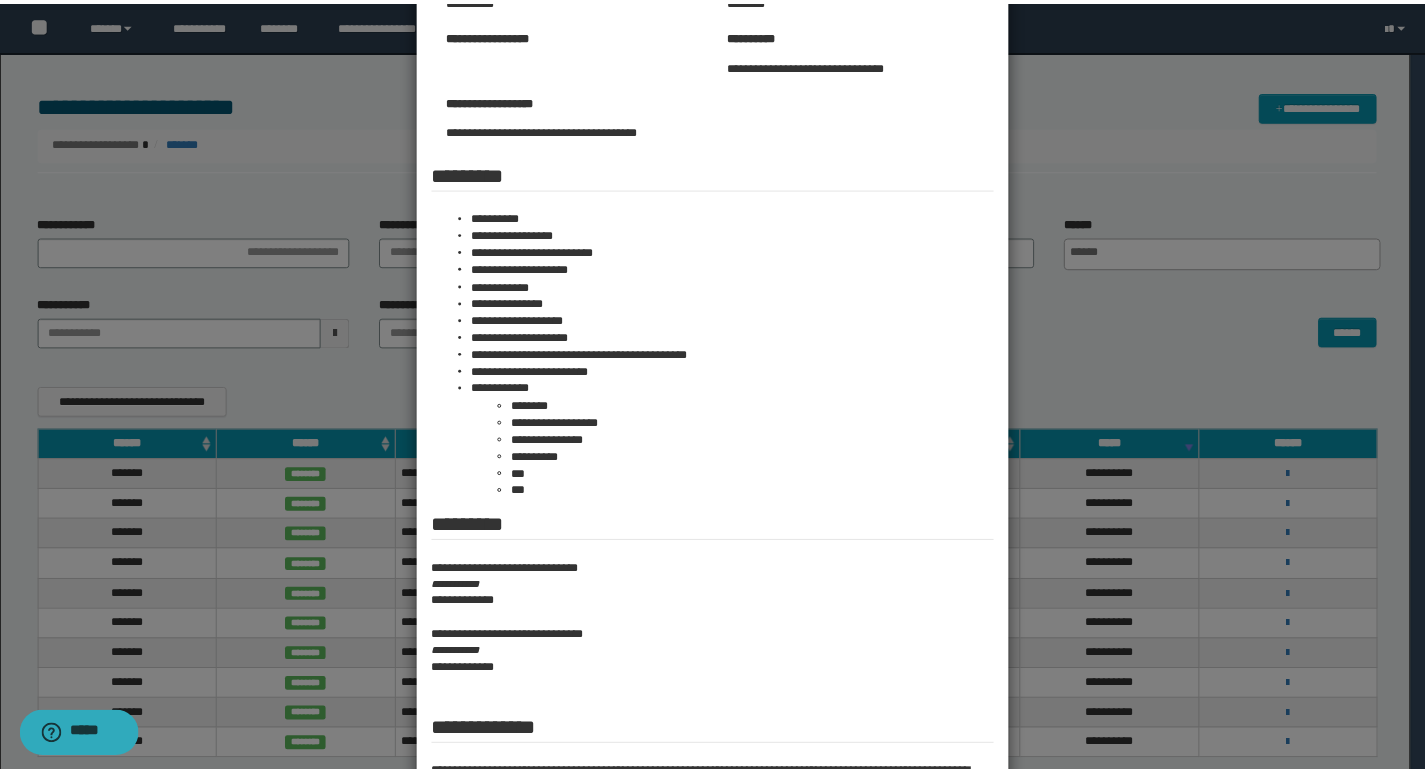 scroll, scrollTop: 196, scrollLeft: 0, axis: vertical 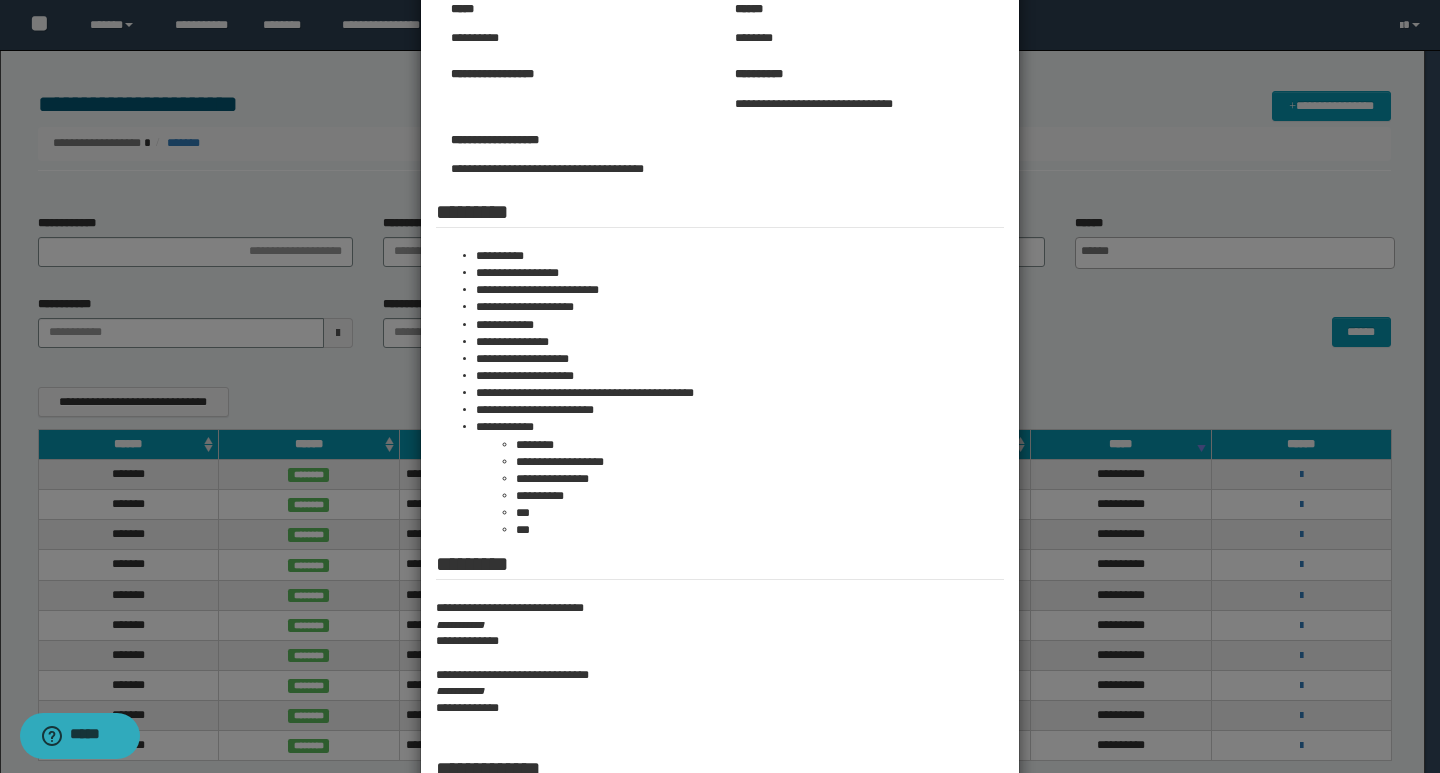 click at bounding box center [720, 388] 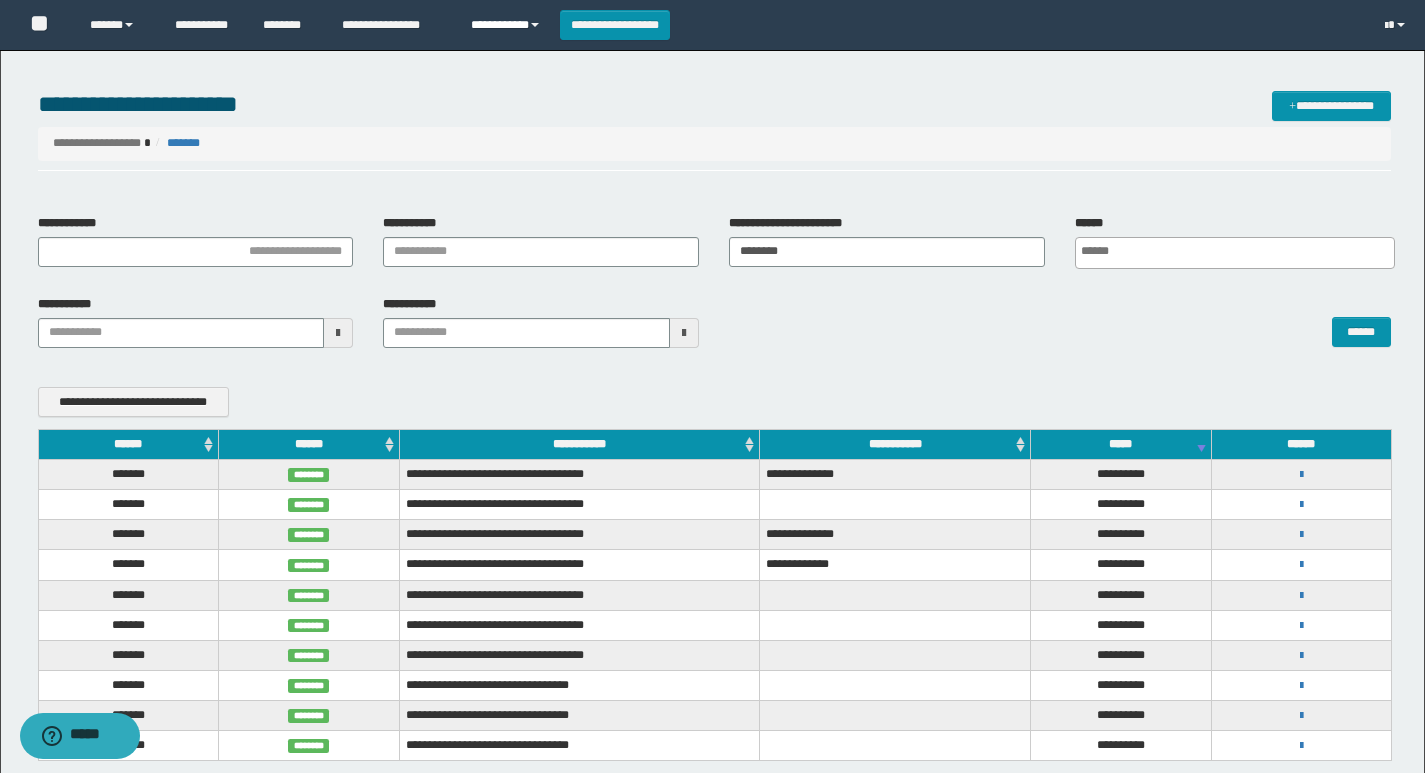click on "**********" at bounding box center [508, 25] 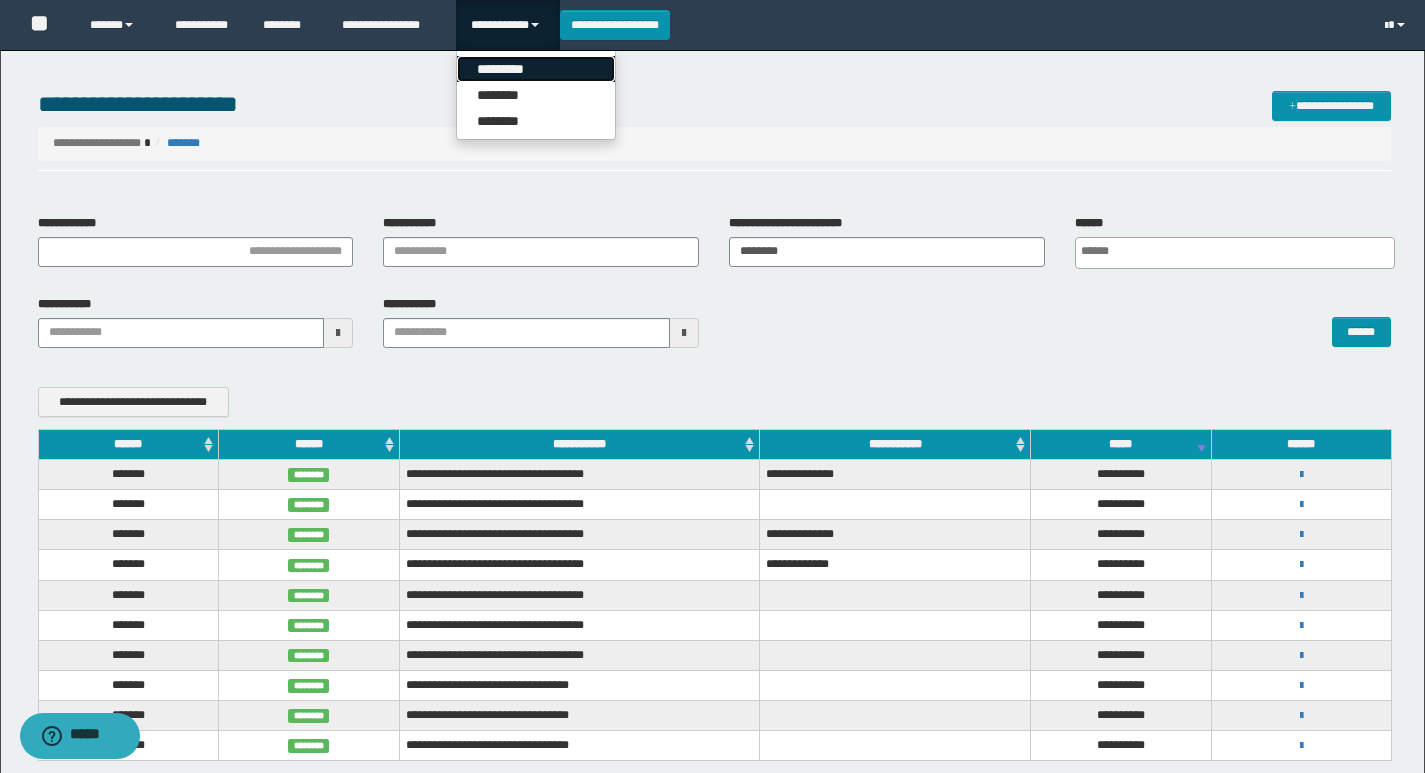 click on "*********" at bounding box center [536, 69] 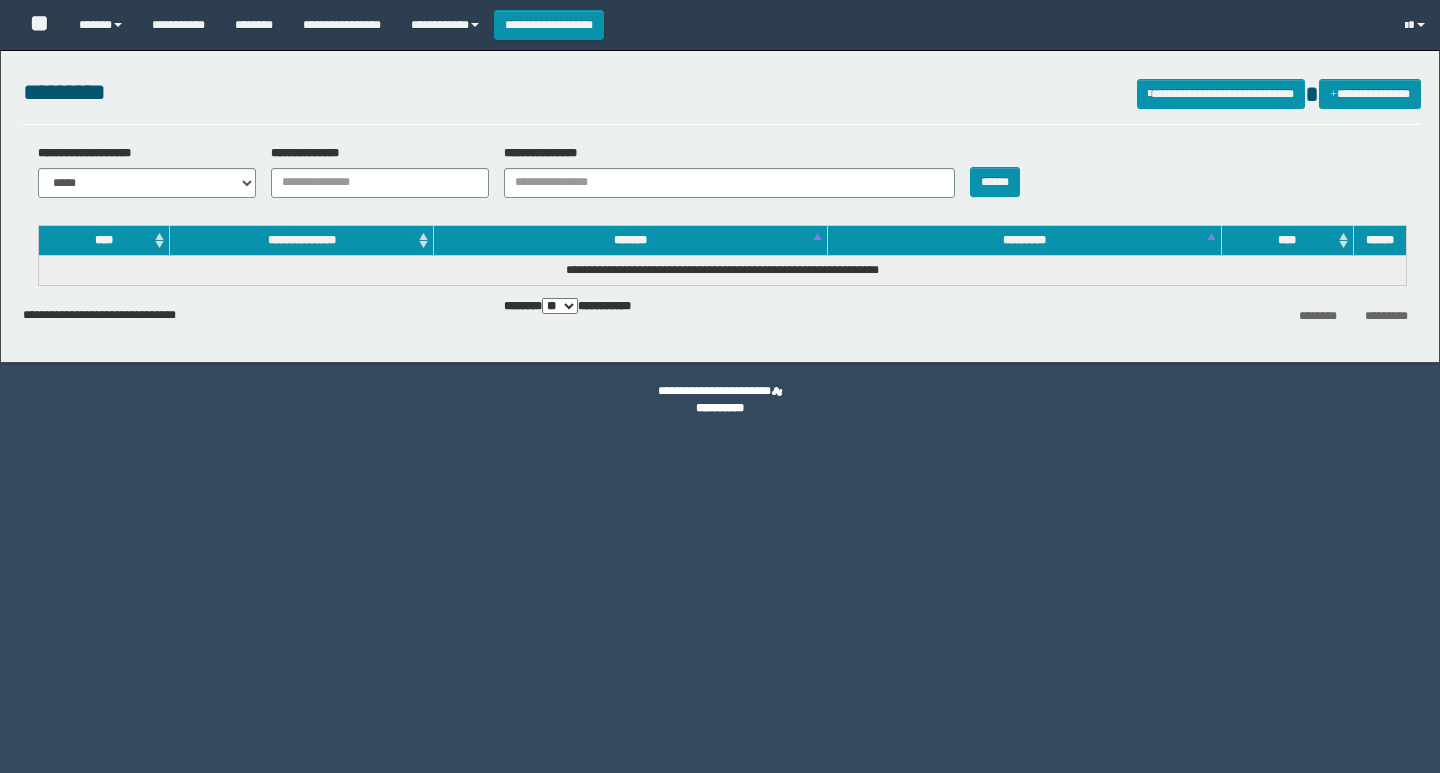 scroll, scrollTop: 0, scrollLeft: 0, axis: both 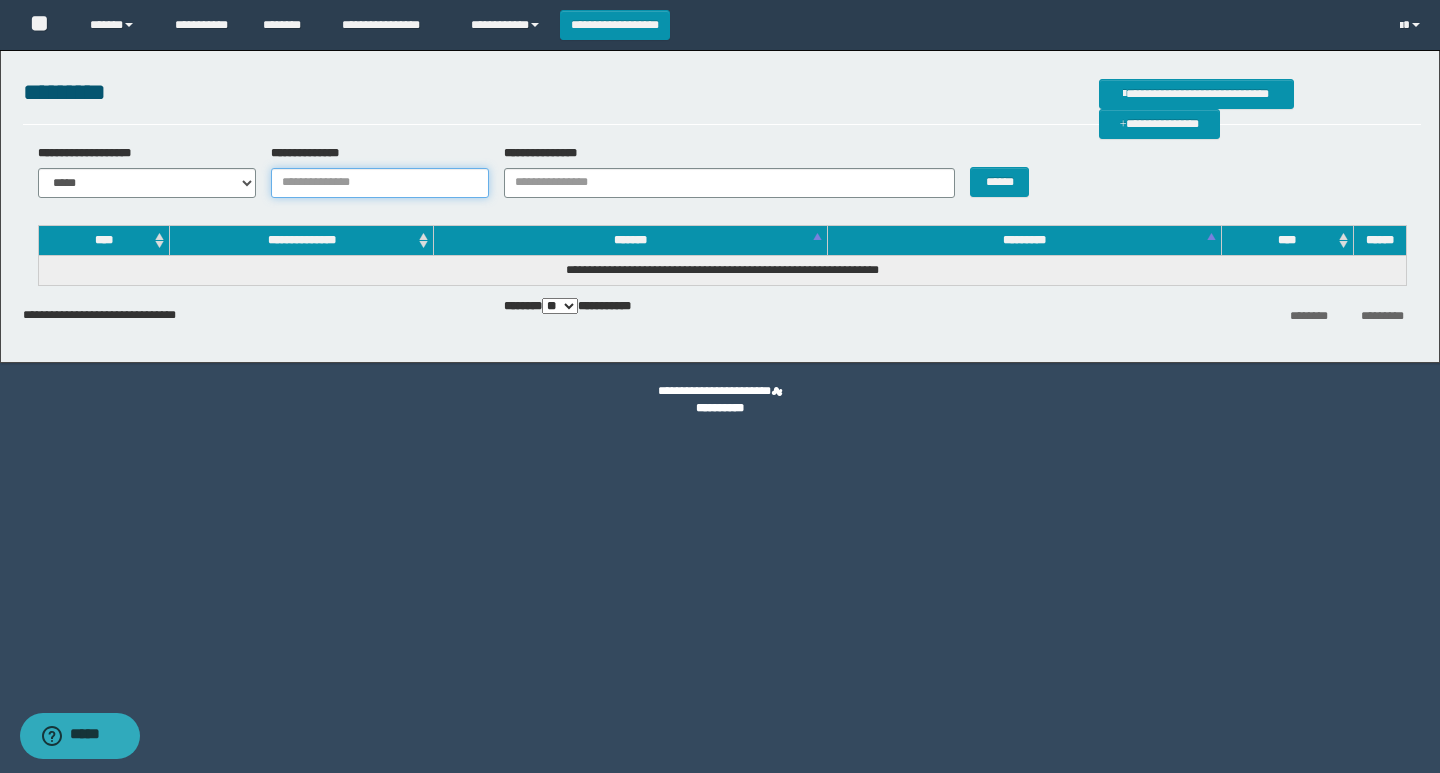 click on "**********" at bounding box center (380, 183) 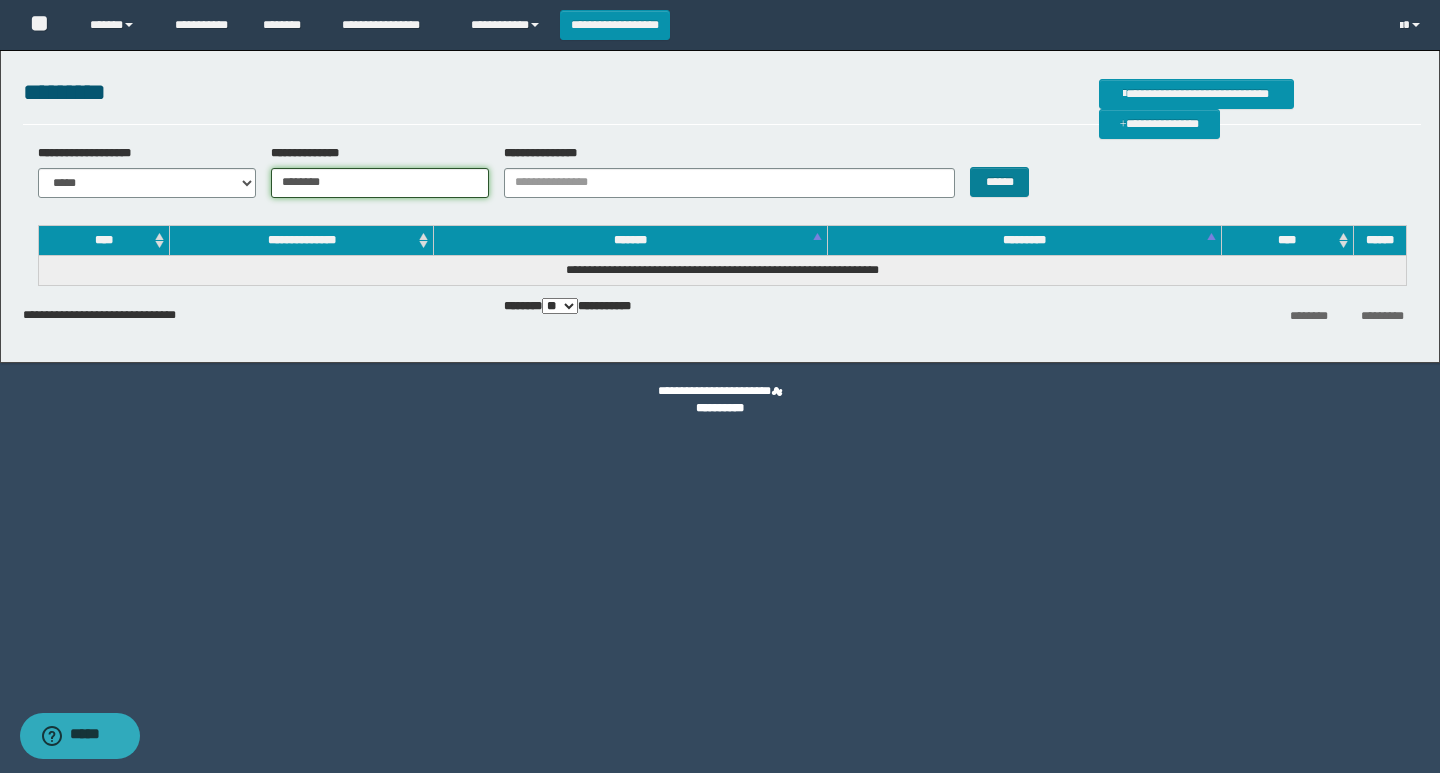type on "********" 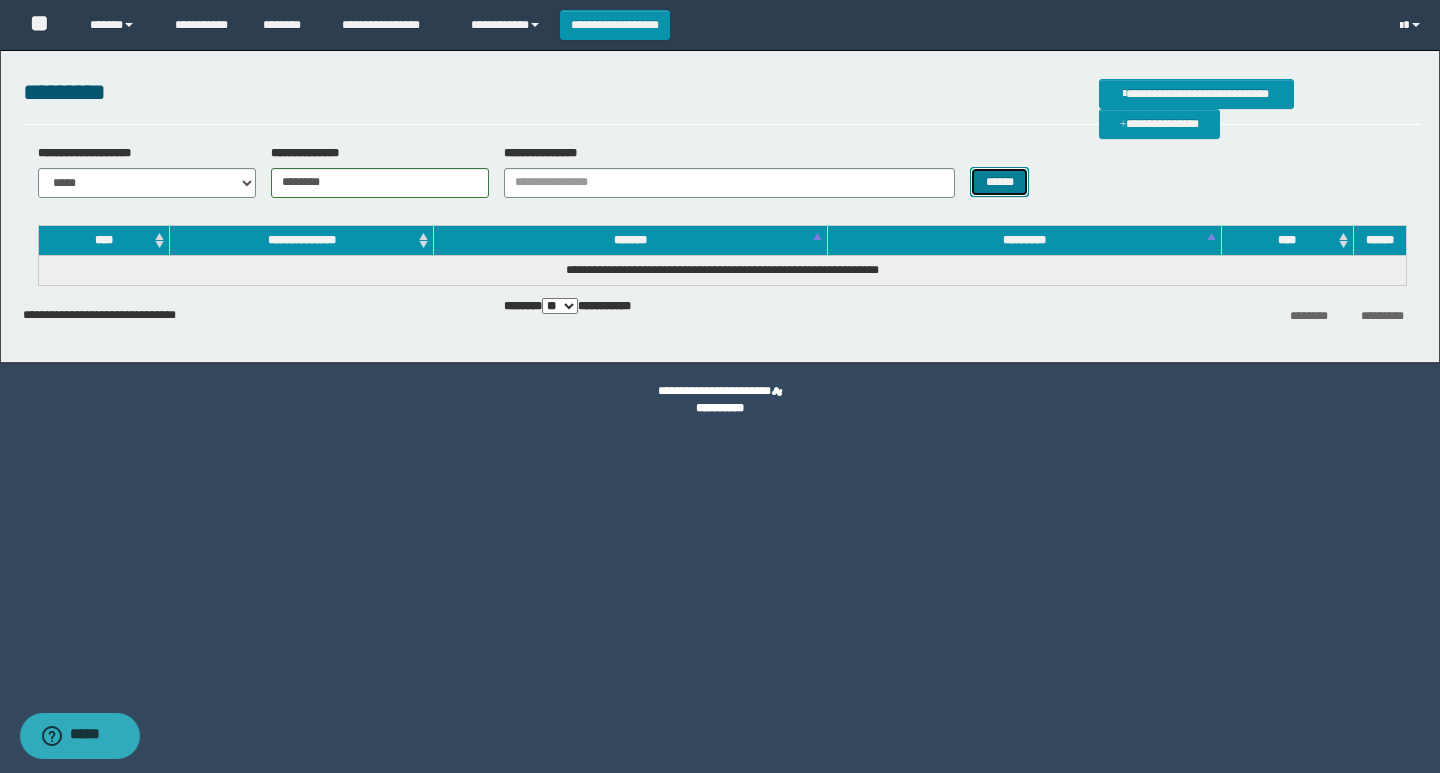 click on "******" at bounding box center (999, 182) 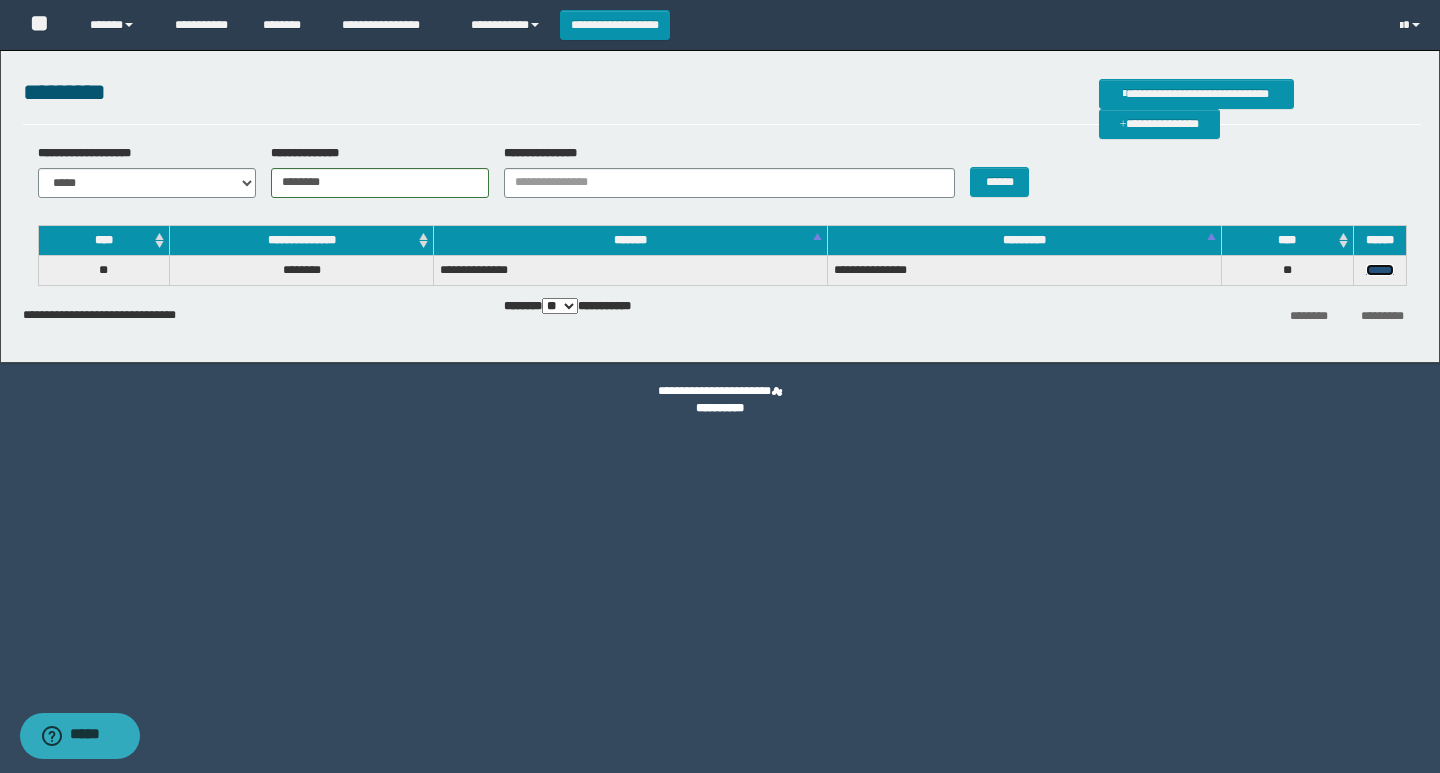 click on "******" at bounding box center (1380, 270) 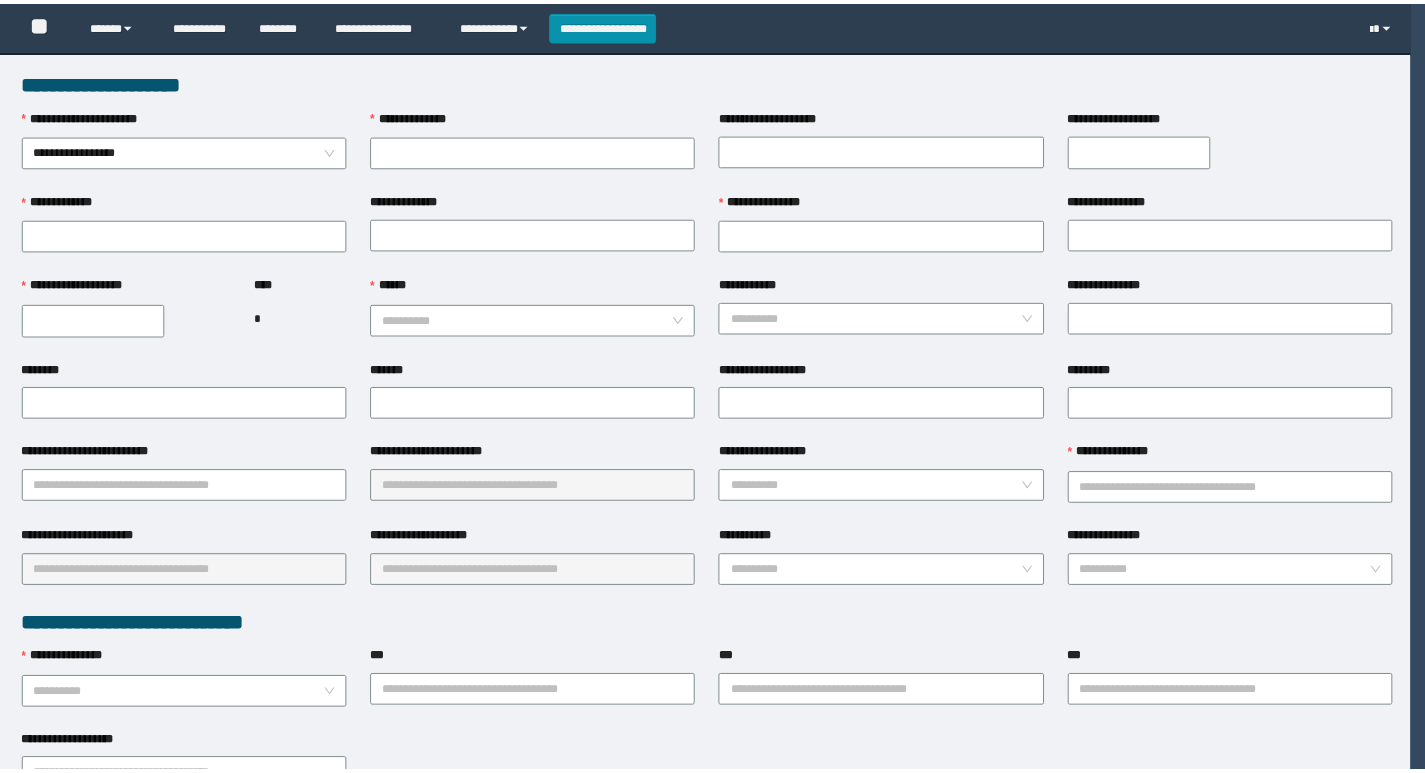 scroll, scrollTop: 0, scrollLeft: 0, axis: both 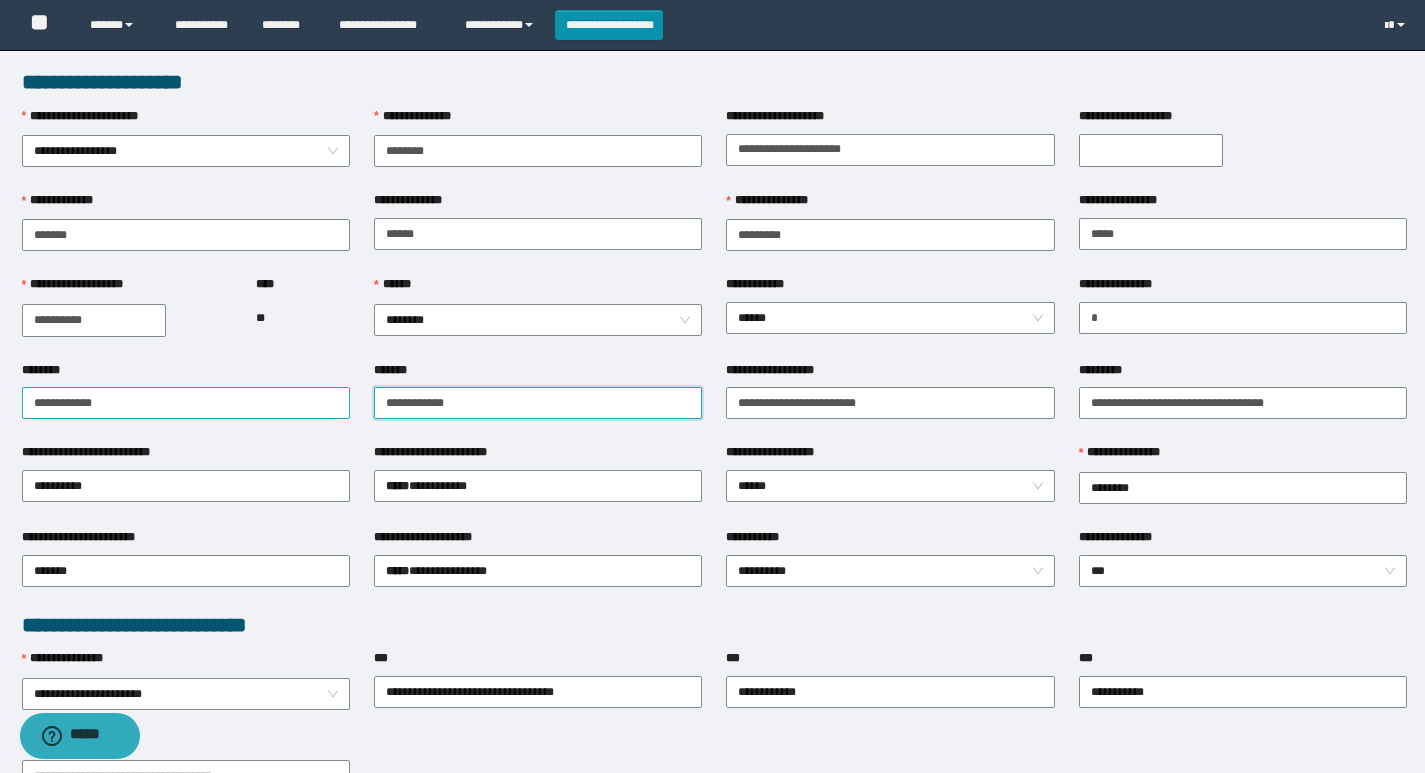 drag, startPoint x: 492, startPoint y: 411, endPoint x: 345, endPoint y: 416, distance: 147.085 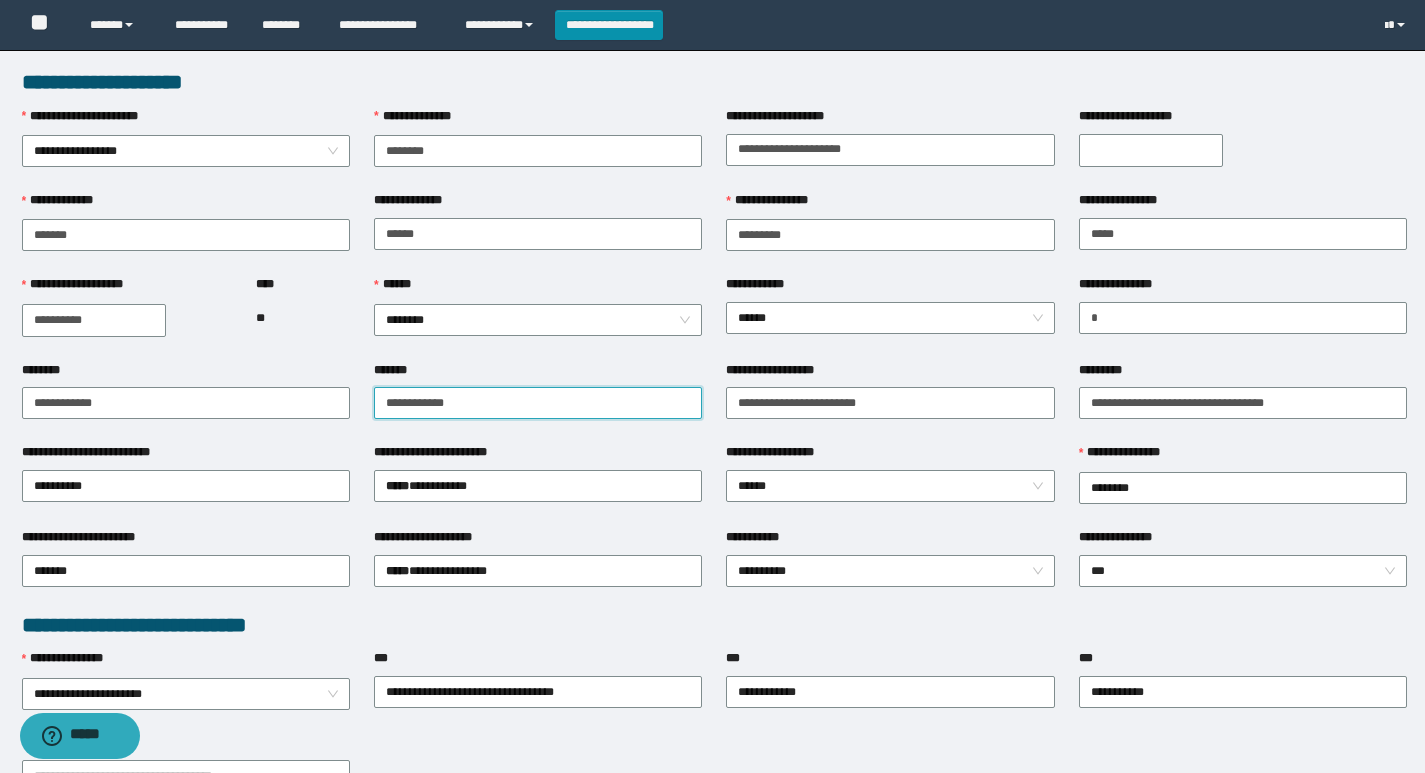 type on "**********" 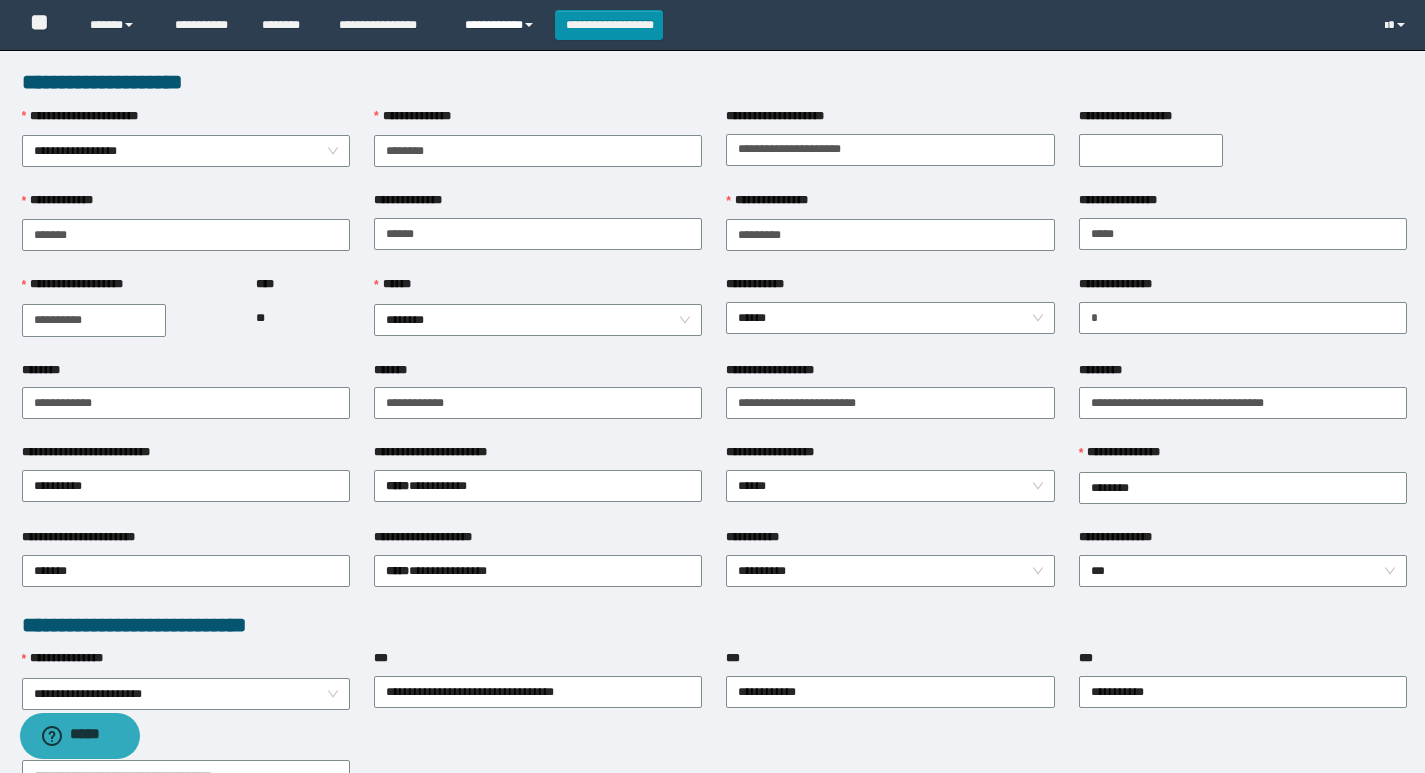 click on "**********" at bounding box center [502, 25] 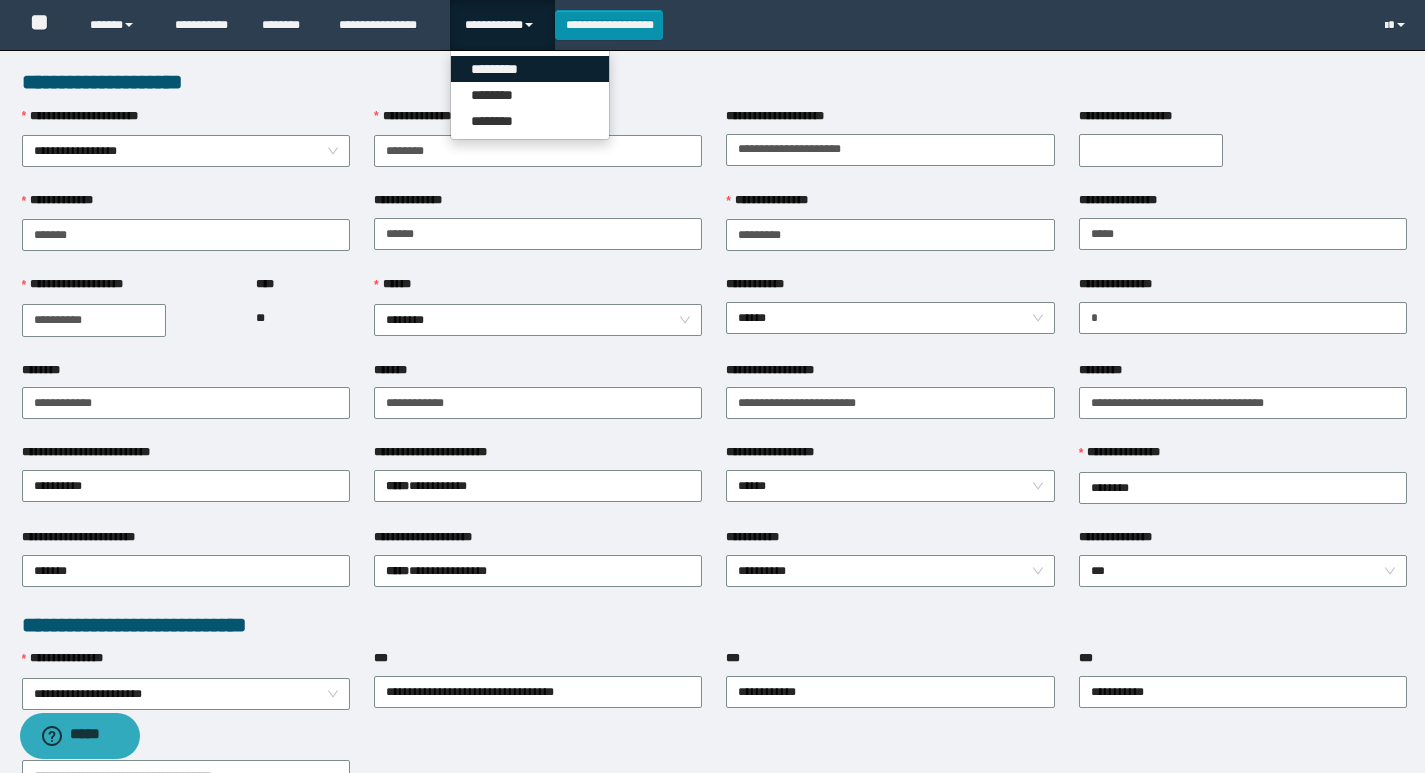 click on "*********" at bounding box center [530, 69] 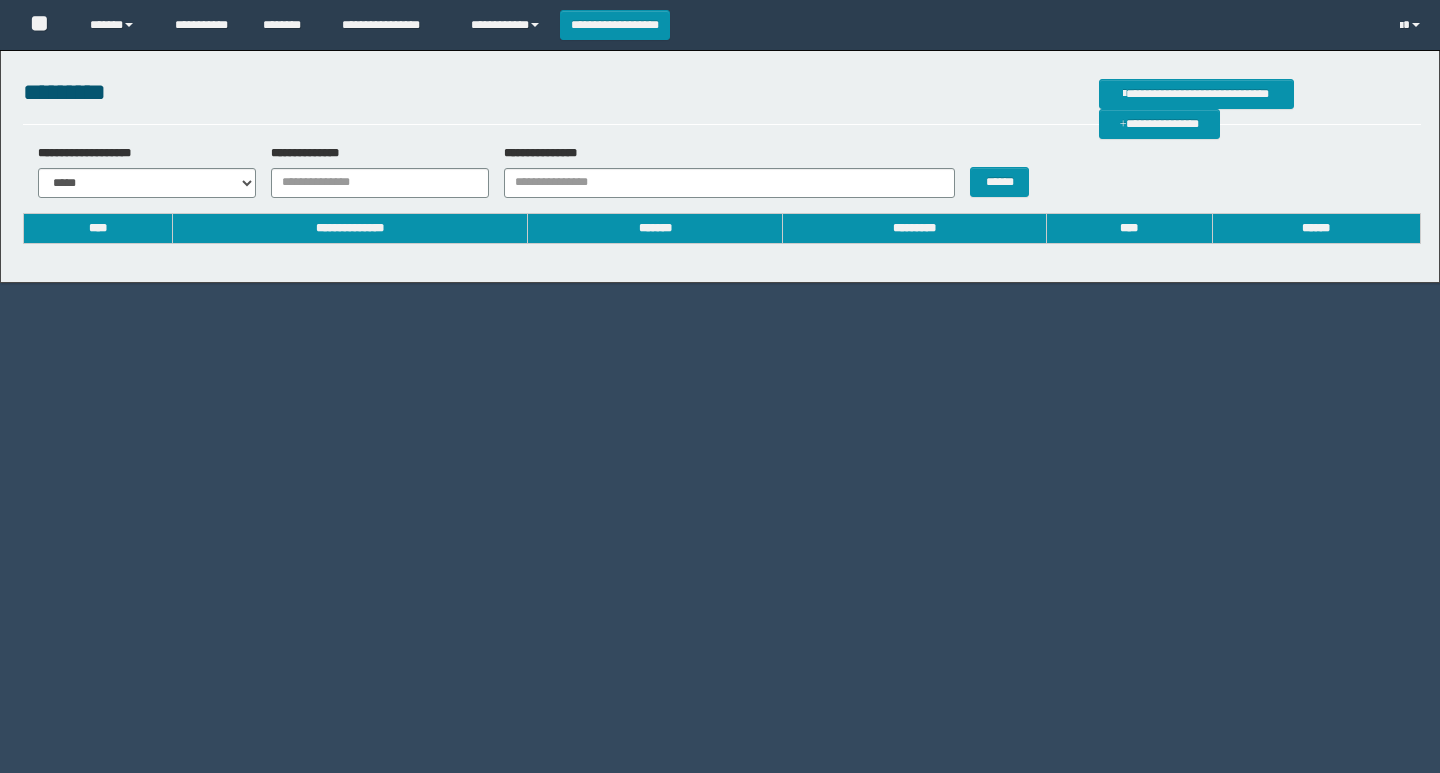 scroll, scrollTop: 0, scrollLeft: 0, axis: both 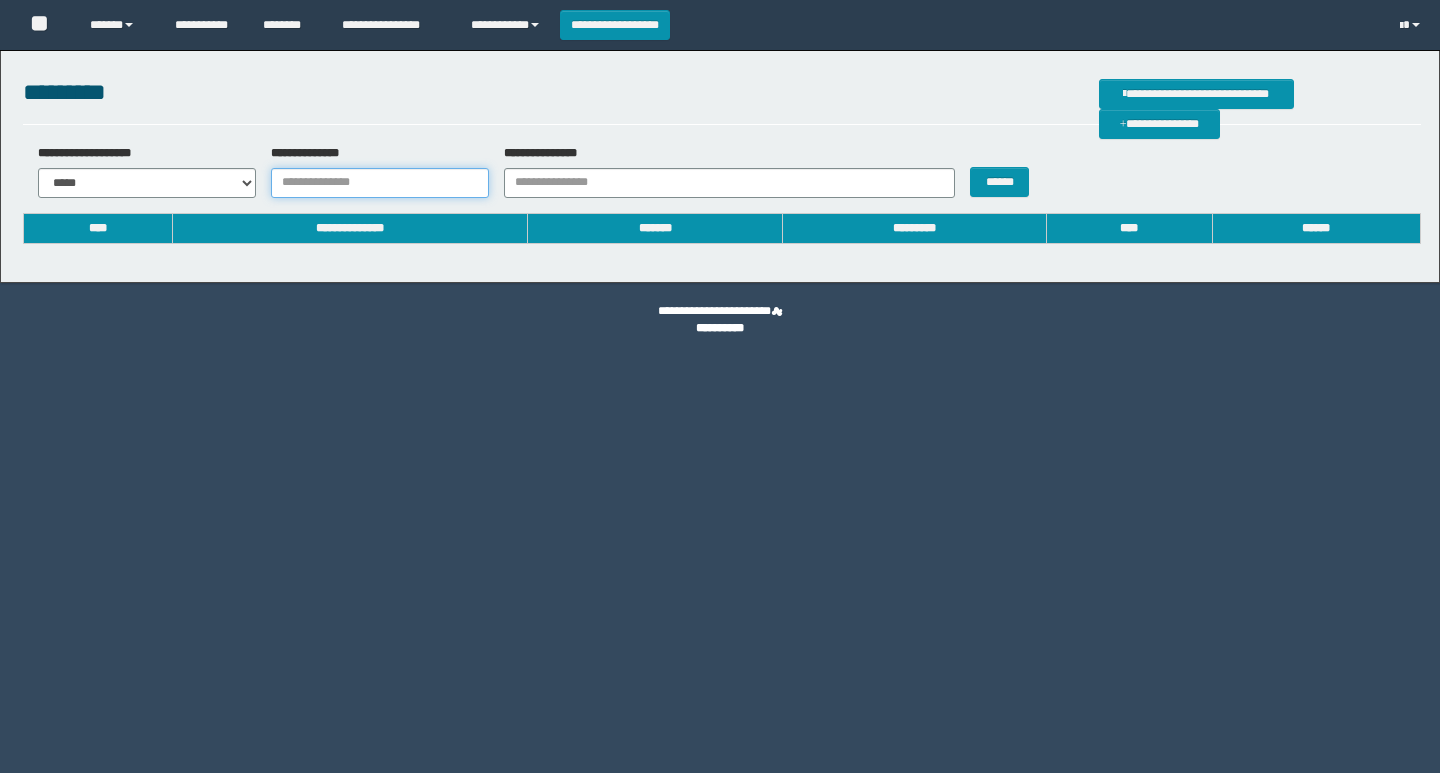click on "**********" at bounding box center (380, 183) 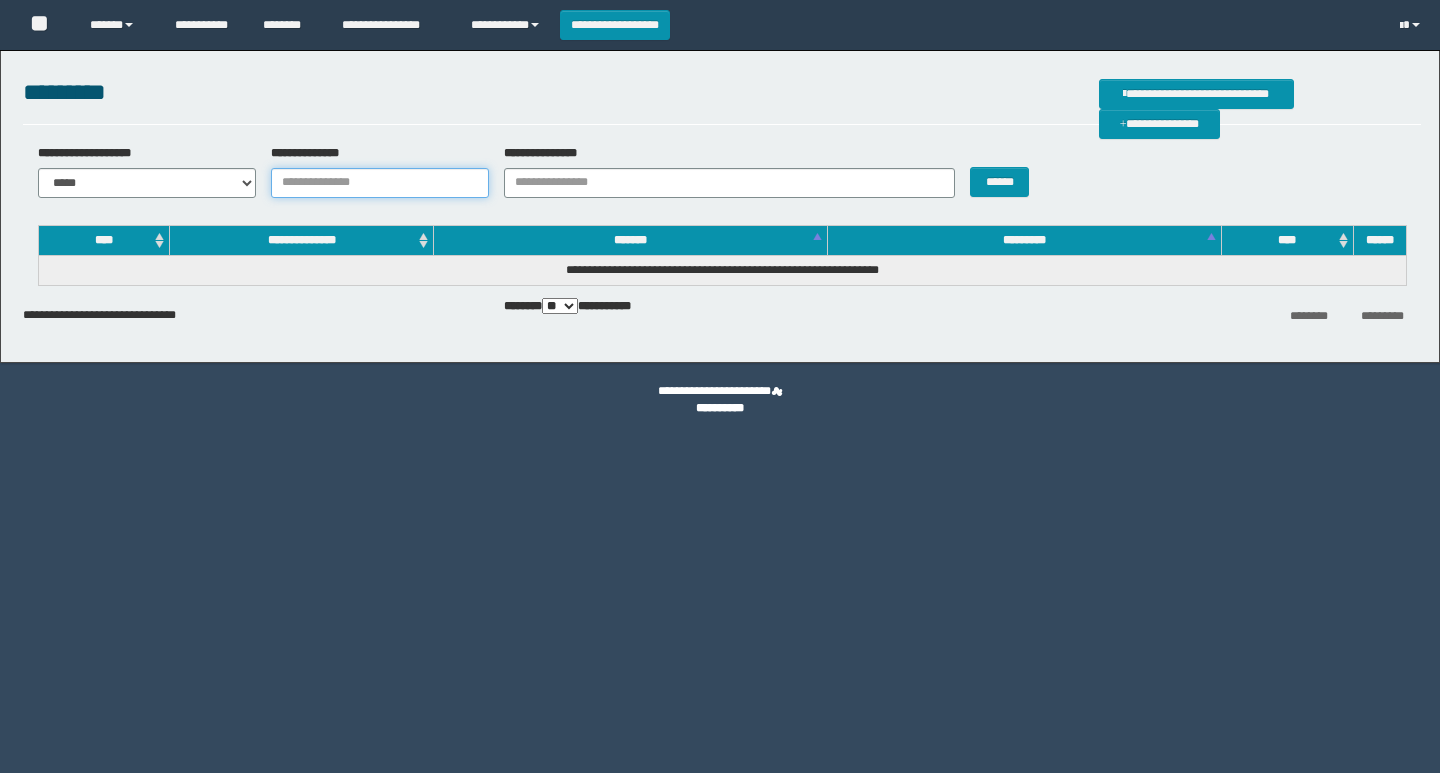 scroll, scrollTop: 0, scrollLeft: 0, axis: both 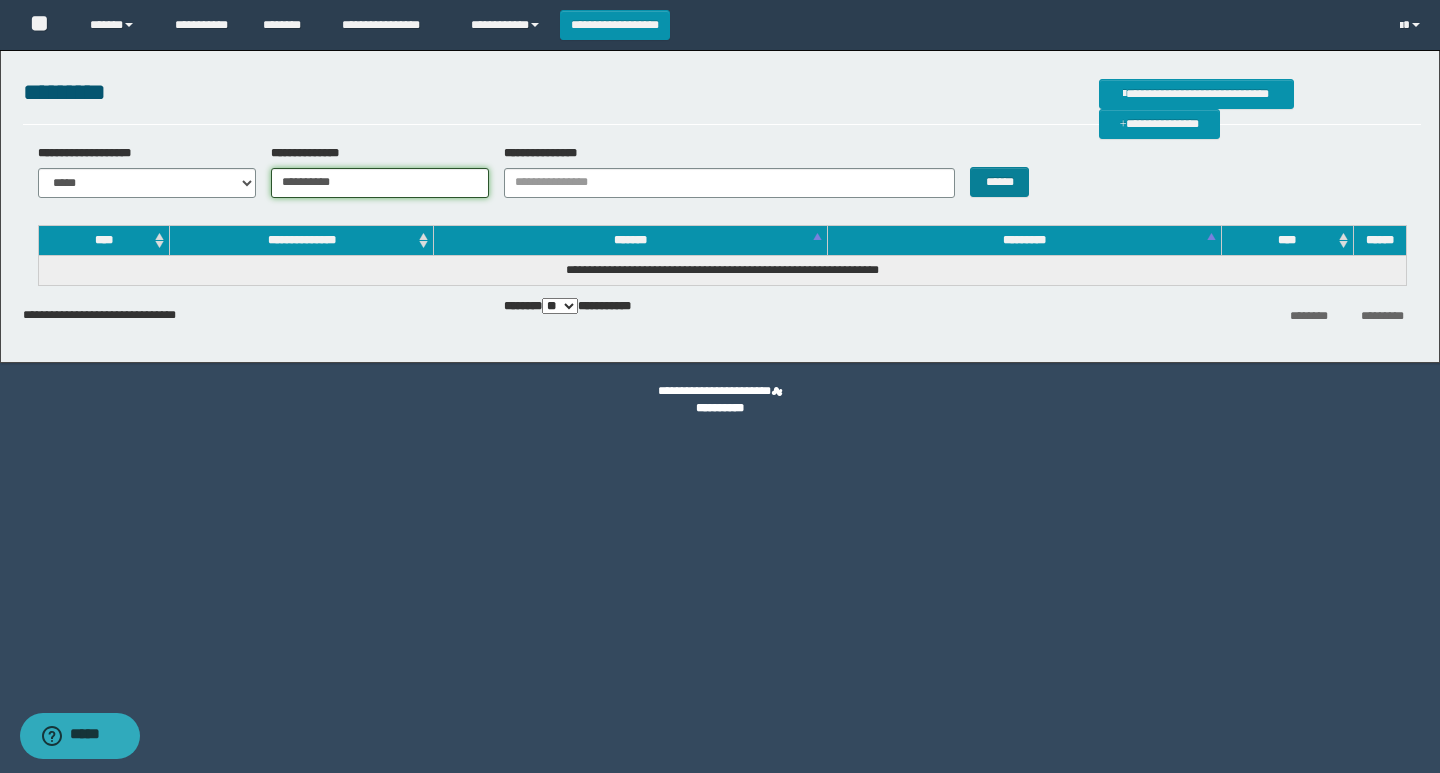 type on "**********" 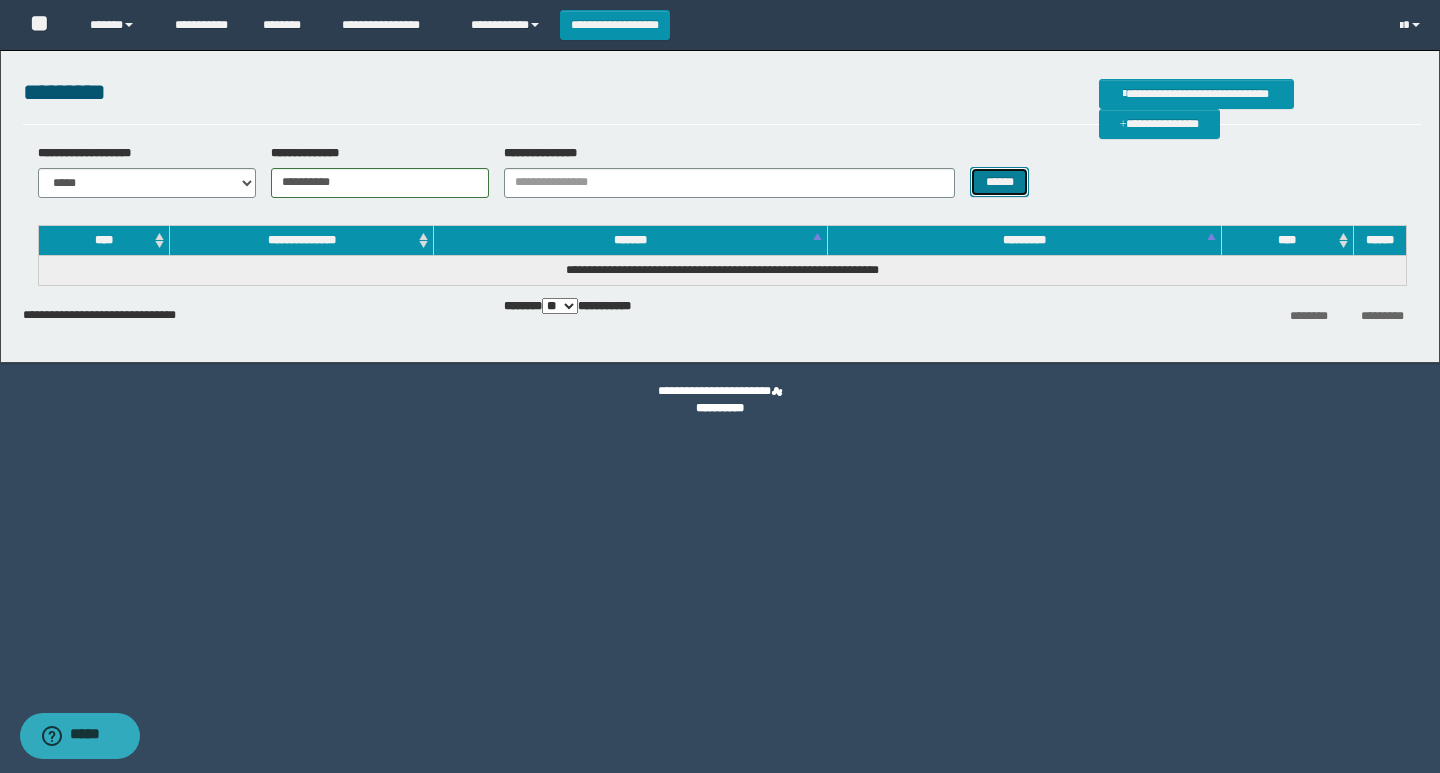 click on "******" at bounding box center (999, 182) 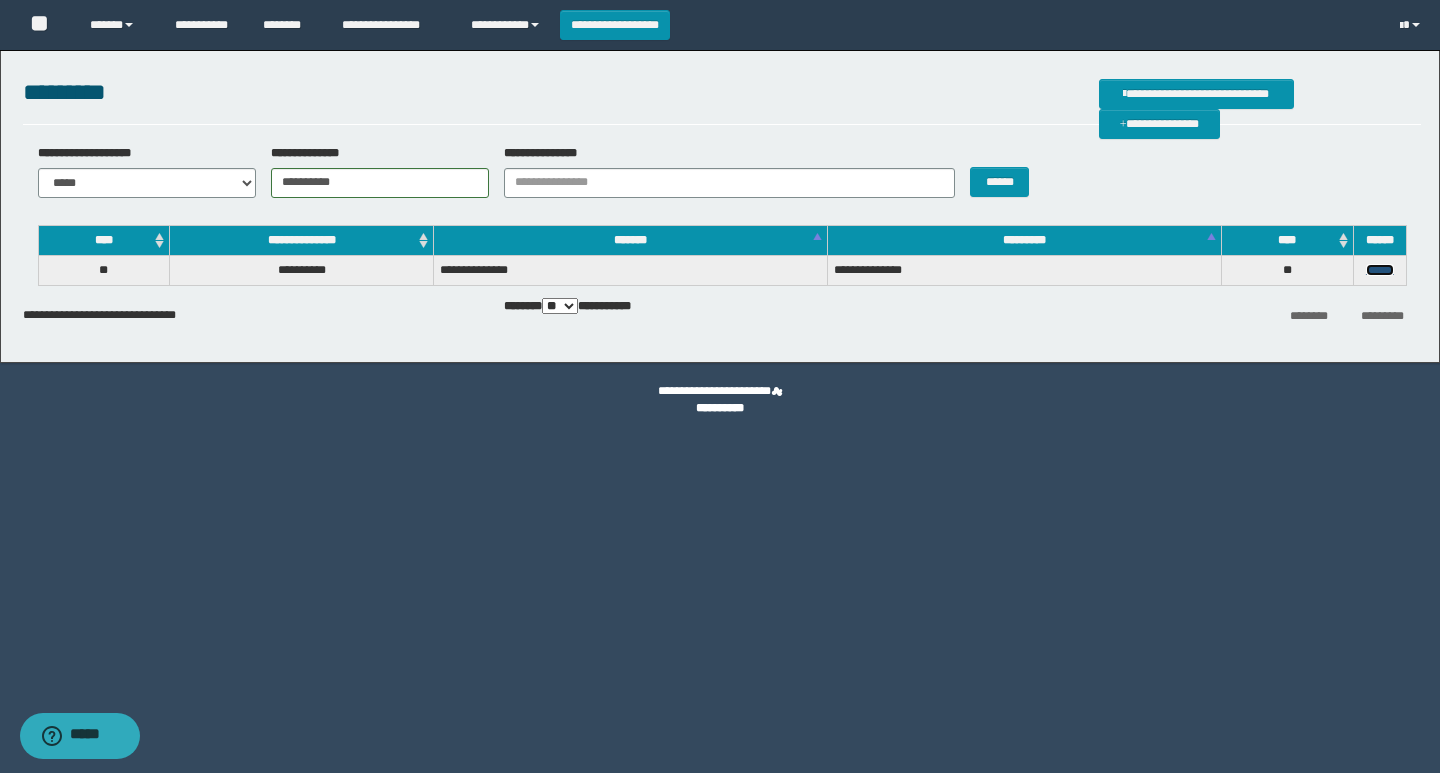 click on "******" at bounding box center [1380, 270] 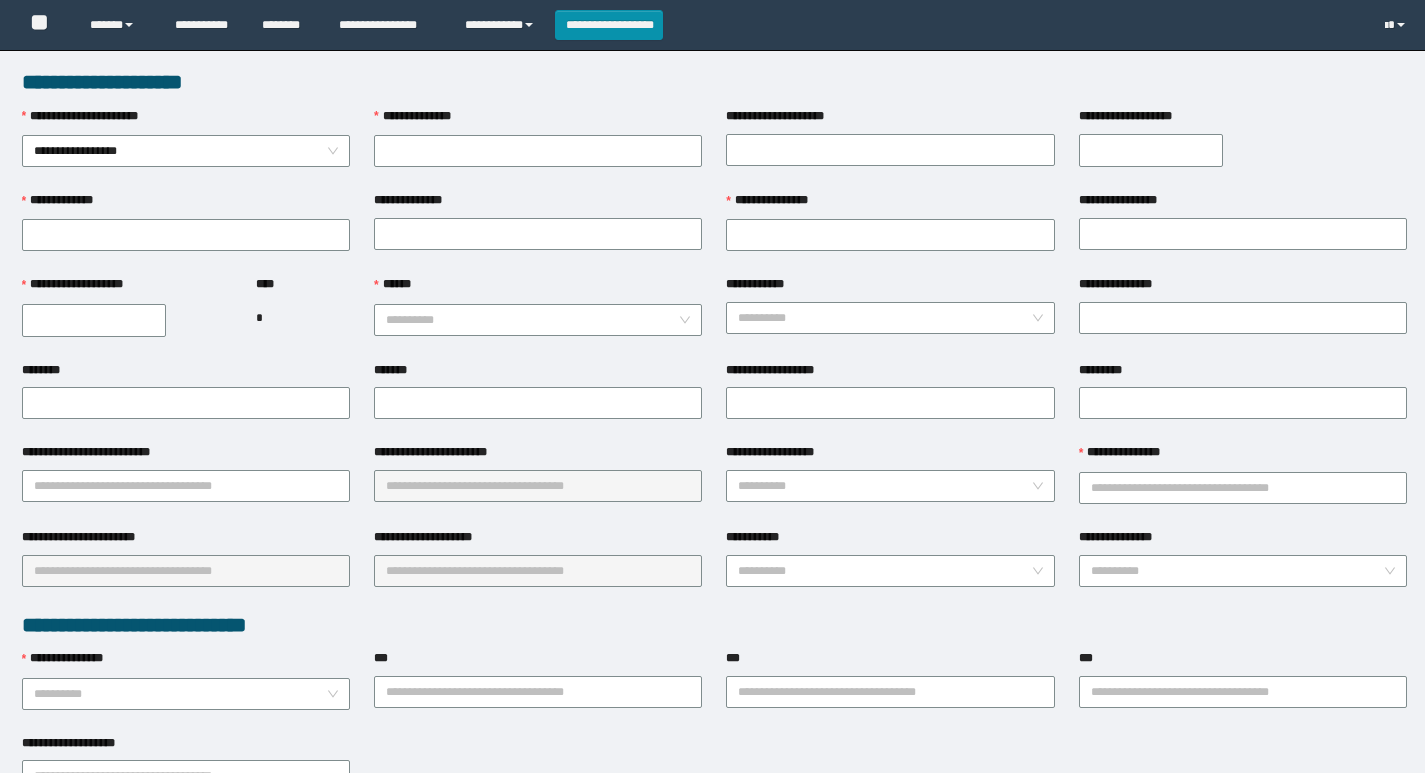 scroll, scrollTop: 0, scrollLeft: 0, axis: both 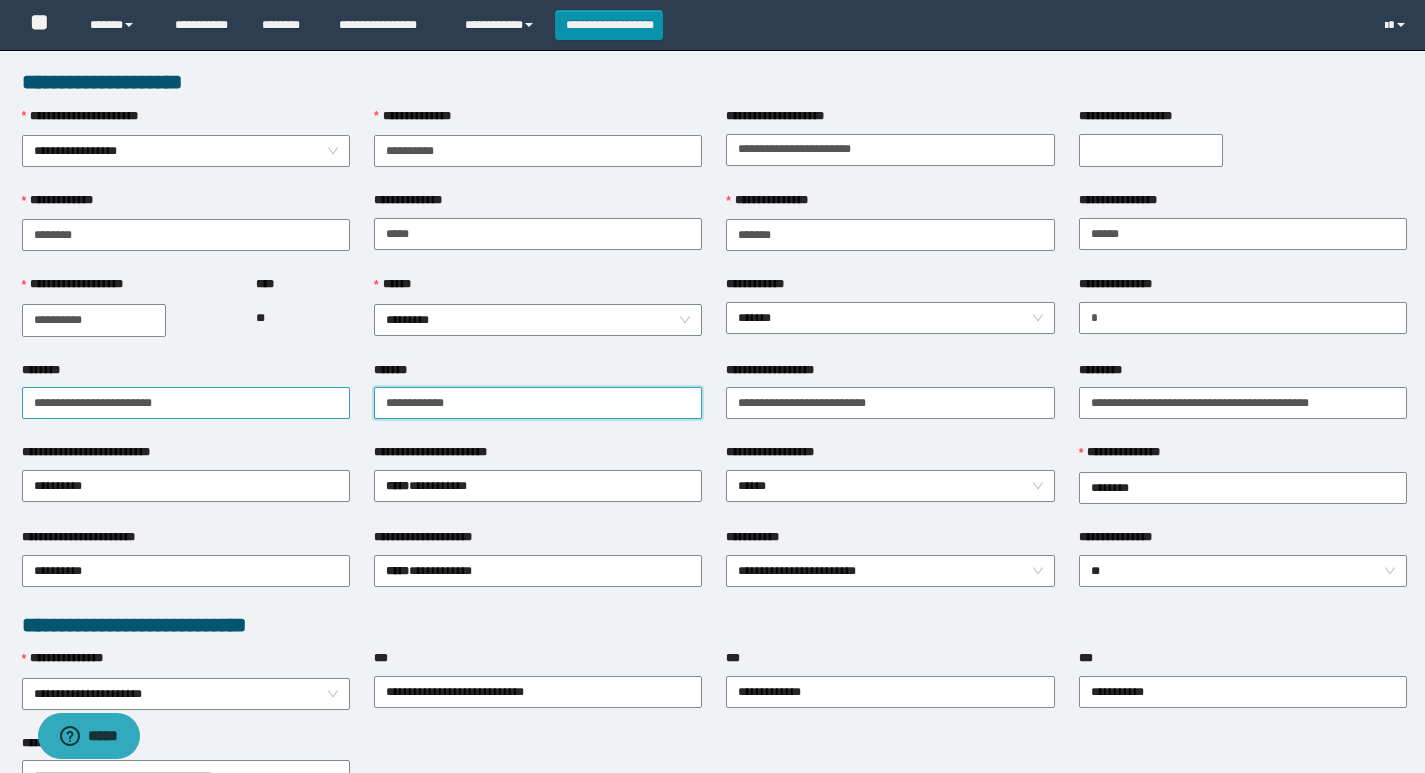 drag, startPoint x: 457, startPoint y: 405, endPoint x: 310, endPoint y: 393, distance: 147.48898 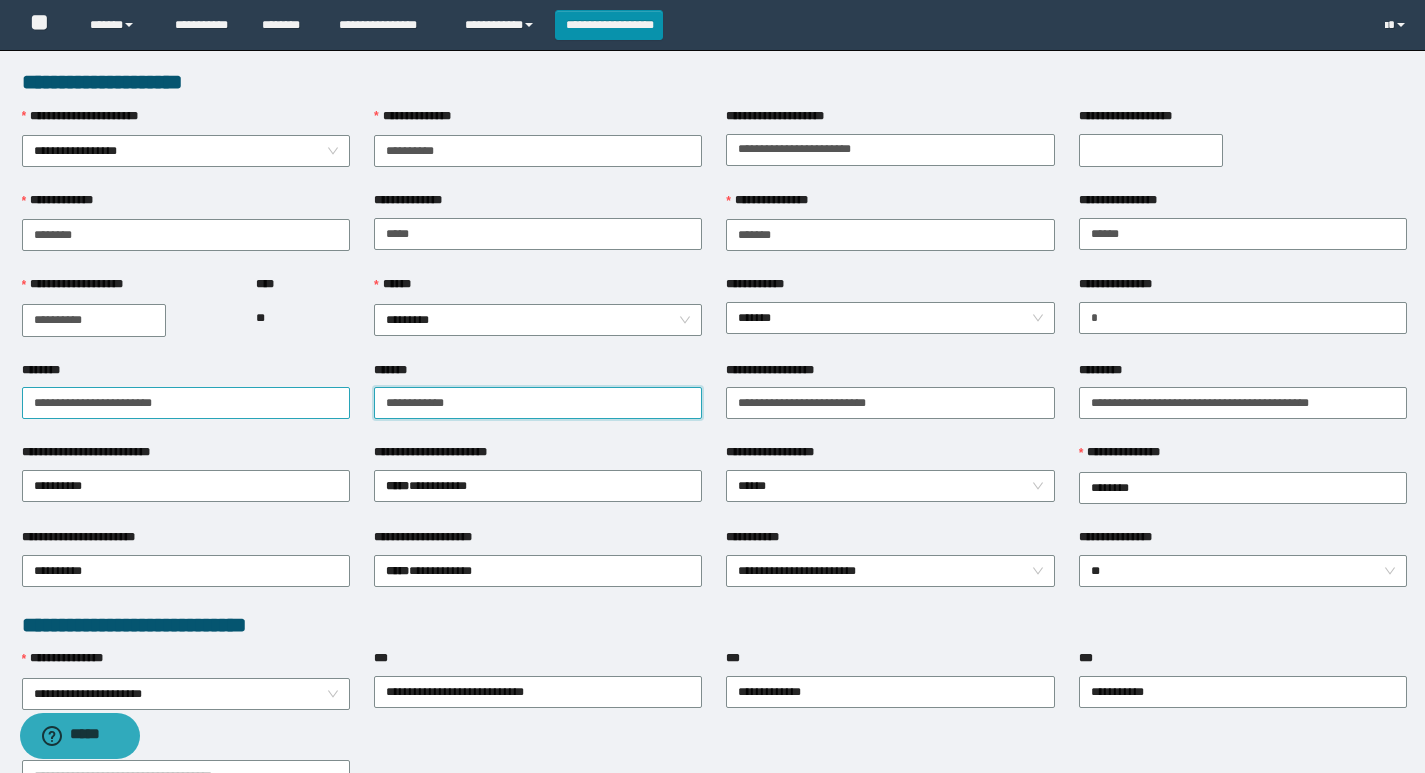 scroll, scrollTop: 0, scrollLeft: 0, axis: both 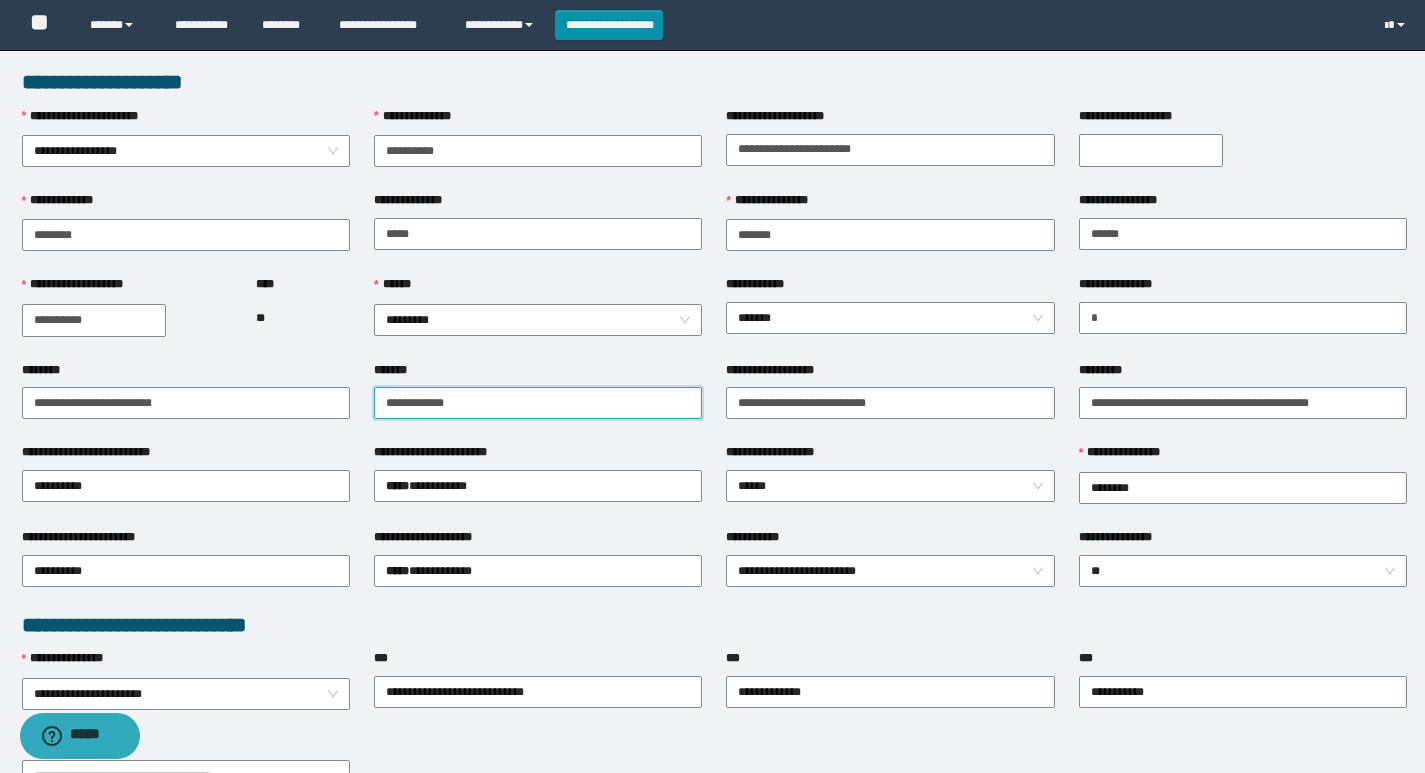 type on "**********" 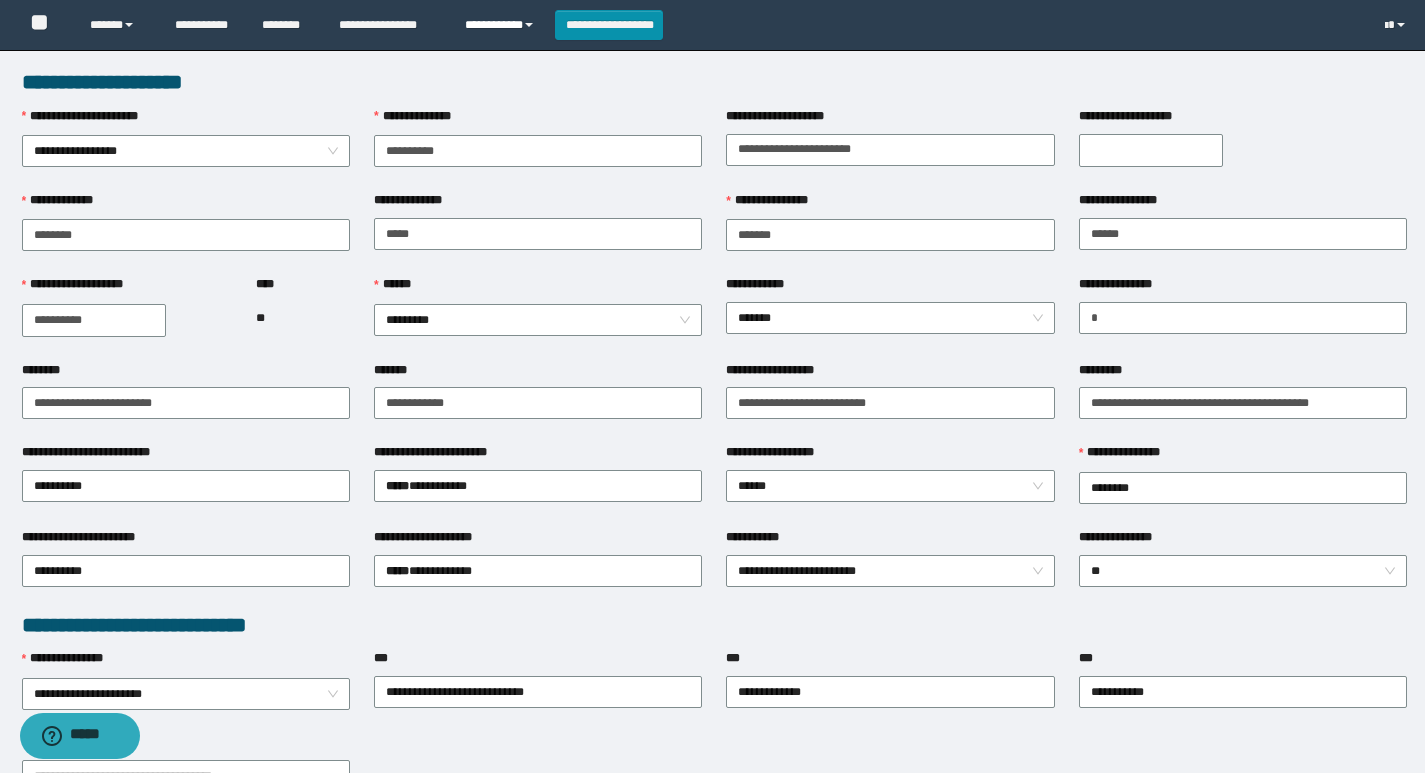 drag, startPoint x: 503, startPoint y: 26, endPoint x: 498, endPoint y: 35, distance: 10.29563 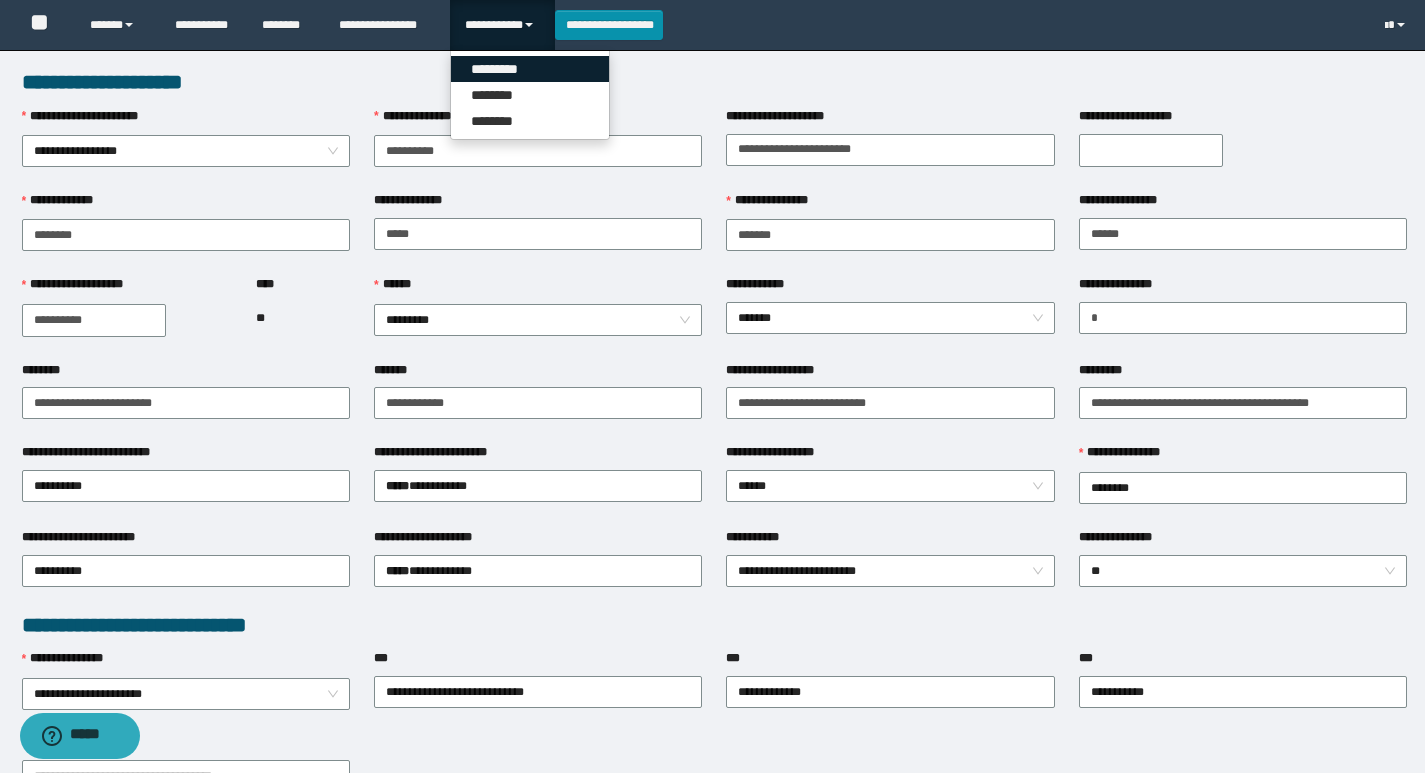 click on "*********" at bounding box center [530, 69] 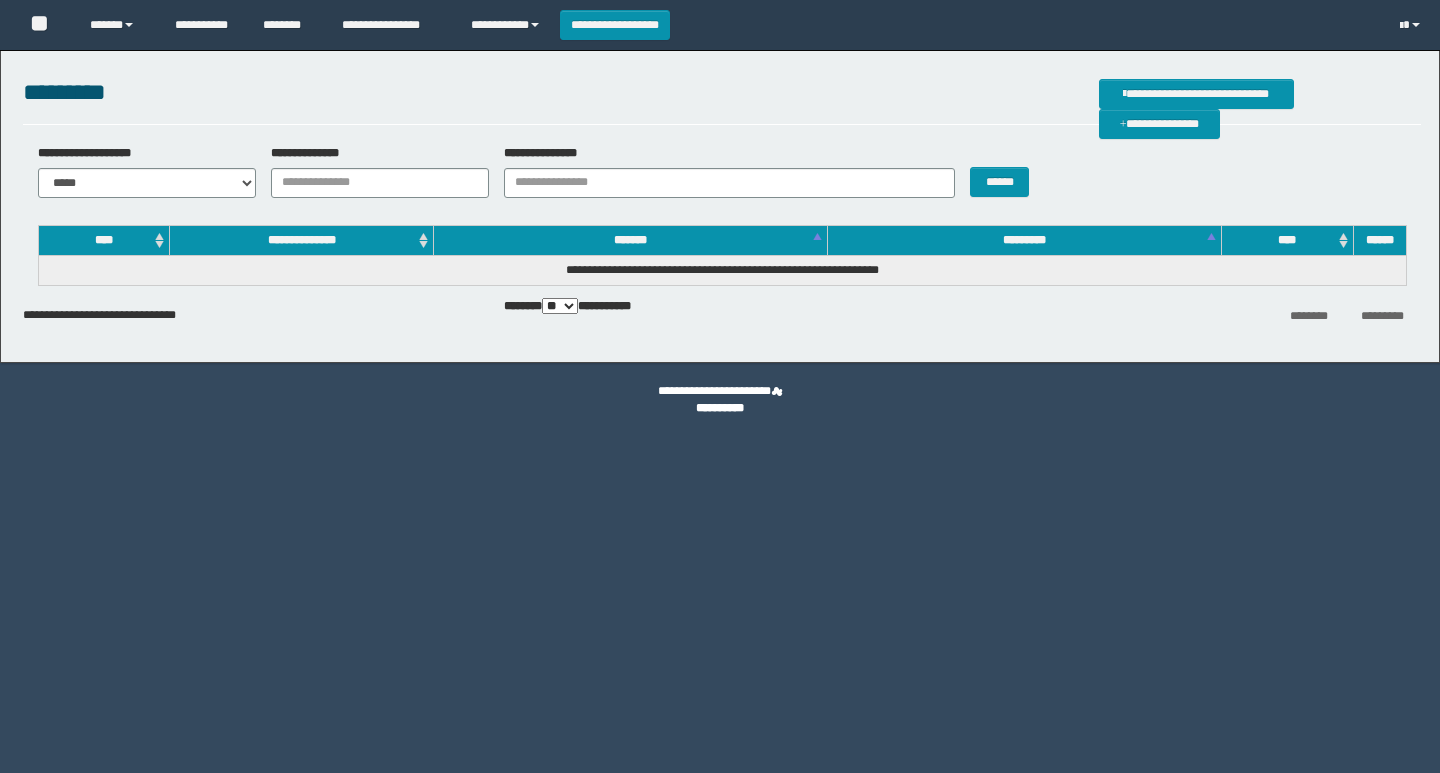 scroll, scrollTop: 0, scrollLeft: 0, axis: both 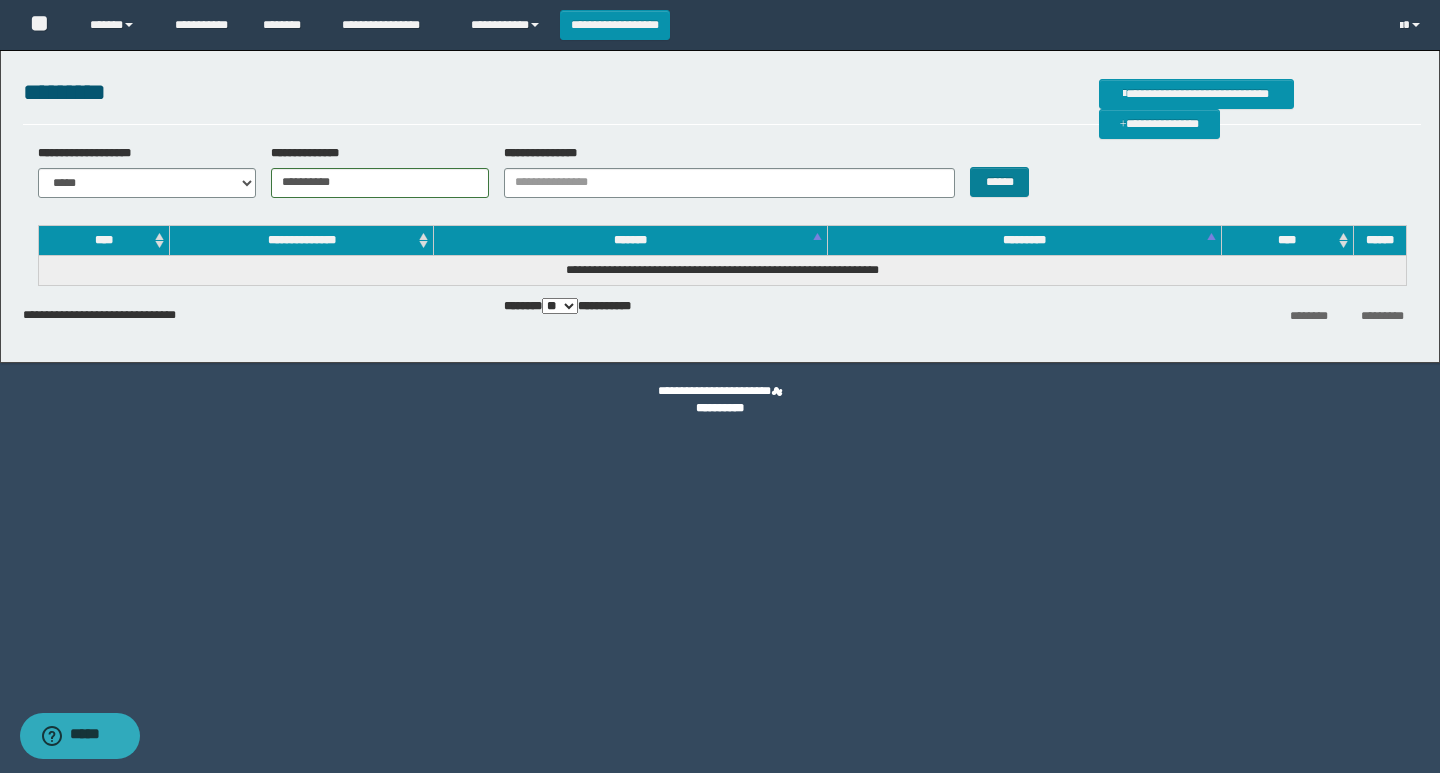 type on "**********" 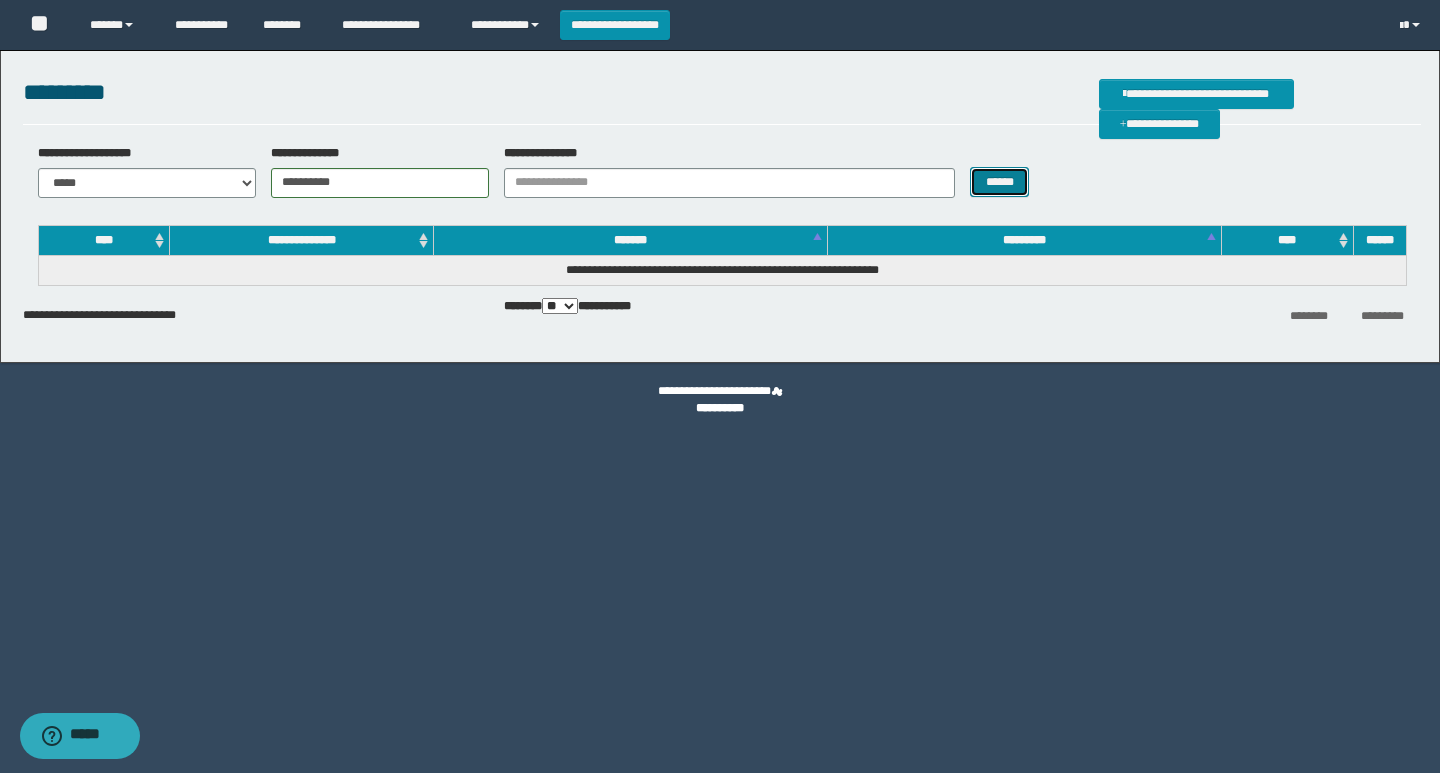 click on "******" at bounding box center (999, 182) 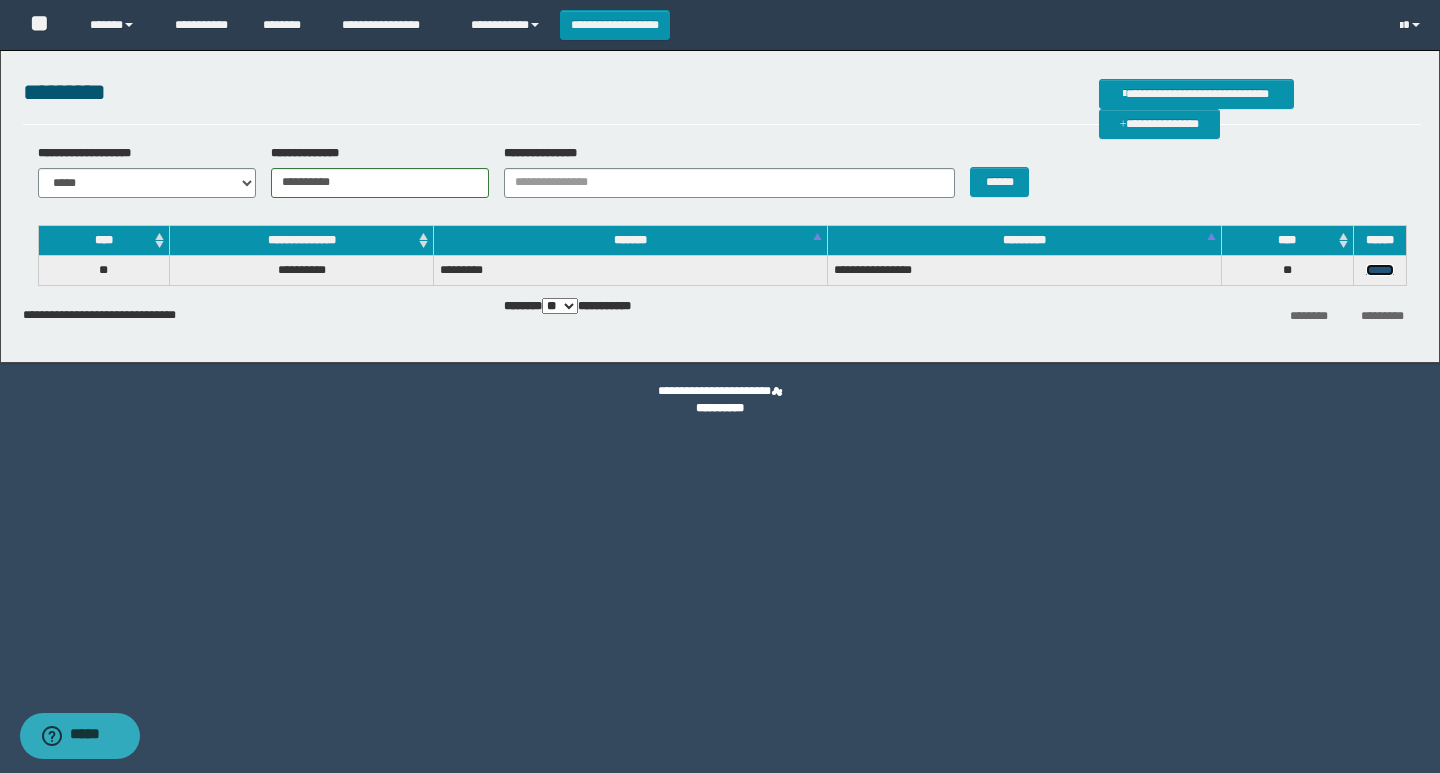 click on "******" at bounding box center (1380, 270) 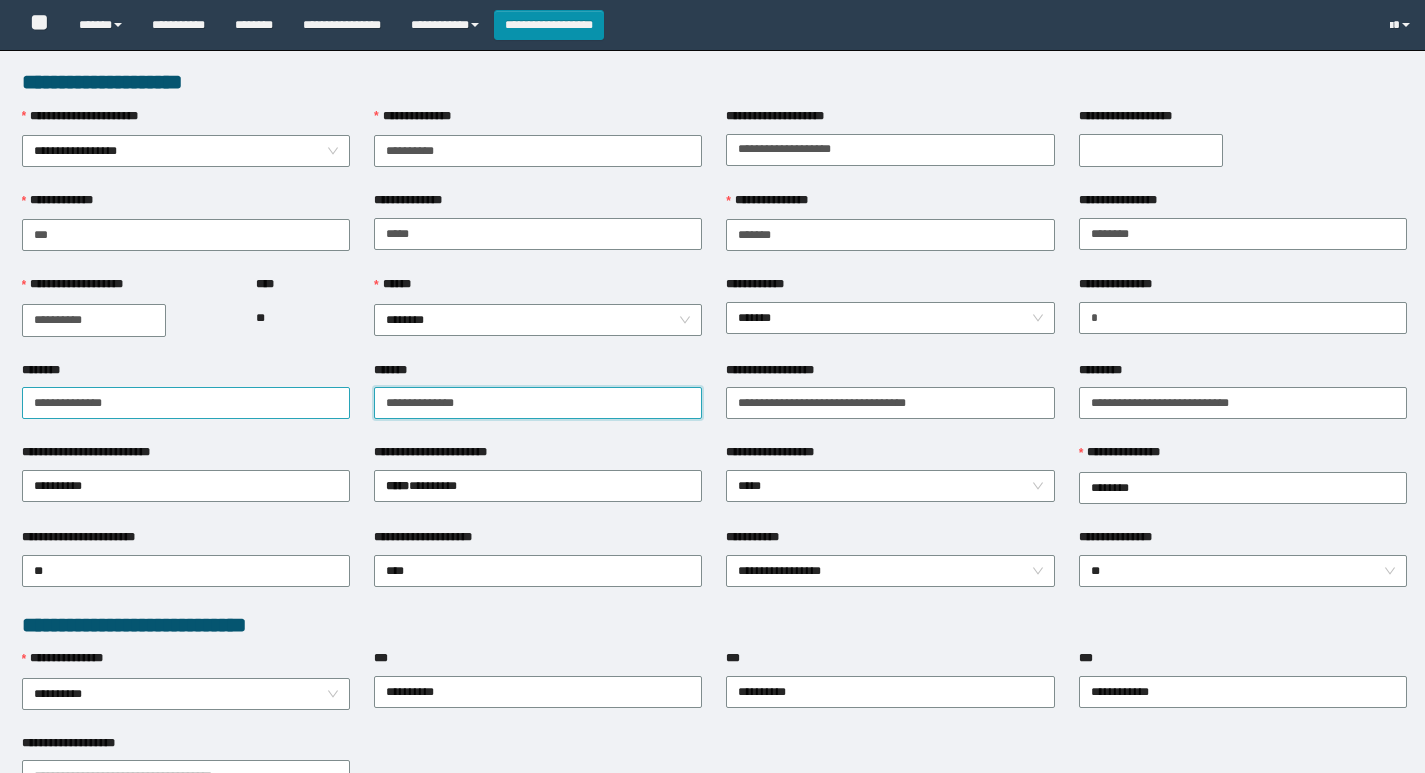 click on "**********" at bounding box center [714, 402] 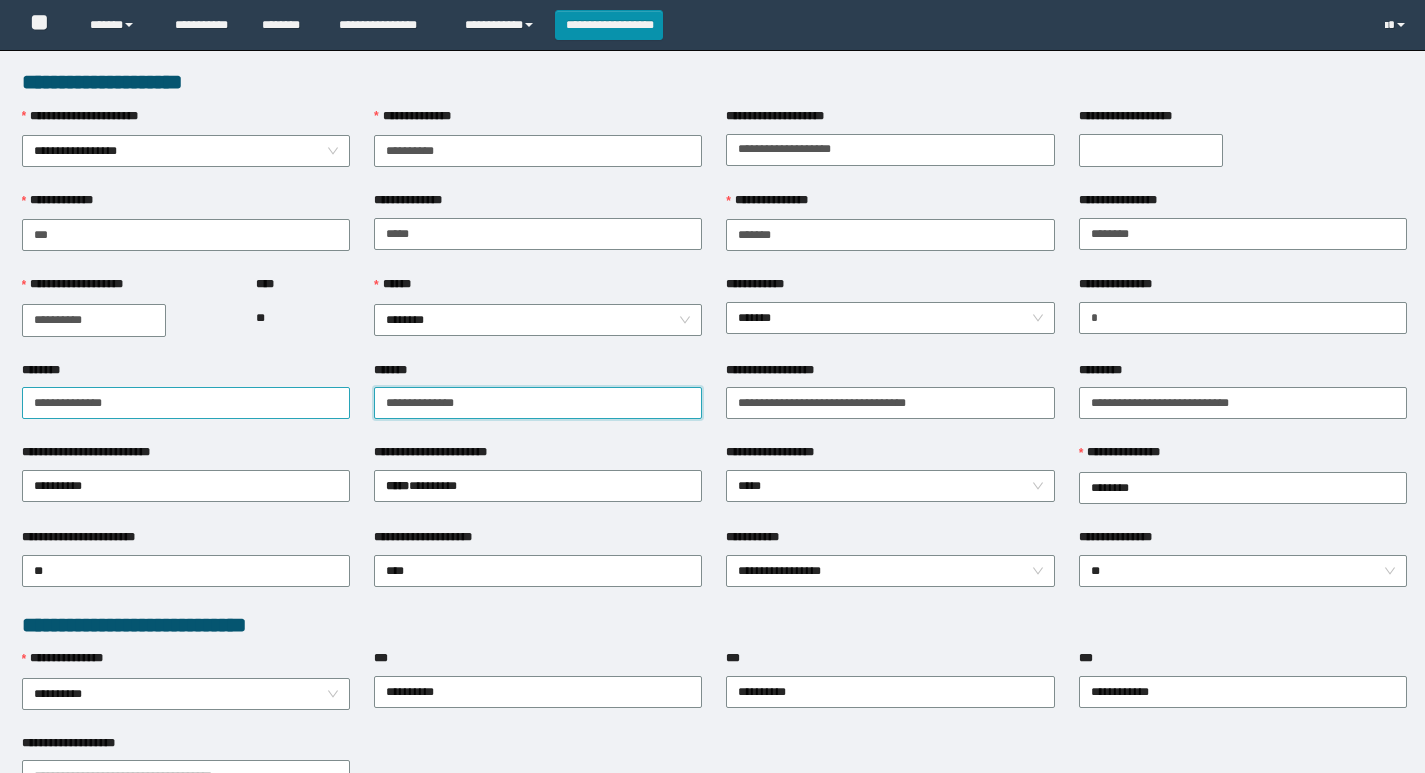 scroll, scrollTop: 0, scrollLeft: 0, axis: both 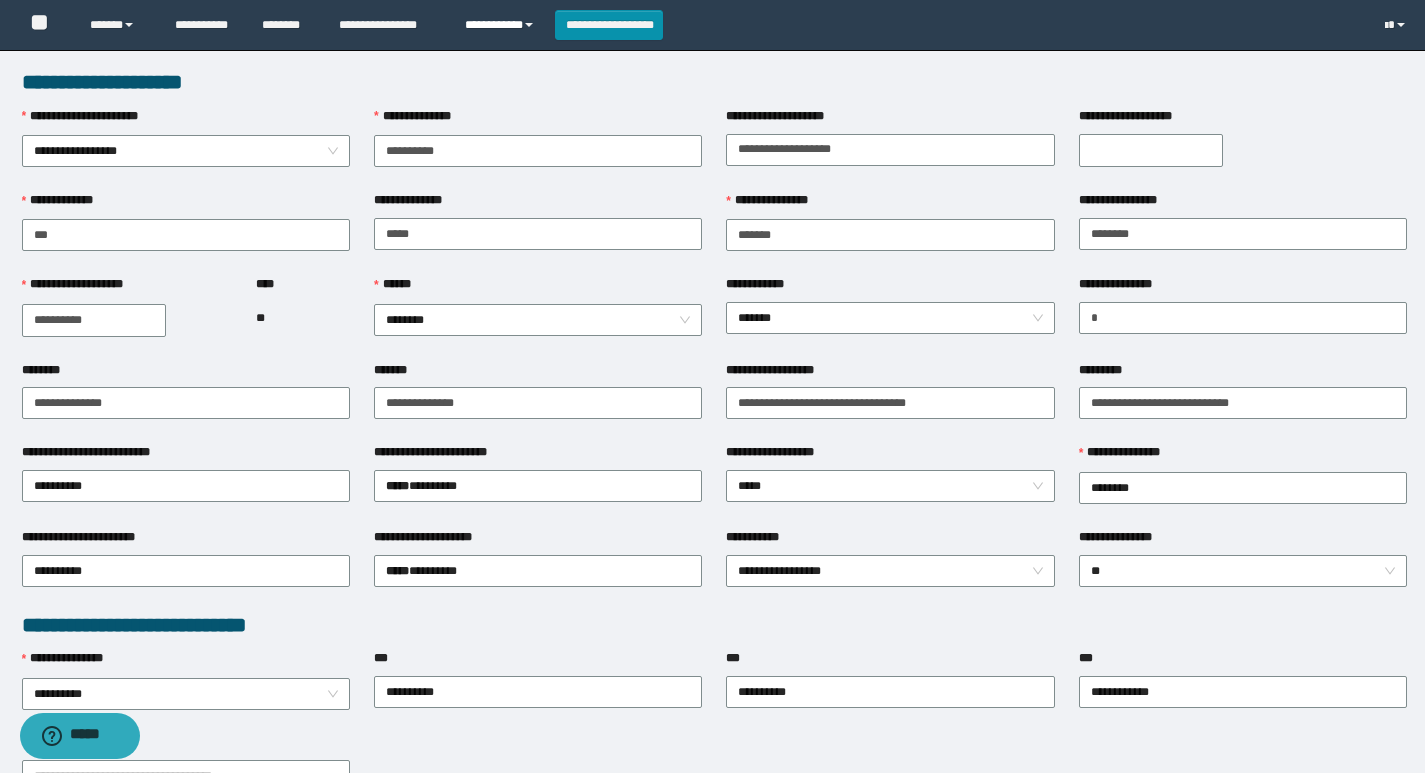 click on "**********" at bounding box center [502, 25] 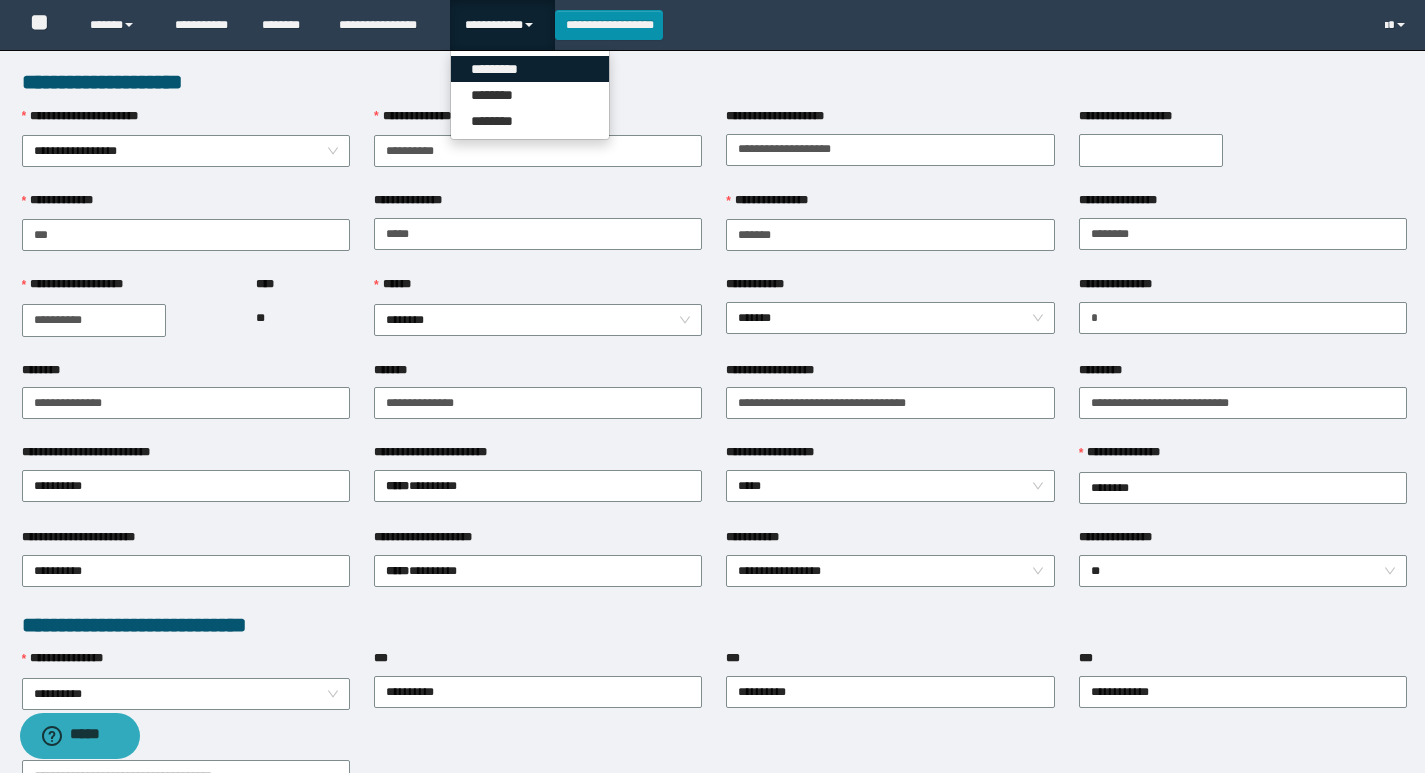 drag, startPoint x: 509, startPoint y: 60, endPoint x: 510, endPoint y: 71, distance: 11.045361 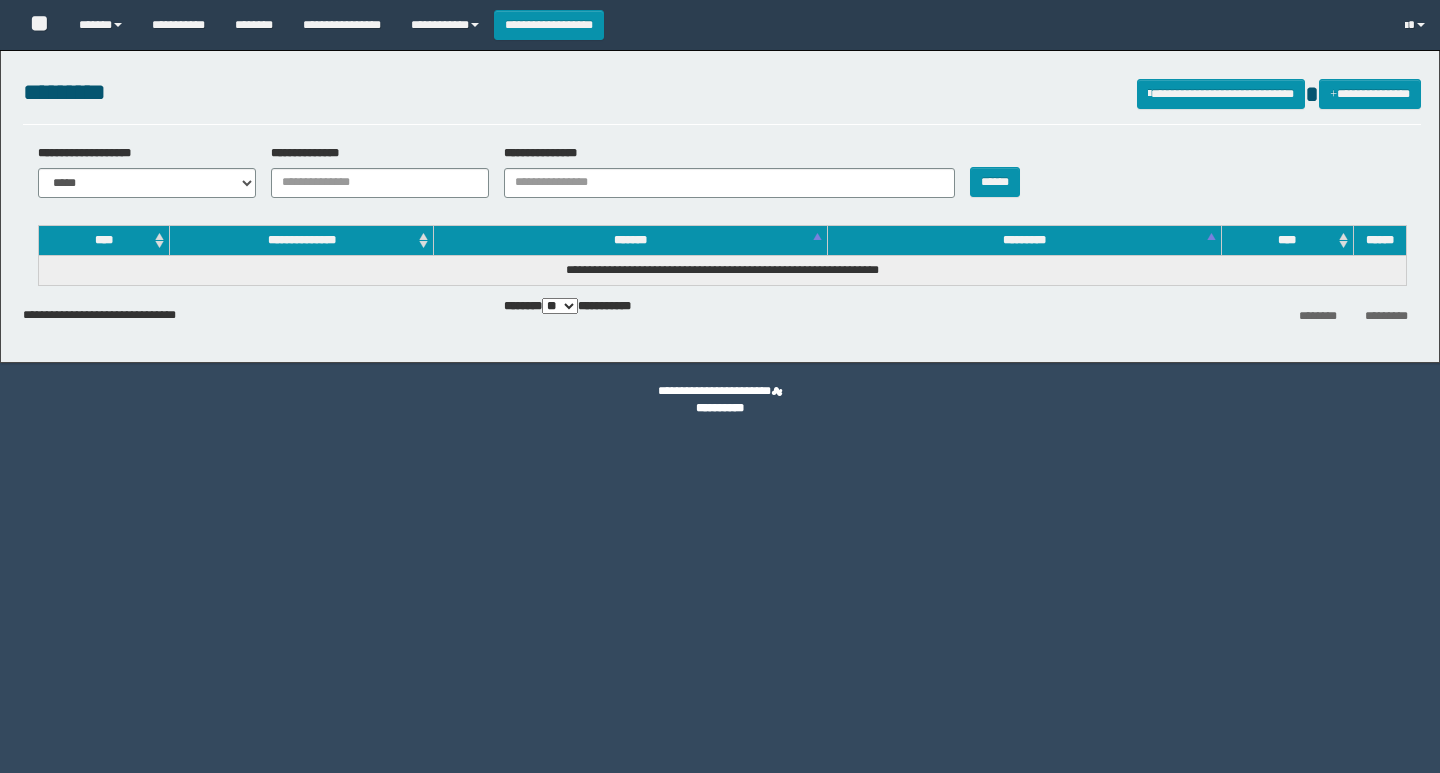 click on "**********" at bounding box center [380, 183] 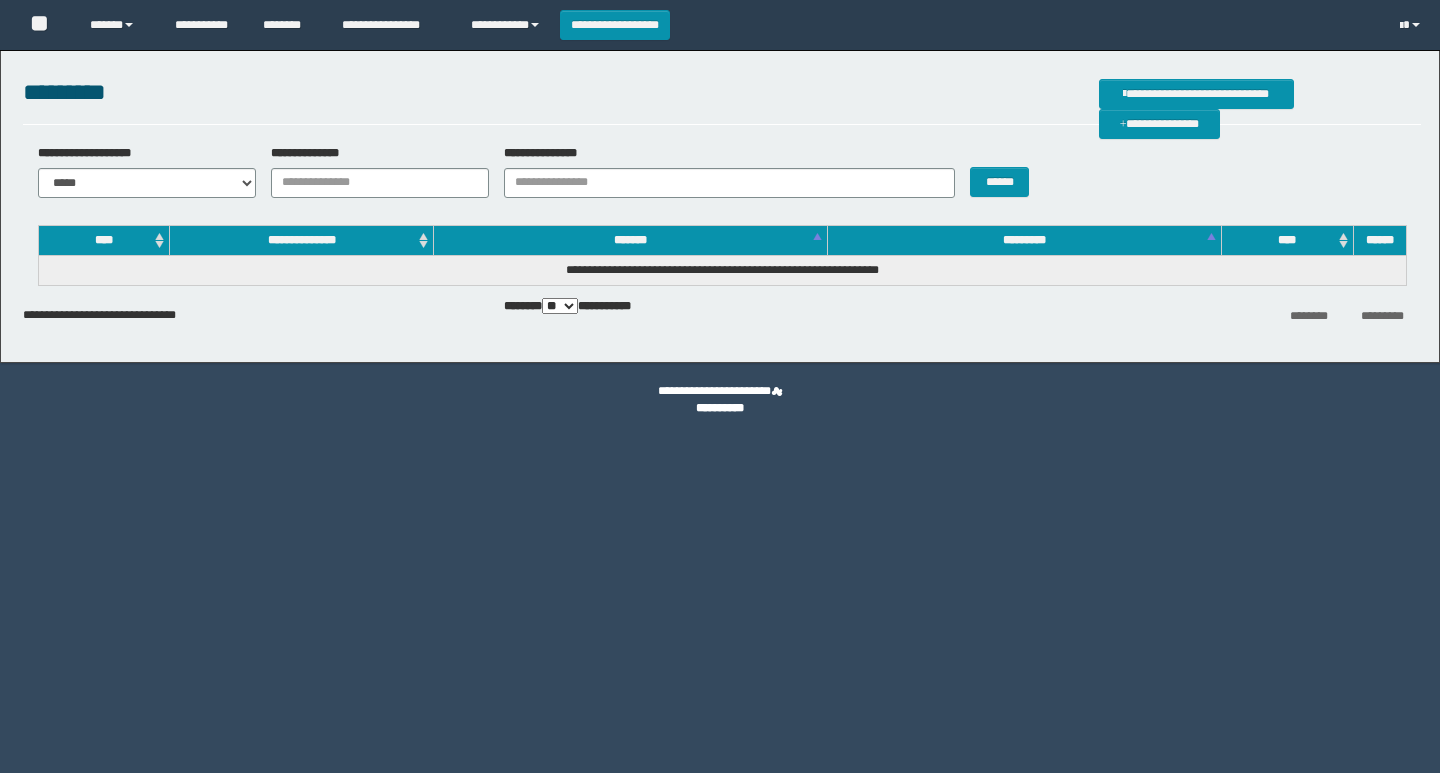scroll, scrollTop: 0, scrollLeft: 0, axis: both 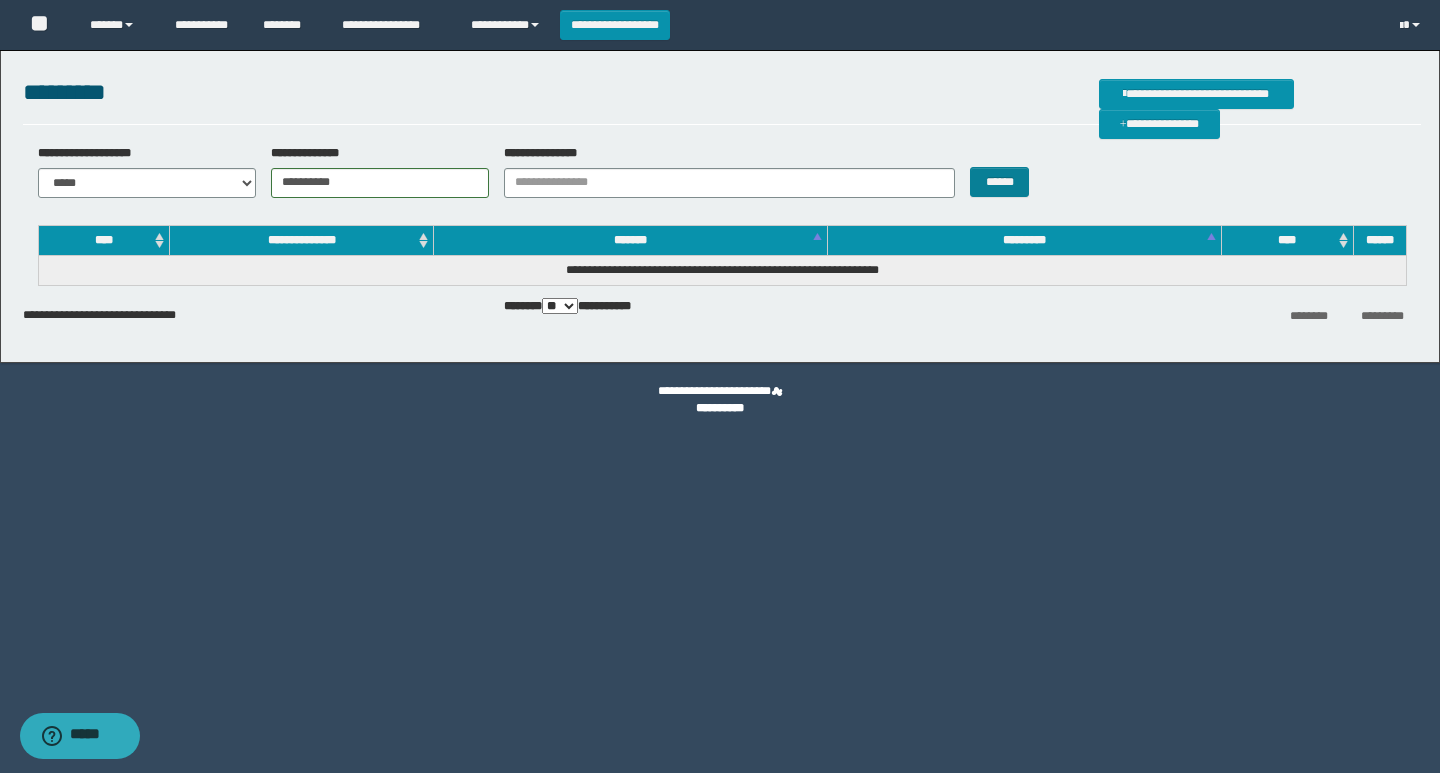 type on "**********" 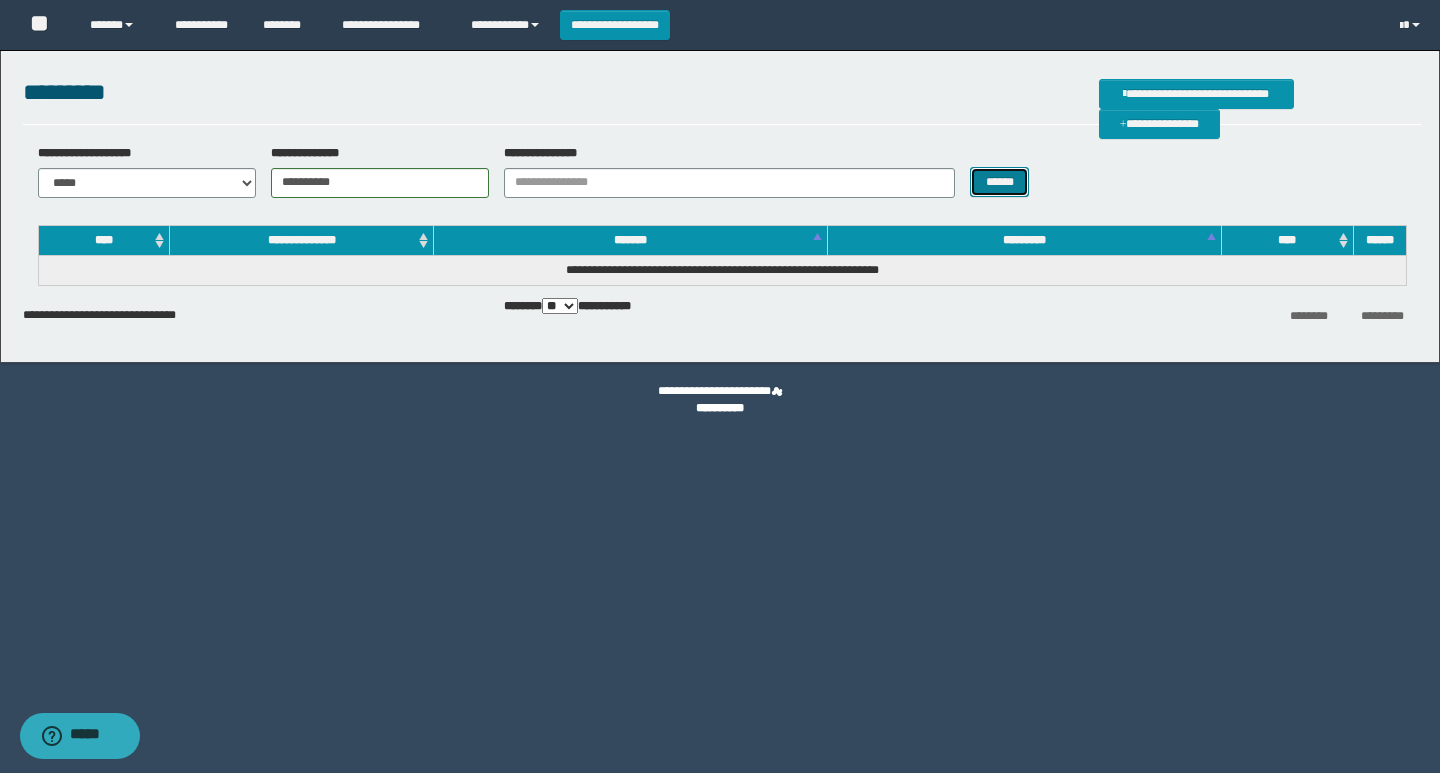 click on "******" at bounding box center [999, 182] 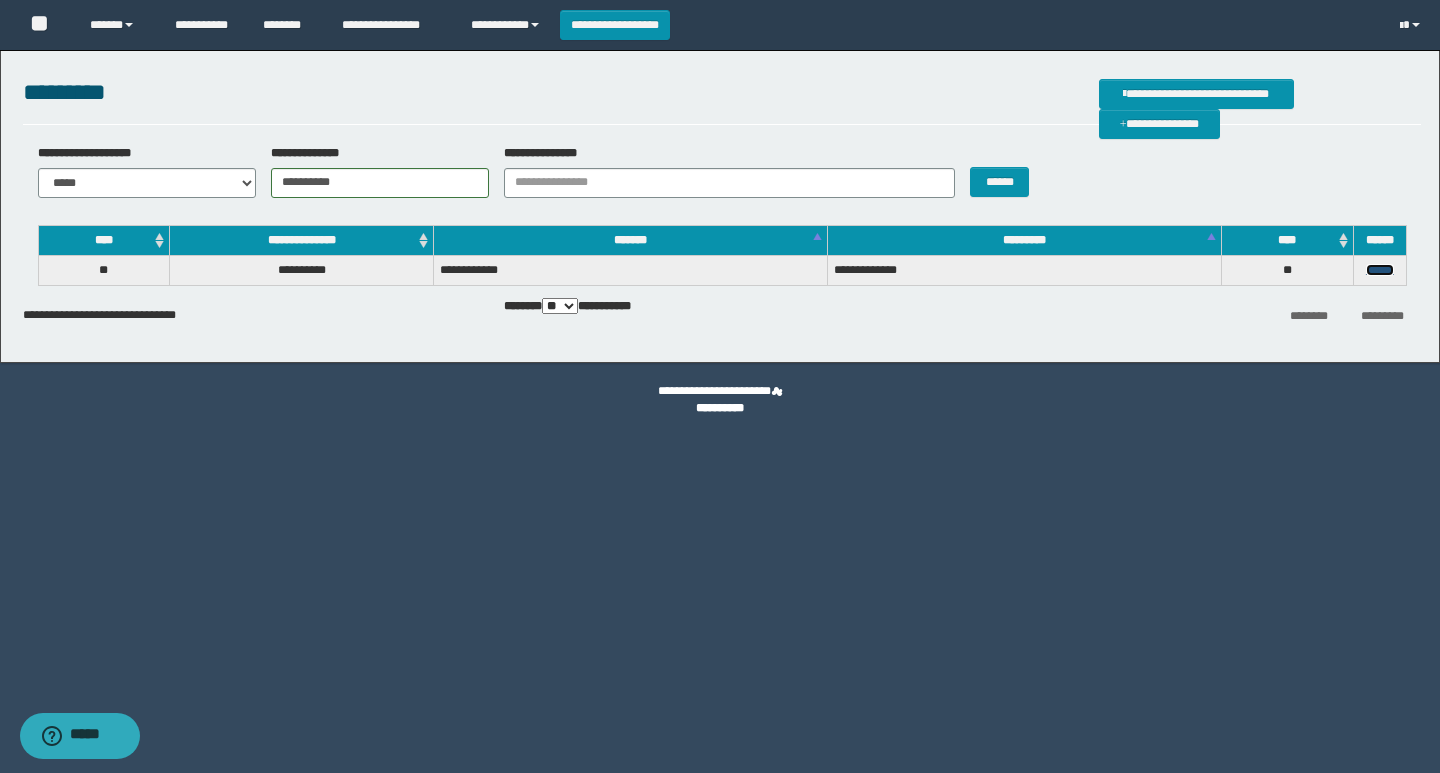 click on "******" at bounding box center [1380, 270] 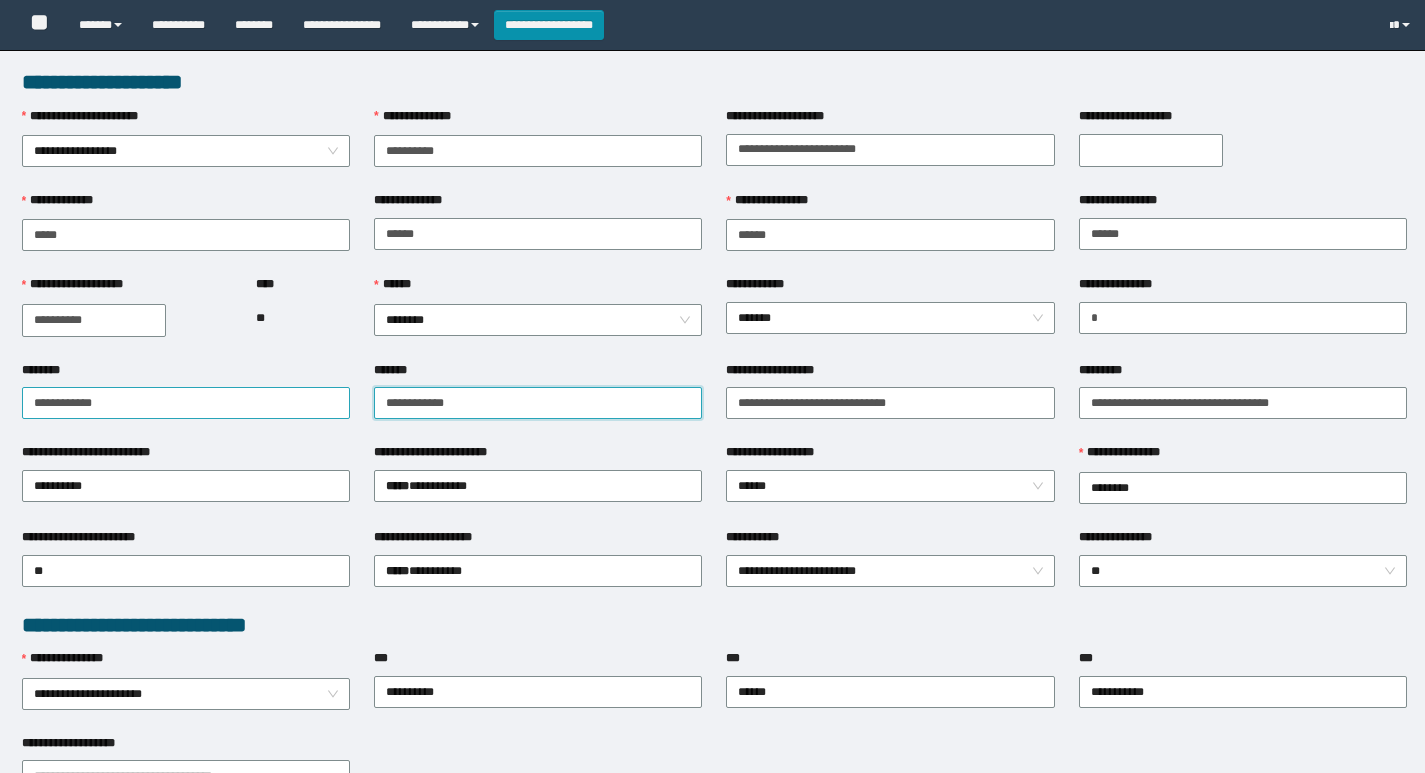 click on "**********" at bounding box center (714, 402) 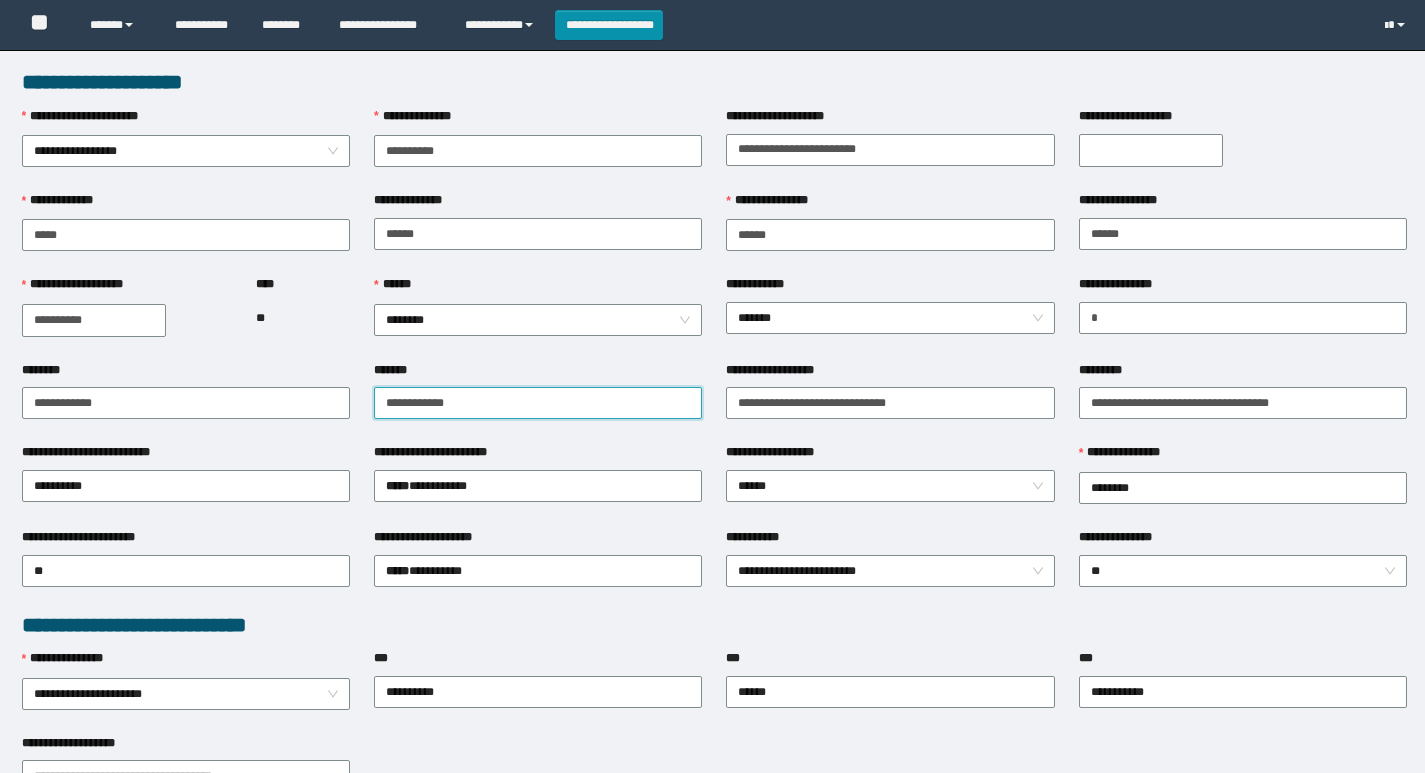 scroll, scrollTop: 0, scrollLeft: 0, axis: both 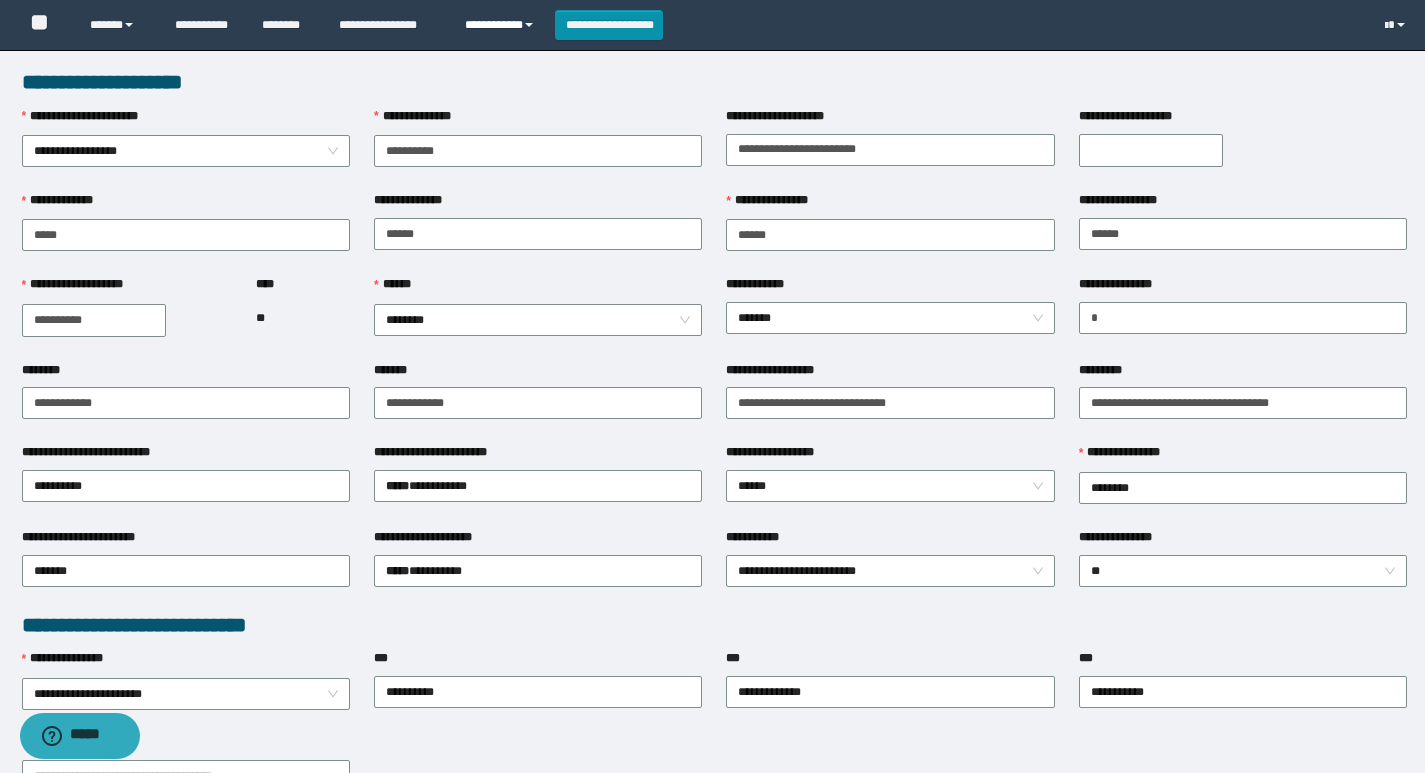 click on "**********" at bounding box center (502, 25) 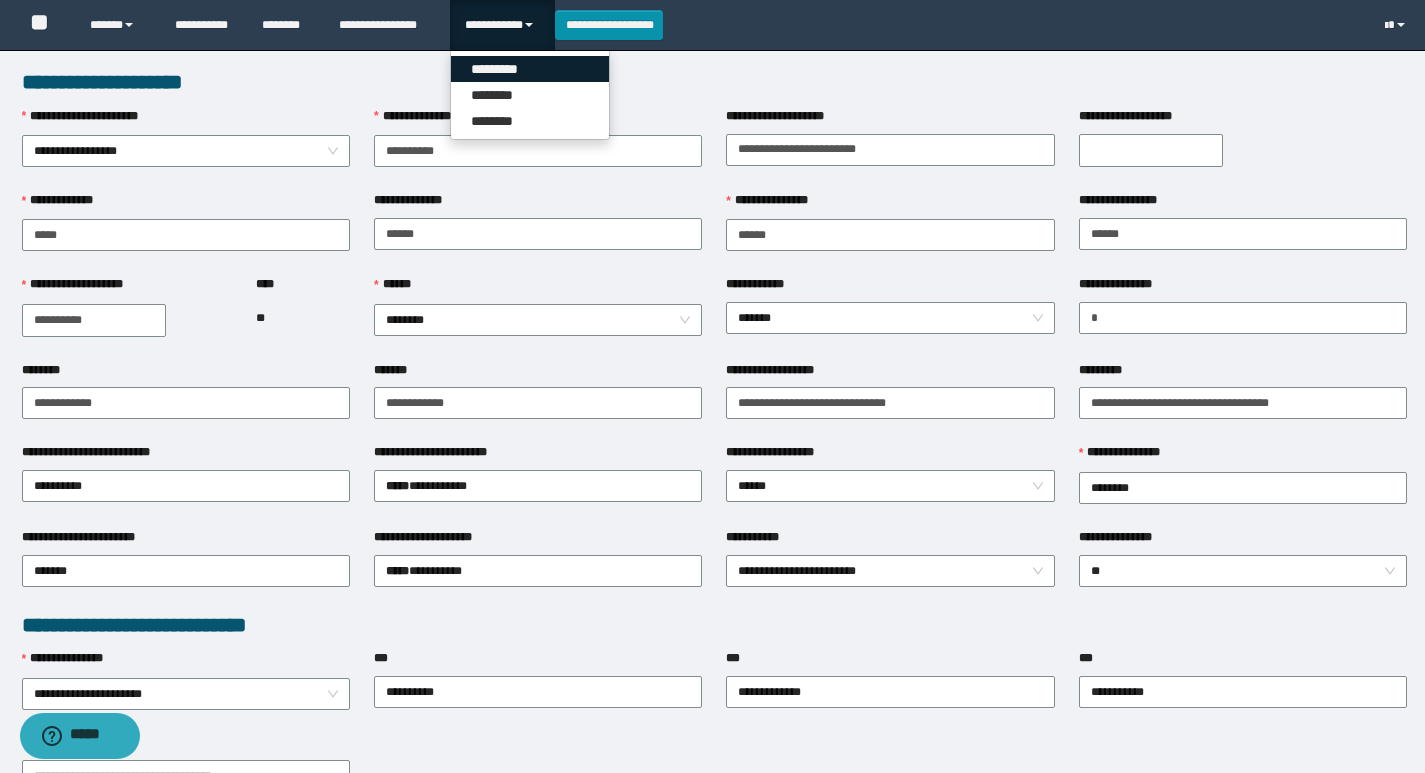 click on "*********" at bounding box center (530, 69) 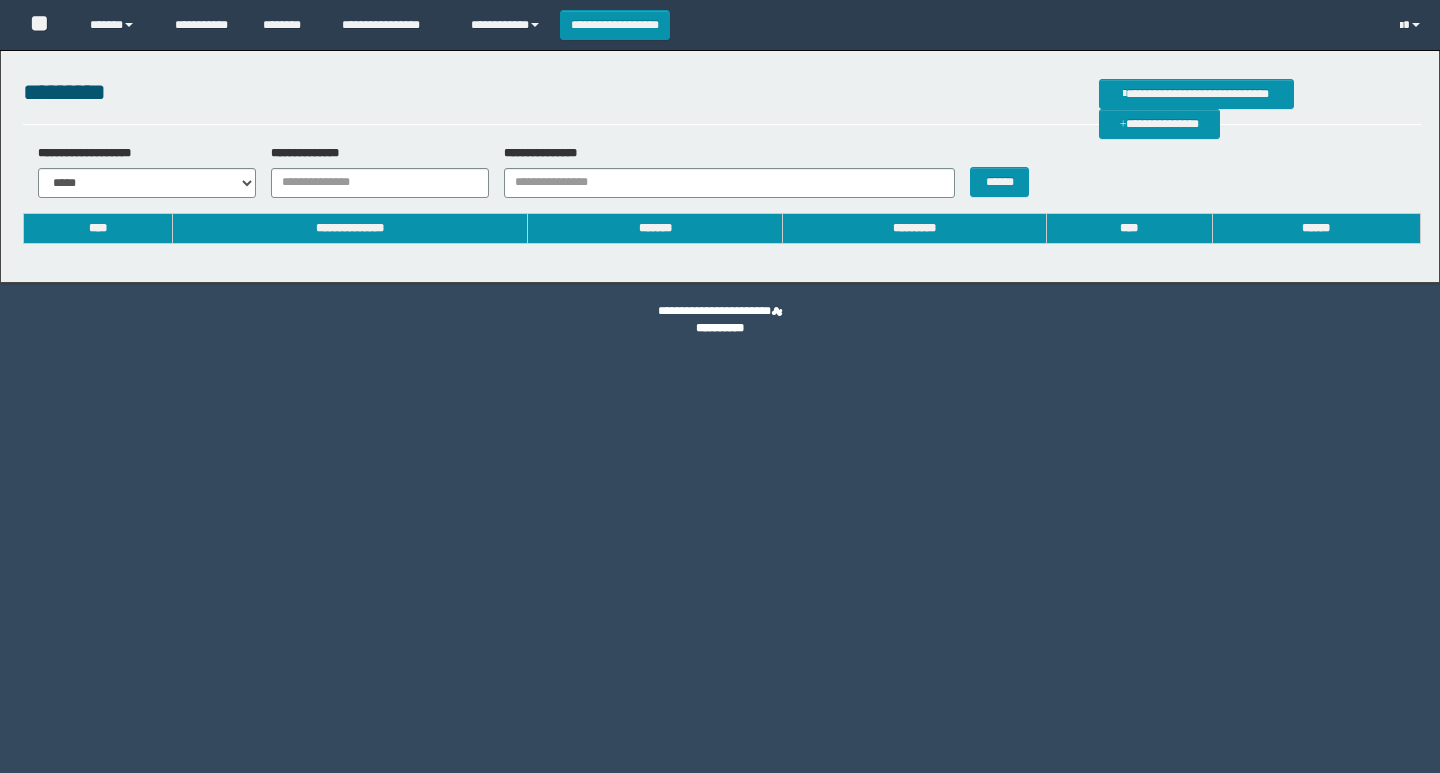 scroll, scrollTop: 0, scrollLeft: 0, axis: both 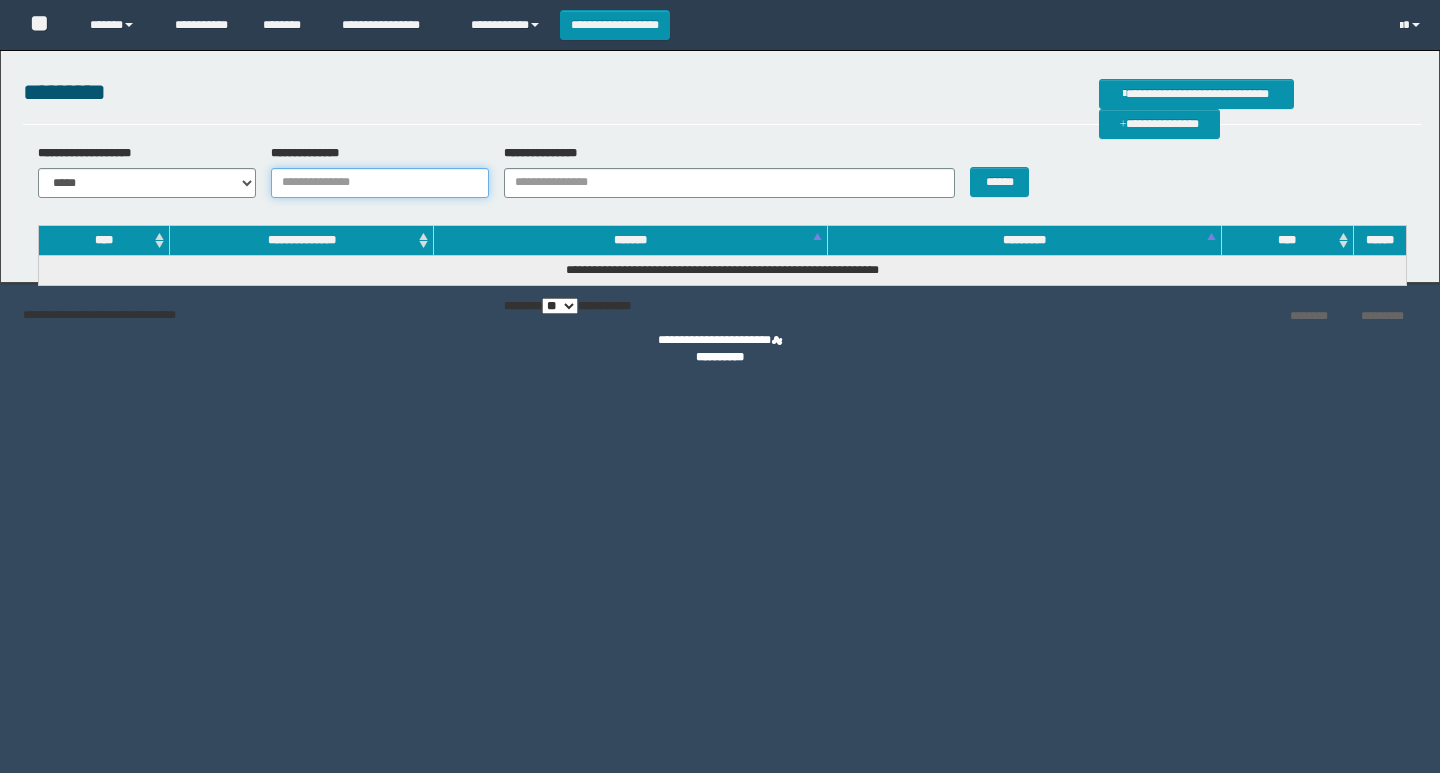 click on "**********" at bounding box center [380, 183] 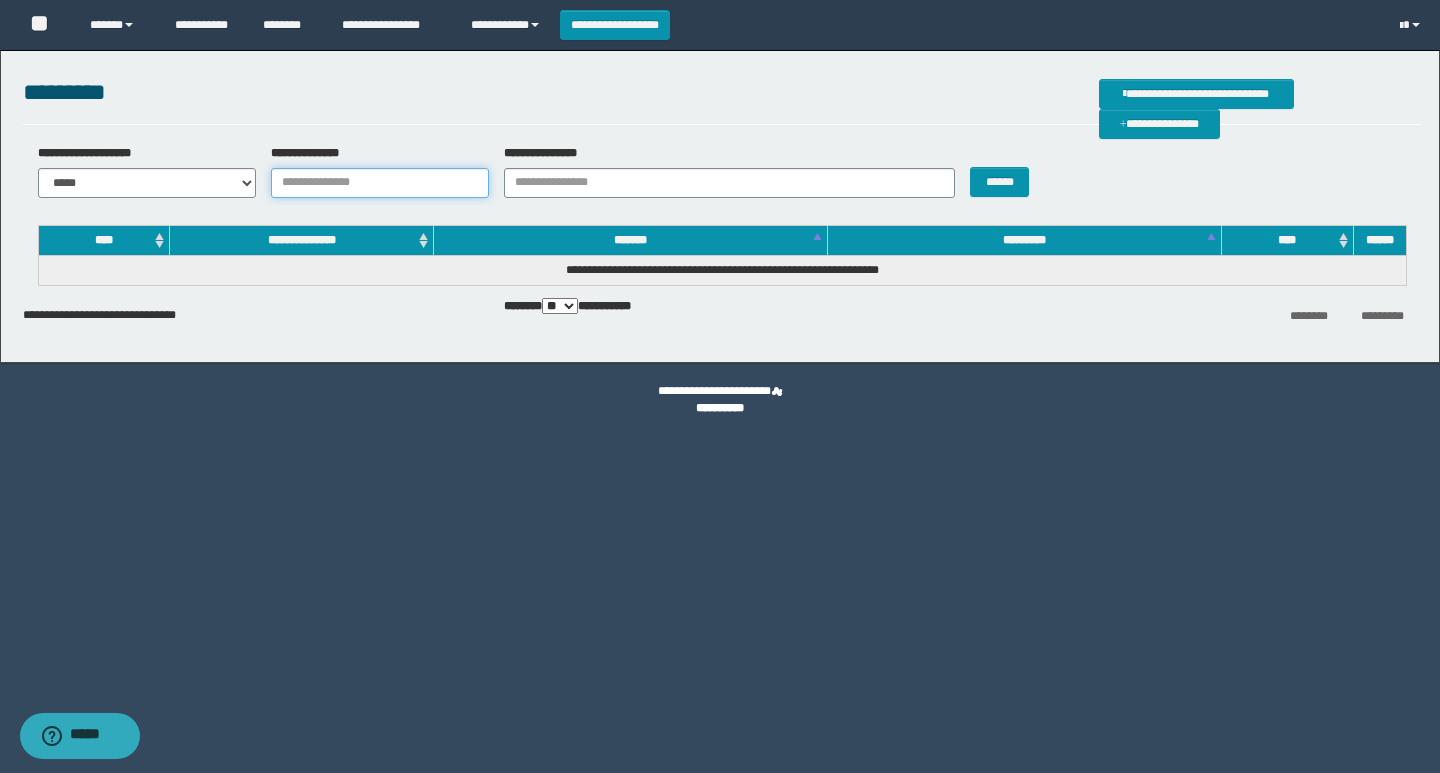 scroll, scrollTop: 0, scrollLeft: 0, axis: both 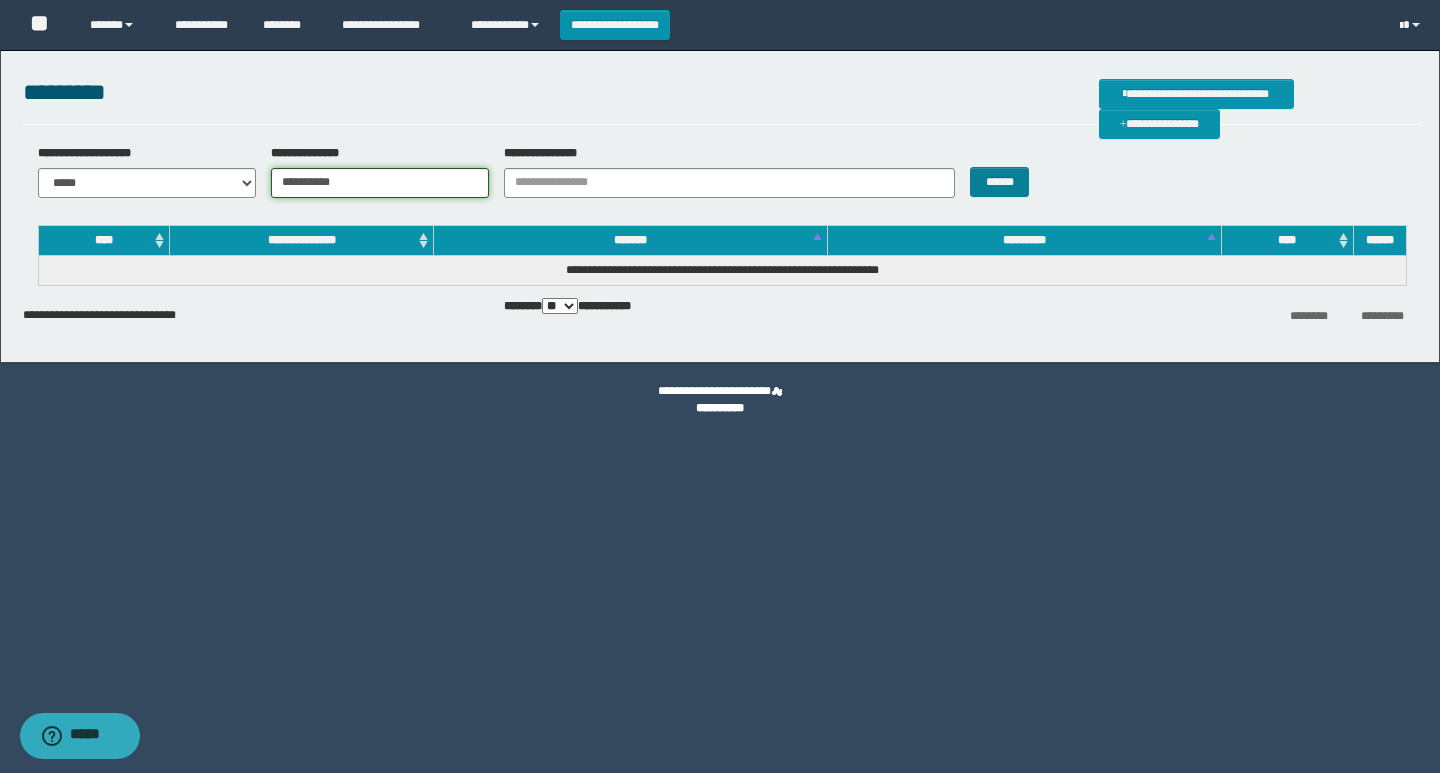 type on "**********" 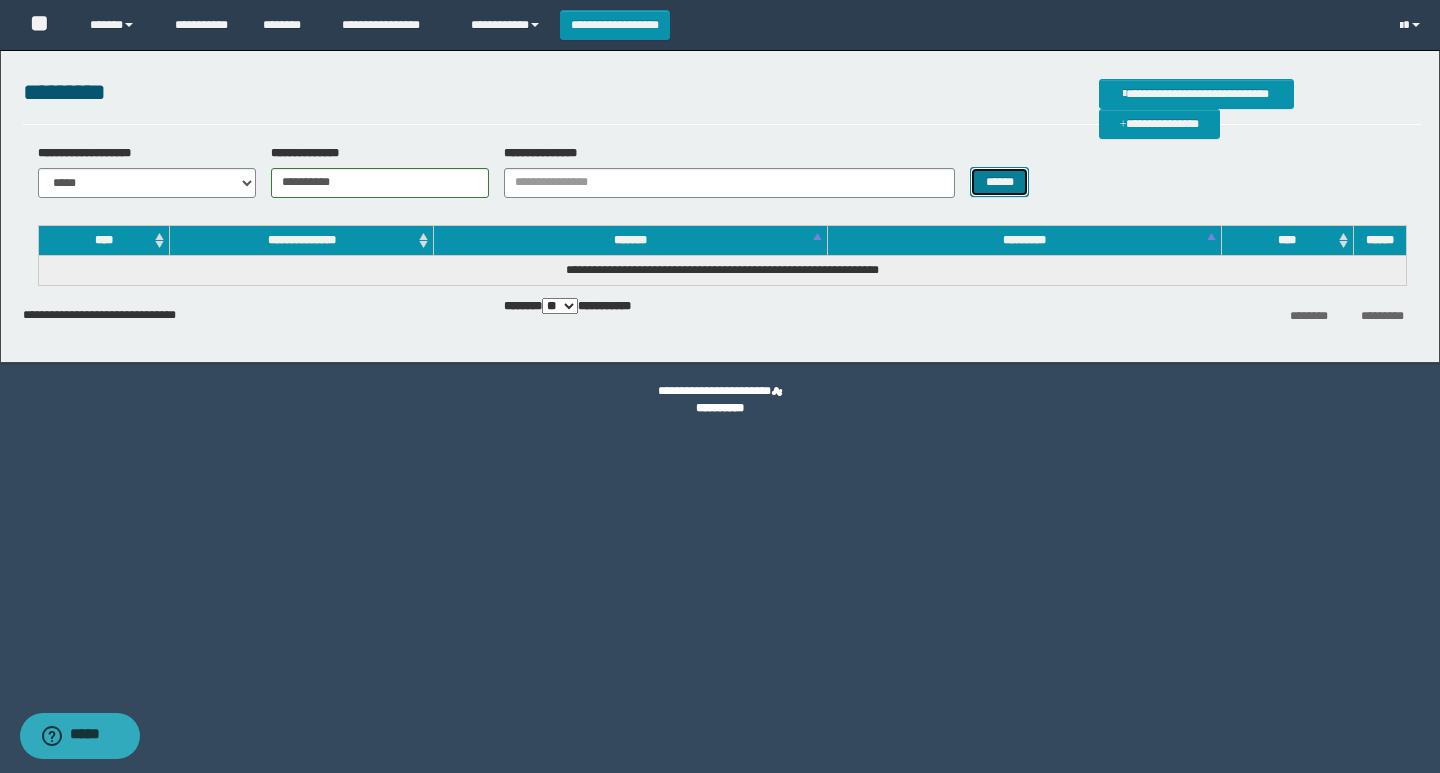 click on "******" at bounding box center [999, 182] 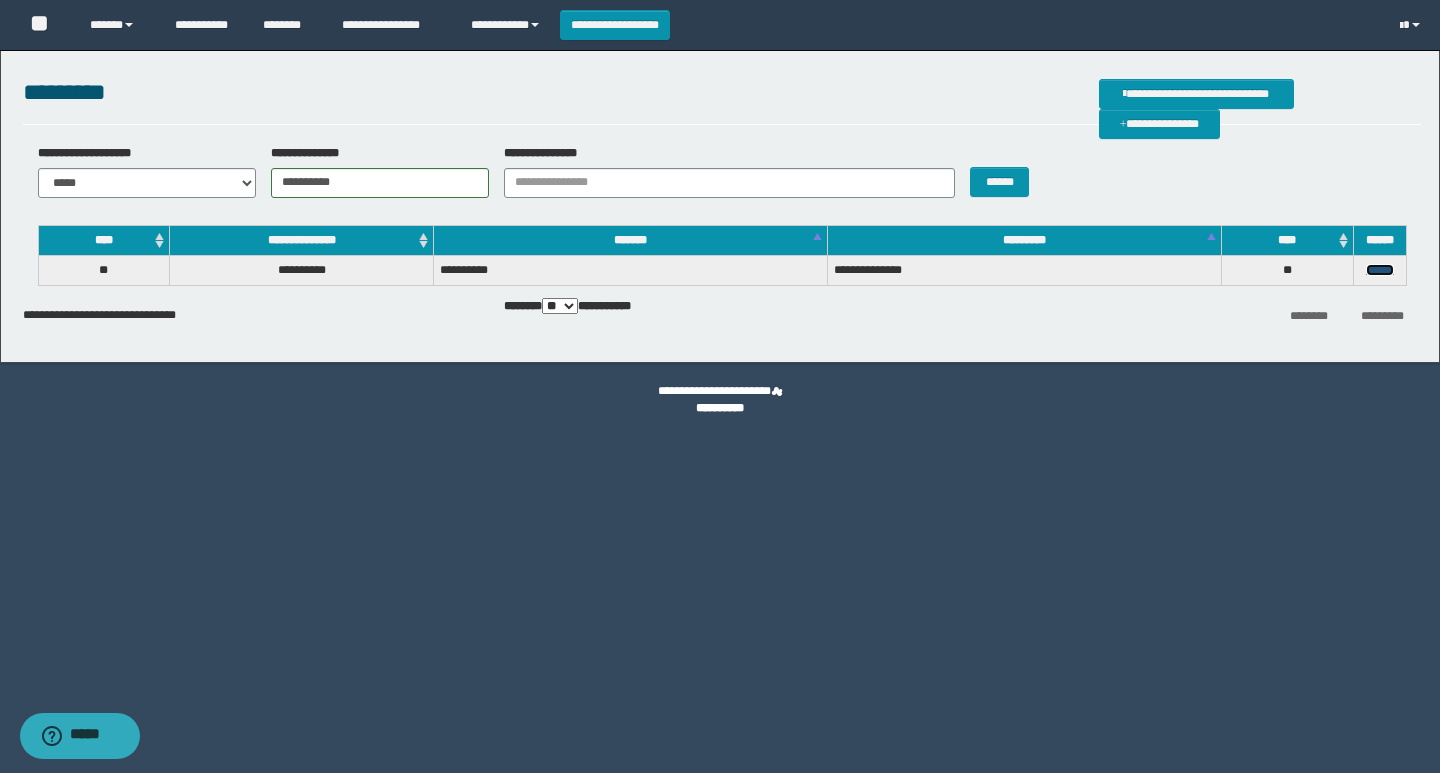 click on "******" at bounding box center (1380, 270) 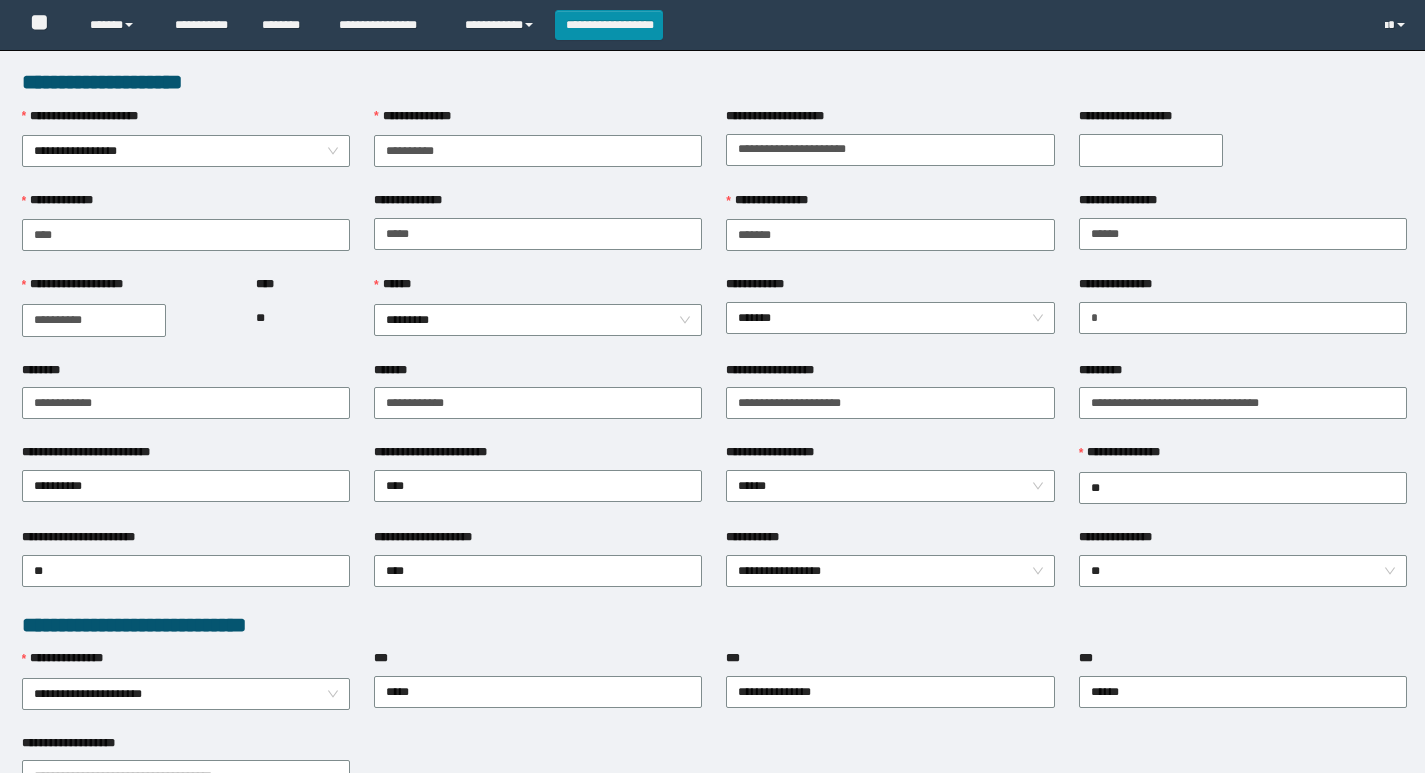 scroll, scrollTop: 0, scrollLeft: 0, axis: both 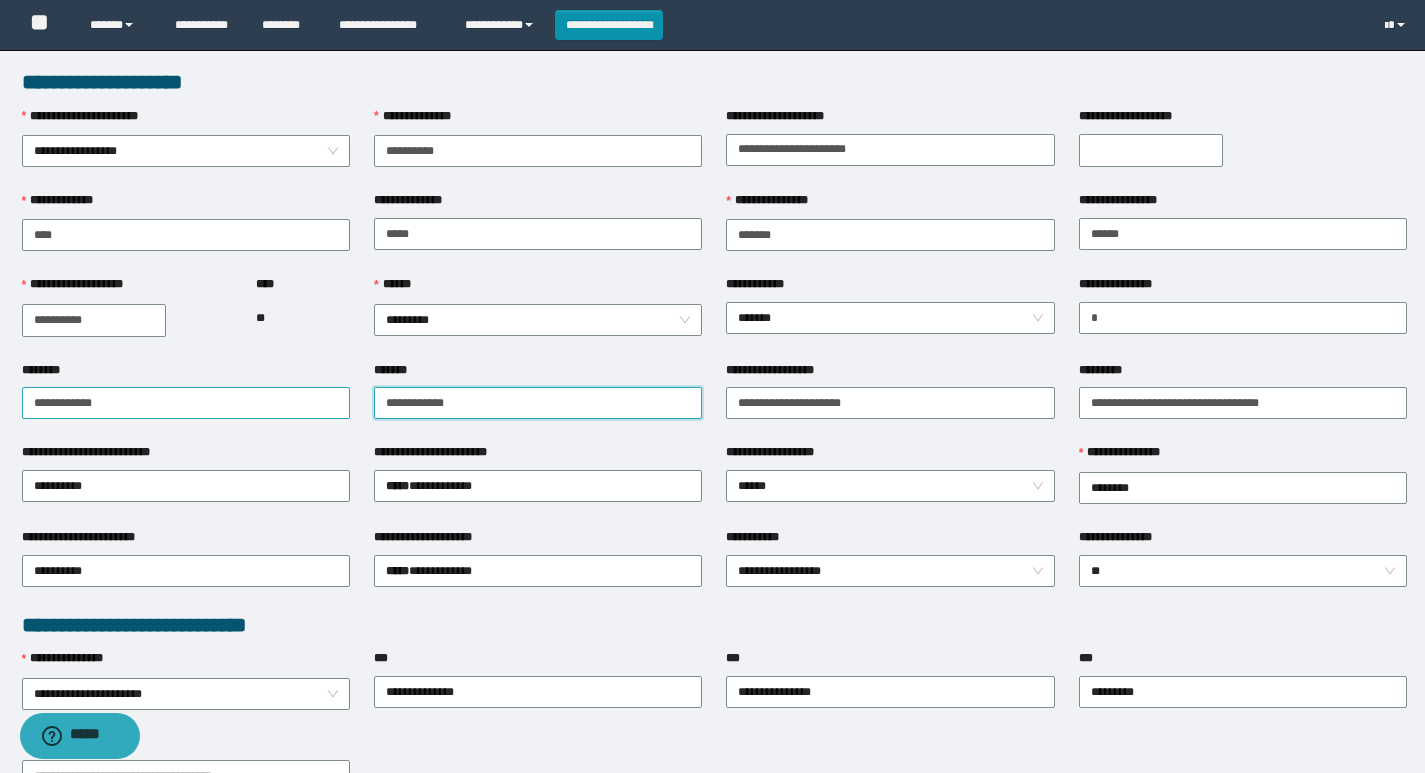 drag, startPoint x: 322, startPoint y: 390, endPoint x: 304, endPoint y: 391, distance: 18.027756 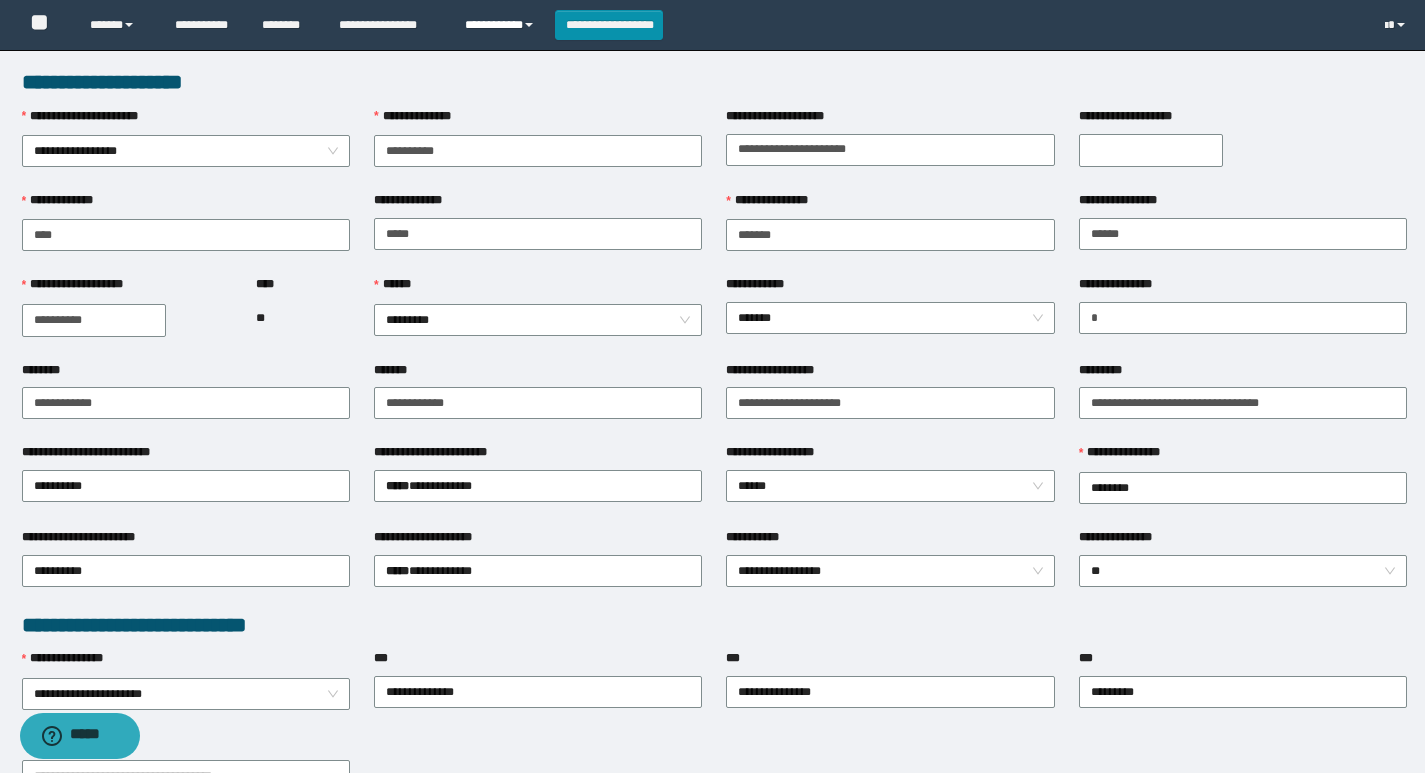 drag, startPoint x: 500, startPoint y: 26, endPoint x: 487, endPoint y: 65, distance: 41.109608 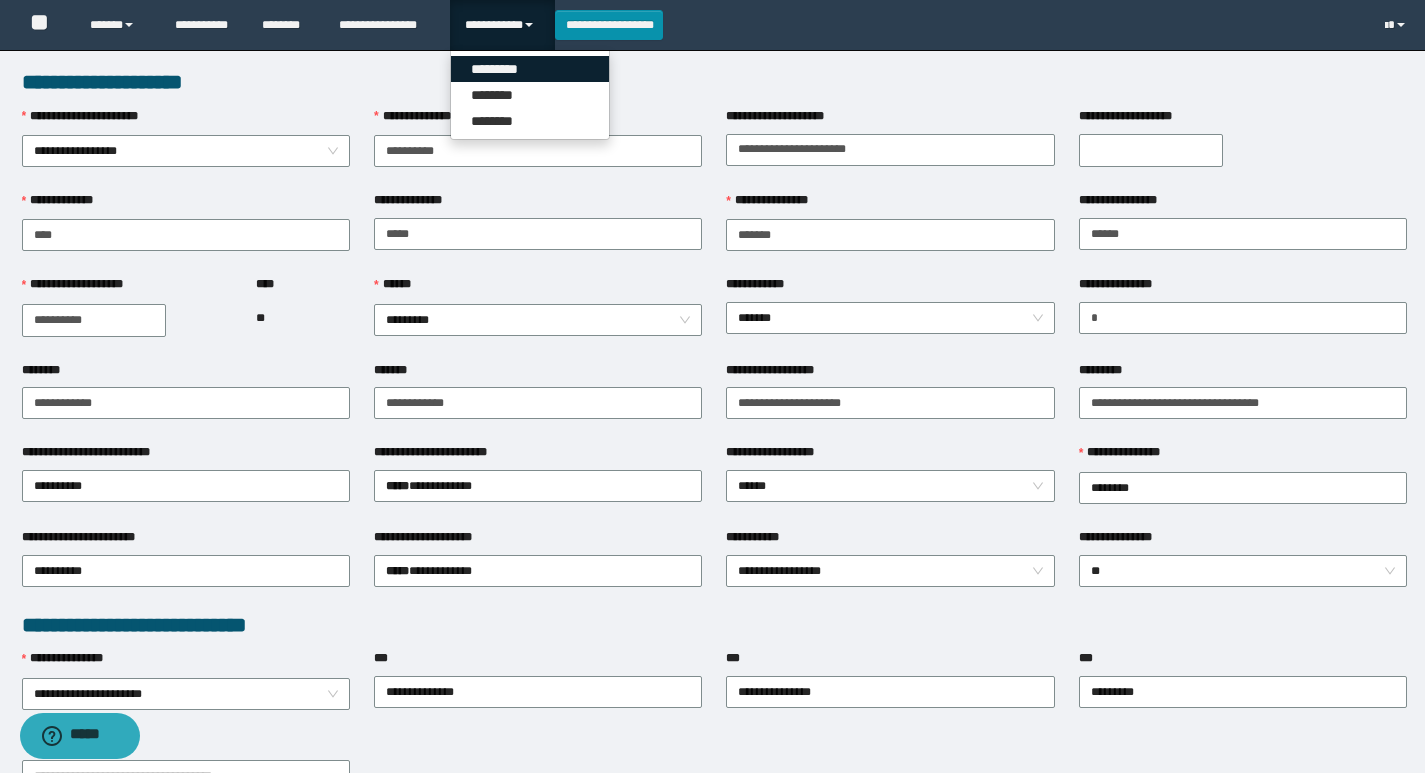 click on "*********" at bounding box center (530, 69) 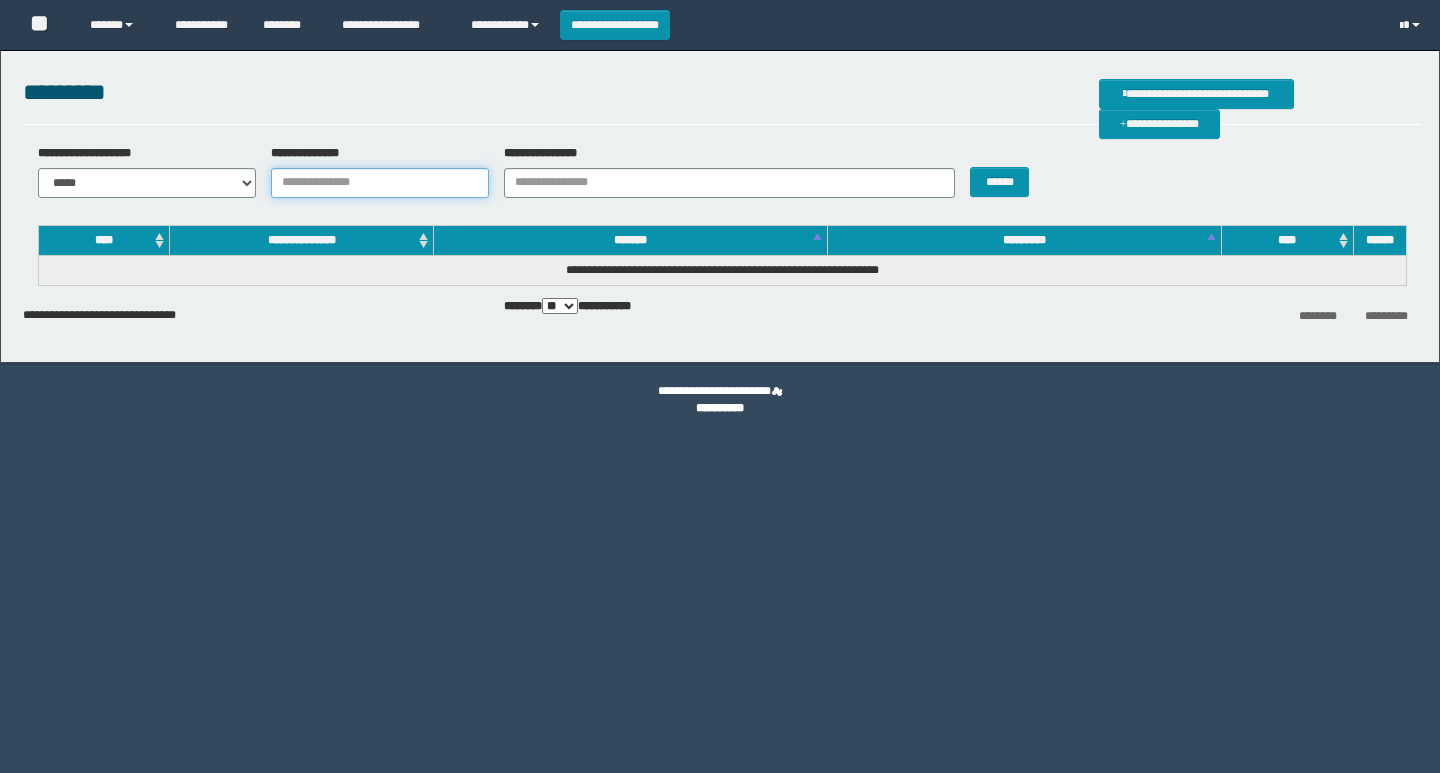 scroll, scrollTop: 0, scrollLeft: 0, axis: both 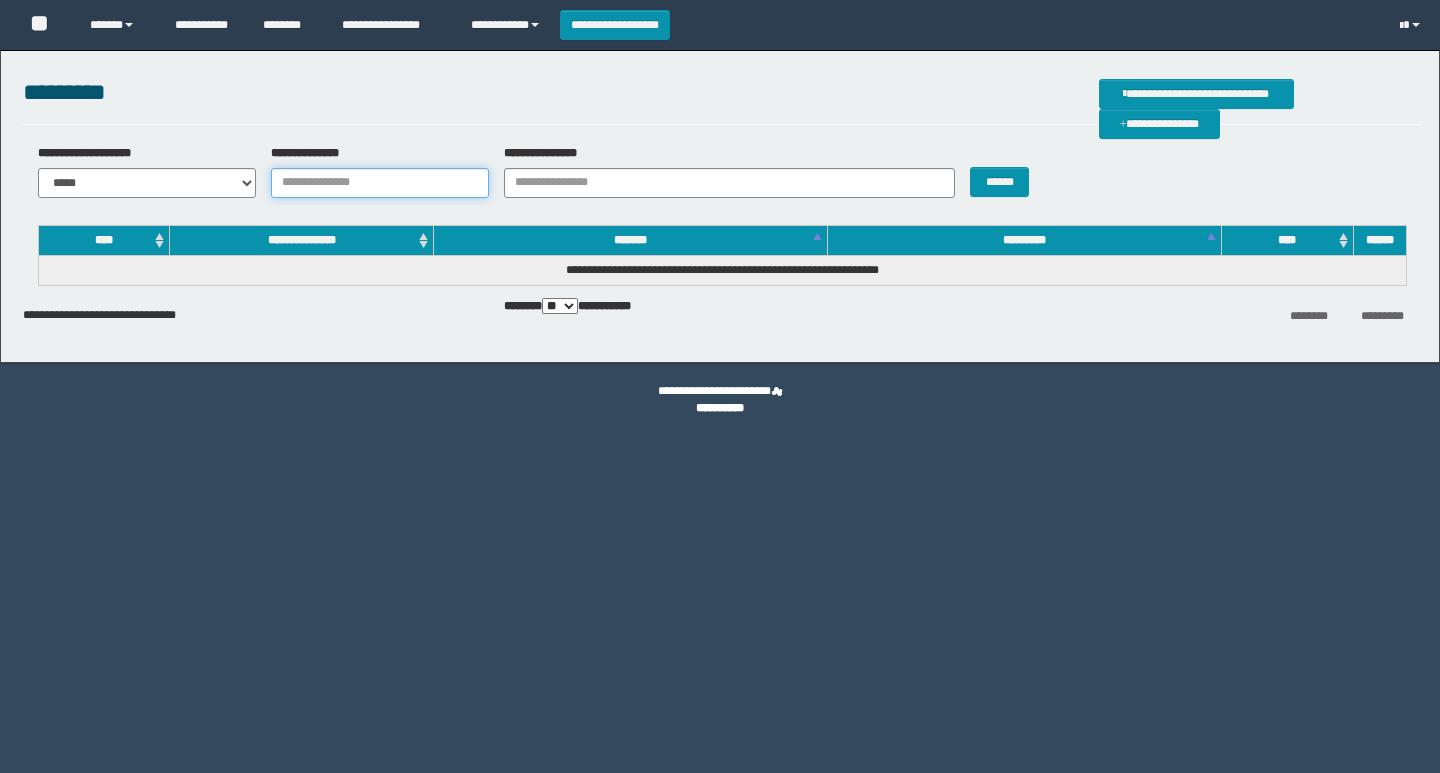 click on "**********" at bounding box center [380, 183] 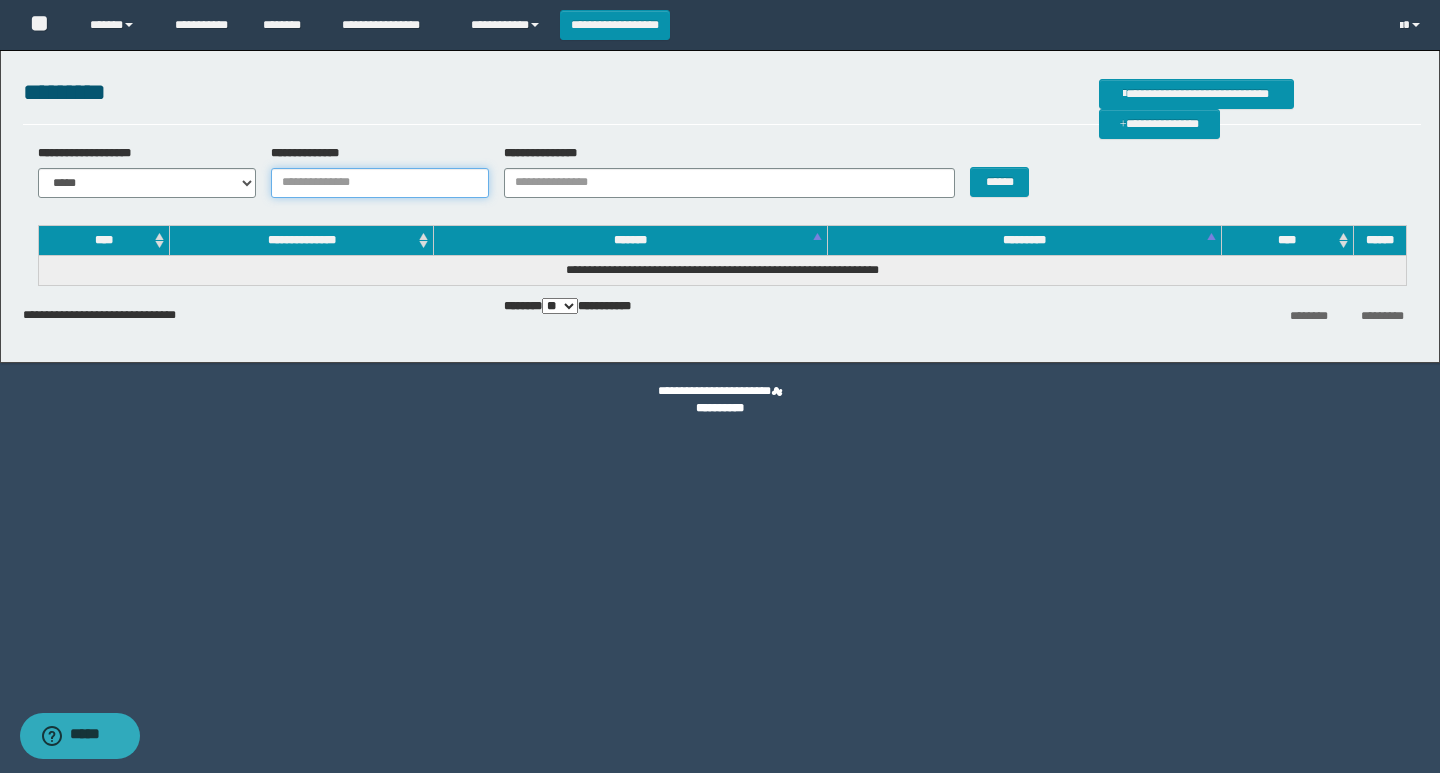 paste on "**********" 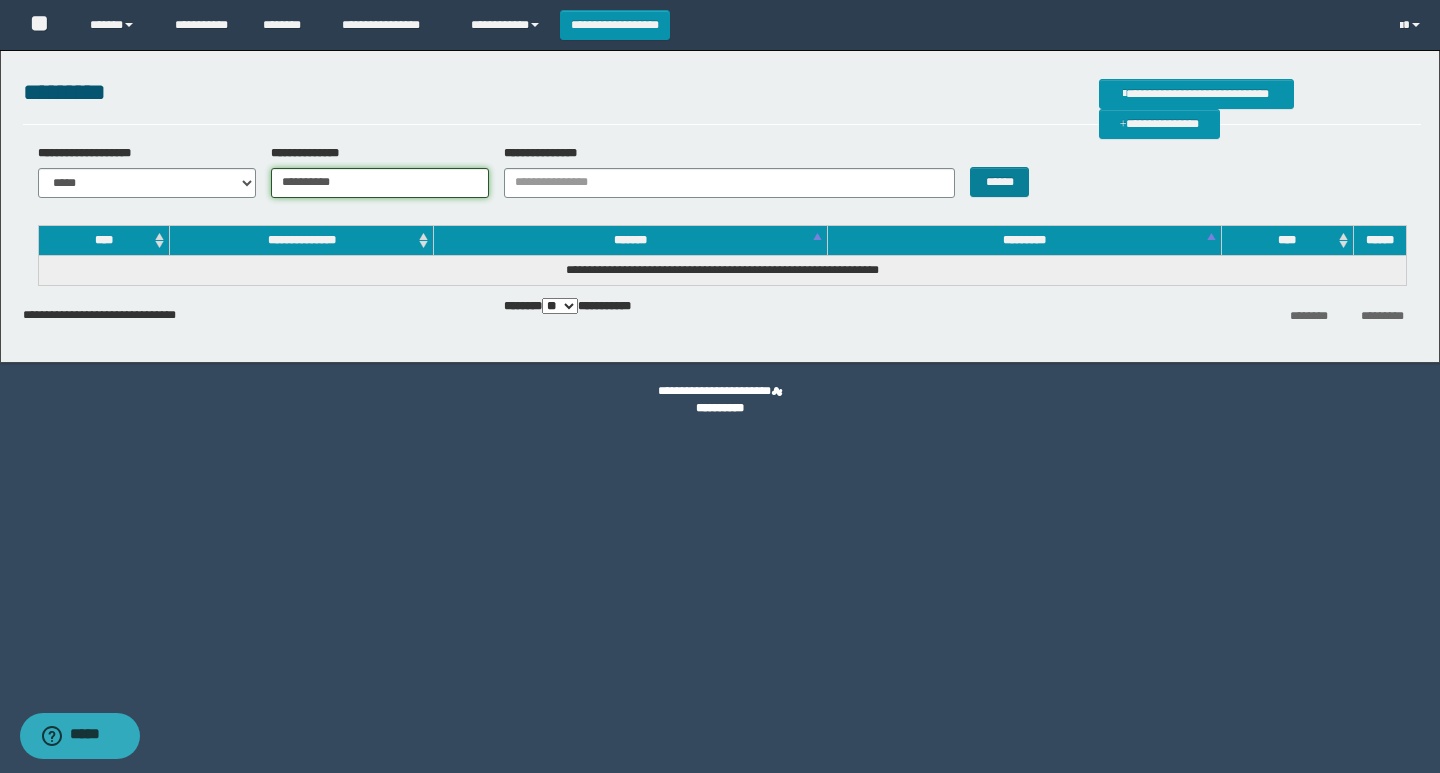 type on "**********" 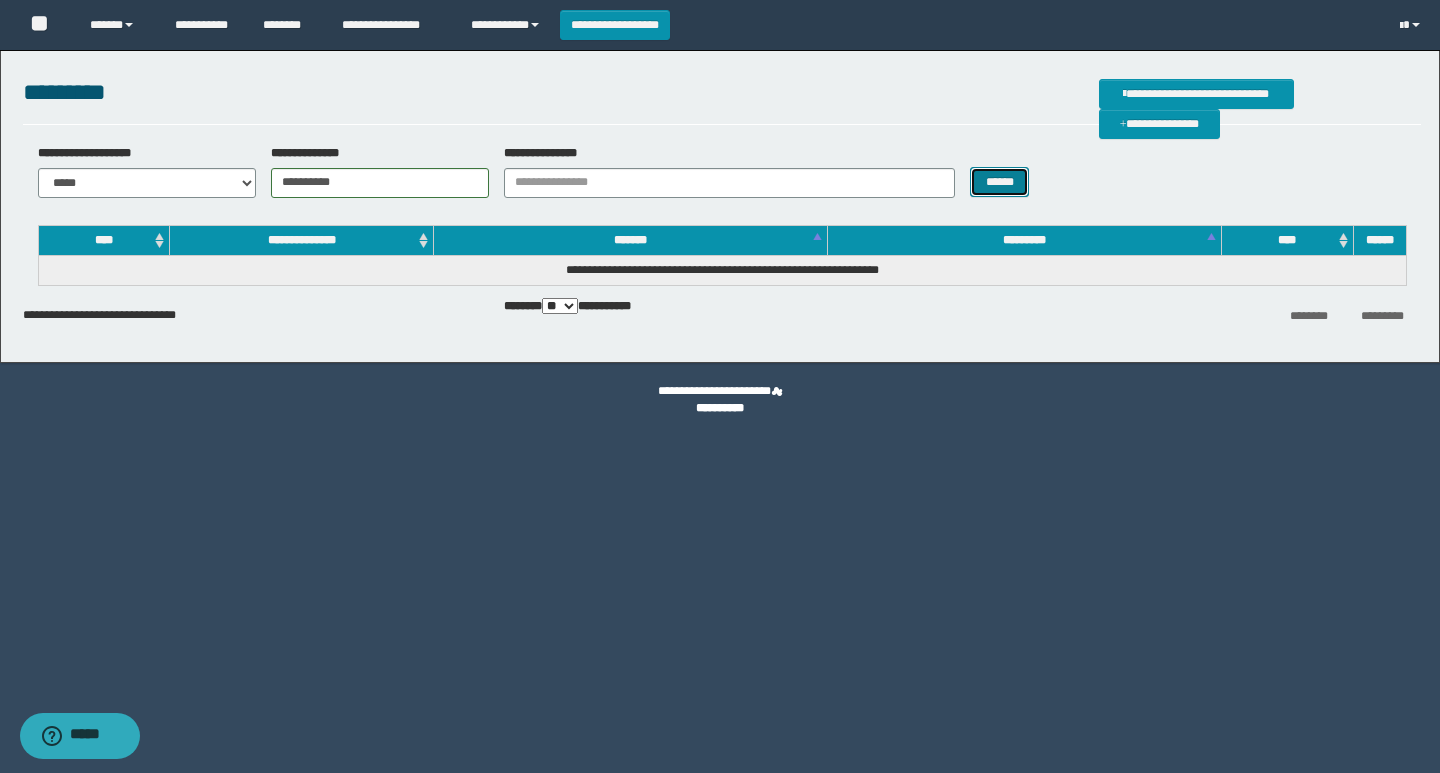 click on "******" at bounding box center [999, 182] 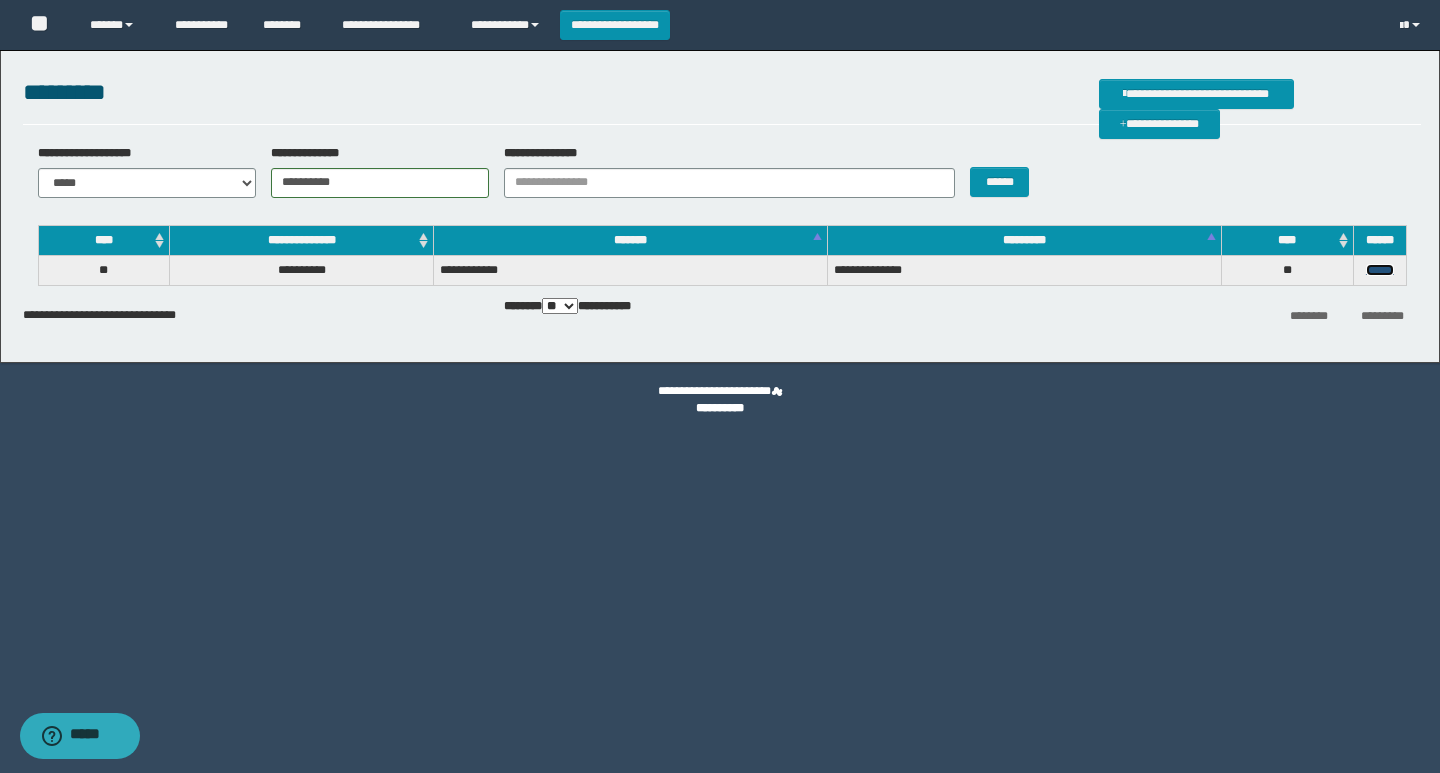 click on "******" at bounding box center [1380, 270] 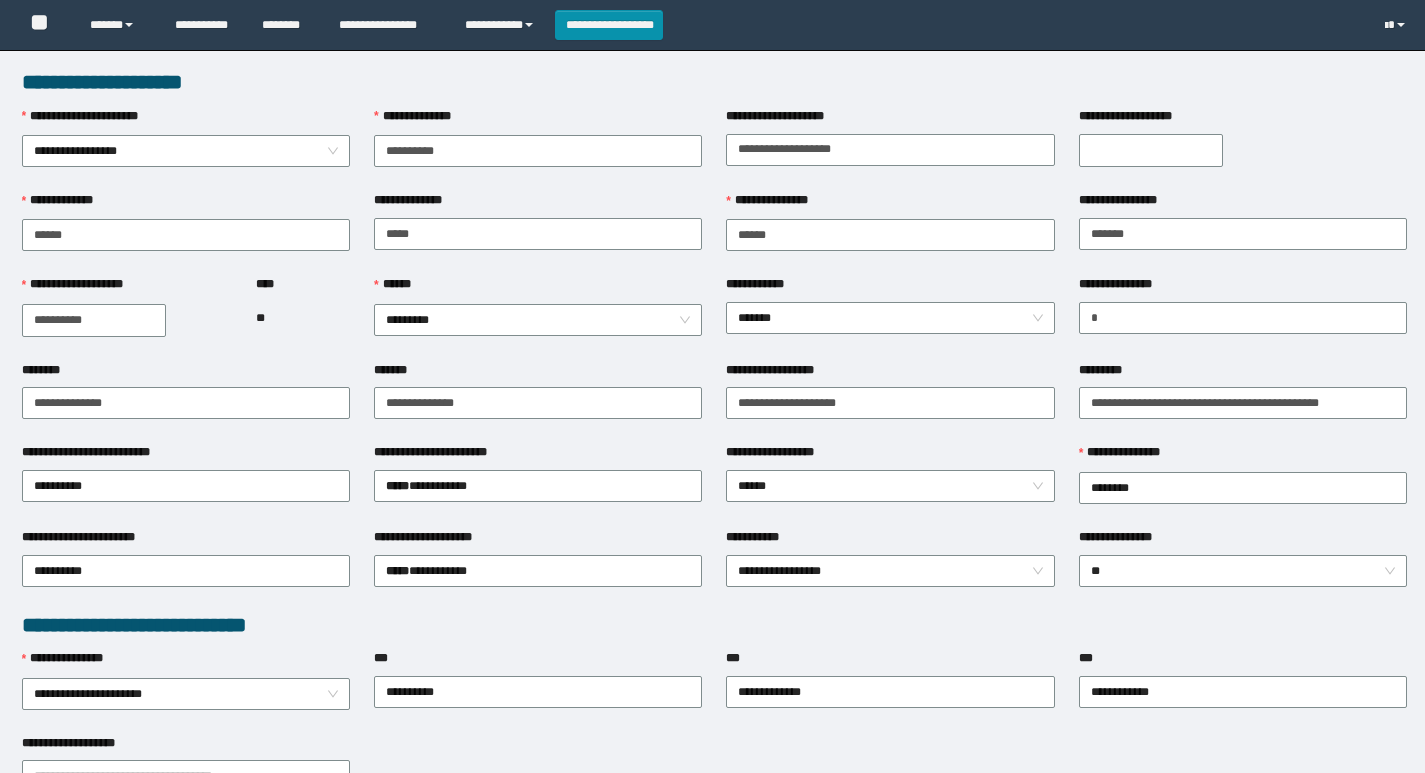 scroll, scrollTop: 0, scrollLeft: 0, axis: both 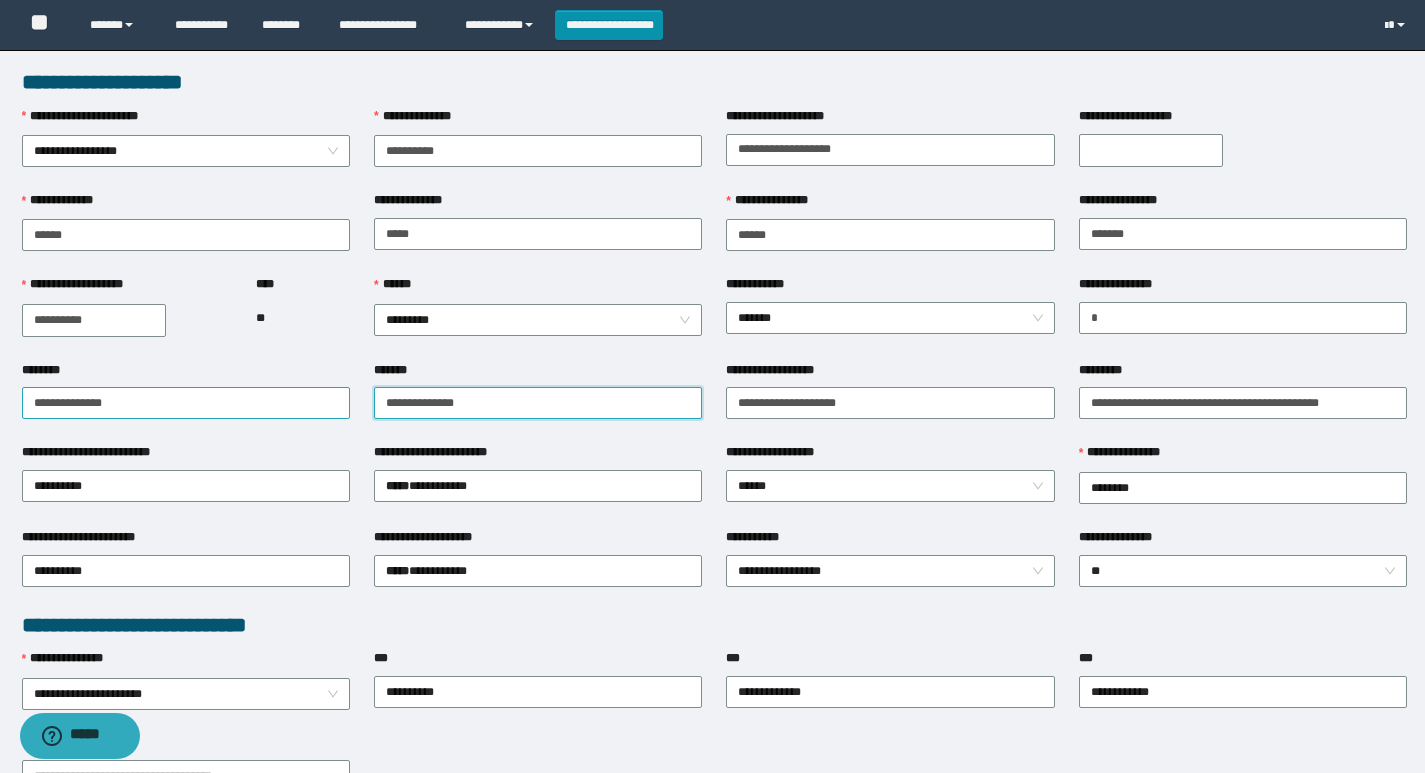 drag, startPoint x: 377, startPoint y: 400, endPoint x: 275, endPoint y: 404, distance: 102.0784 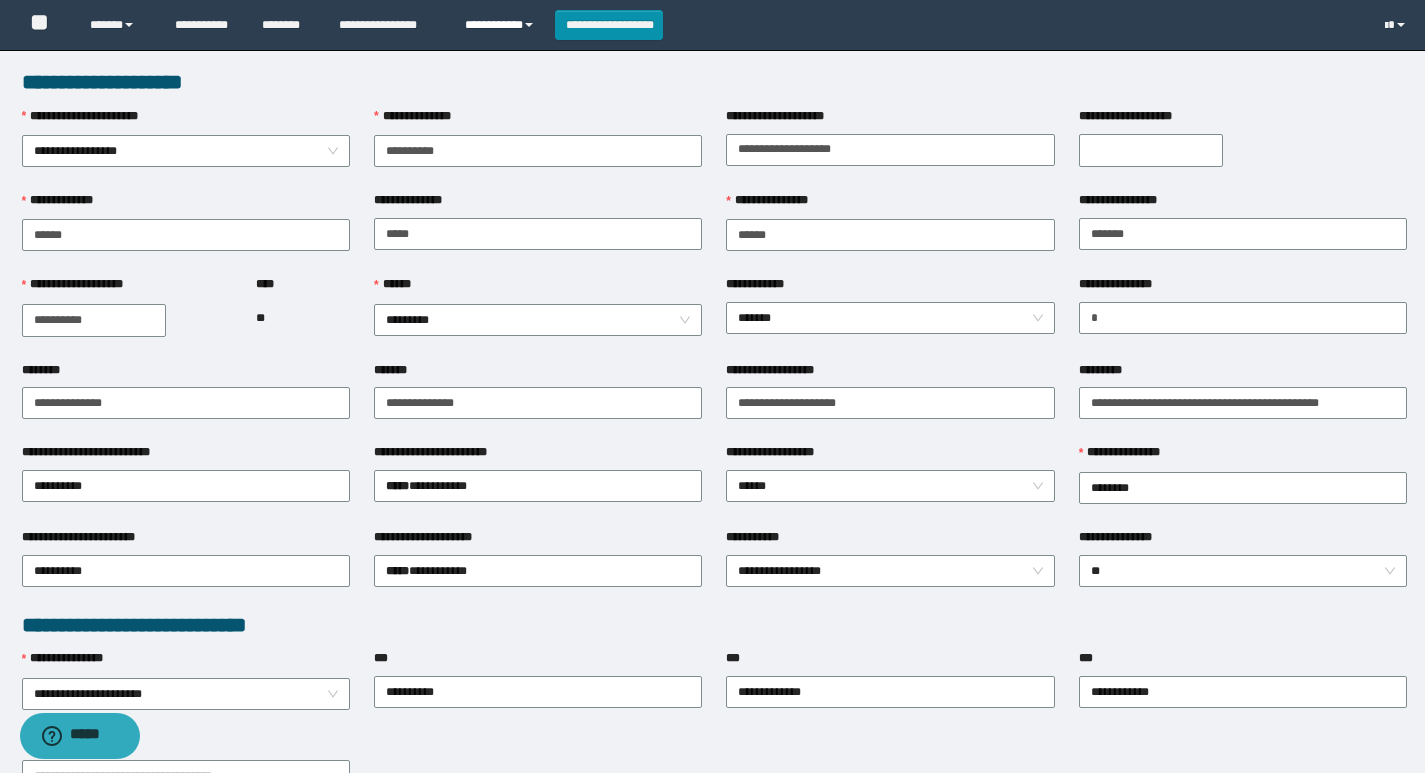 click on "**********" at bounding box center (502, 25) 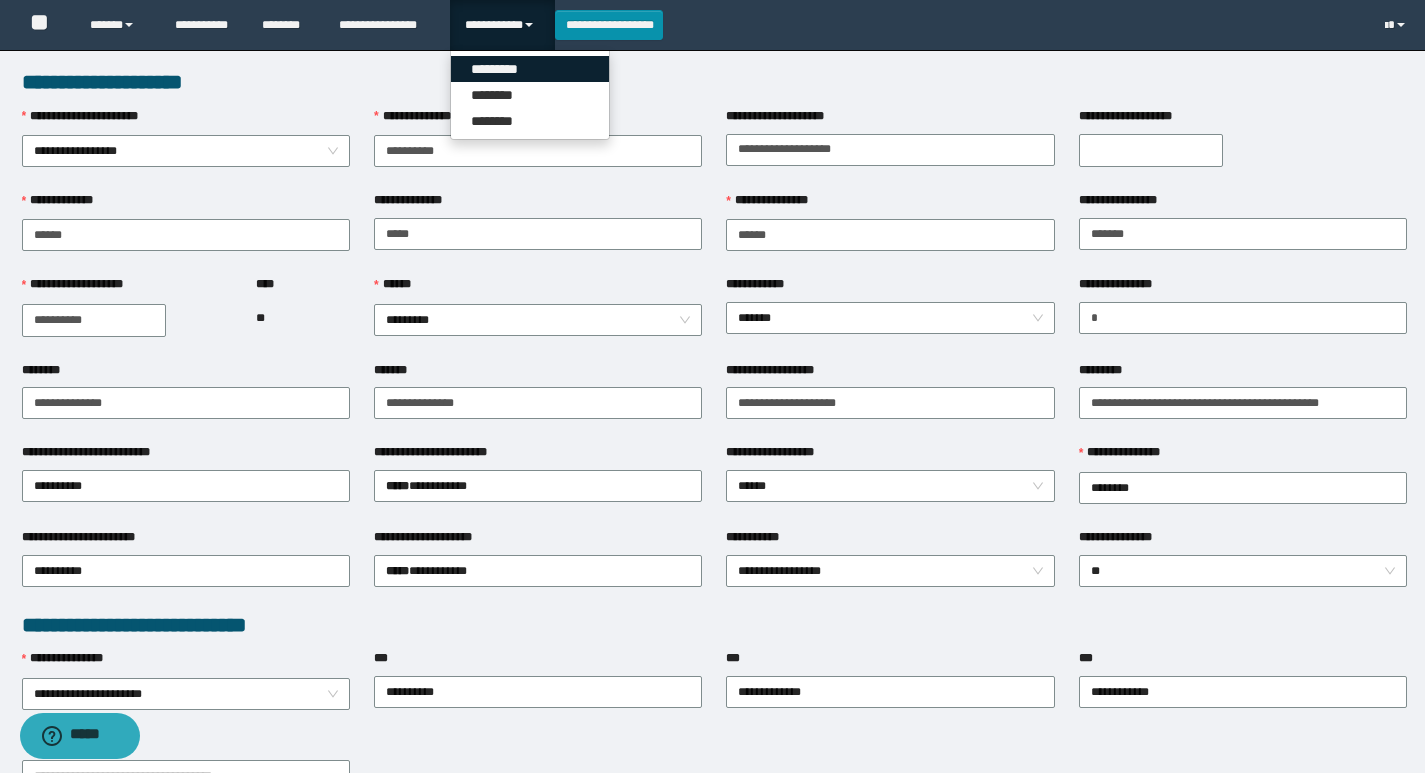 click on "*********" at bounding box center [530, 69] 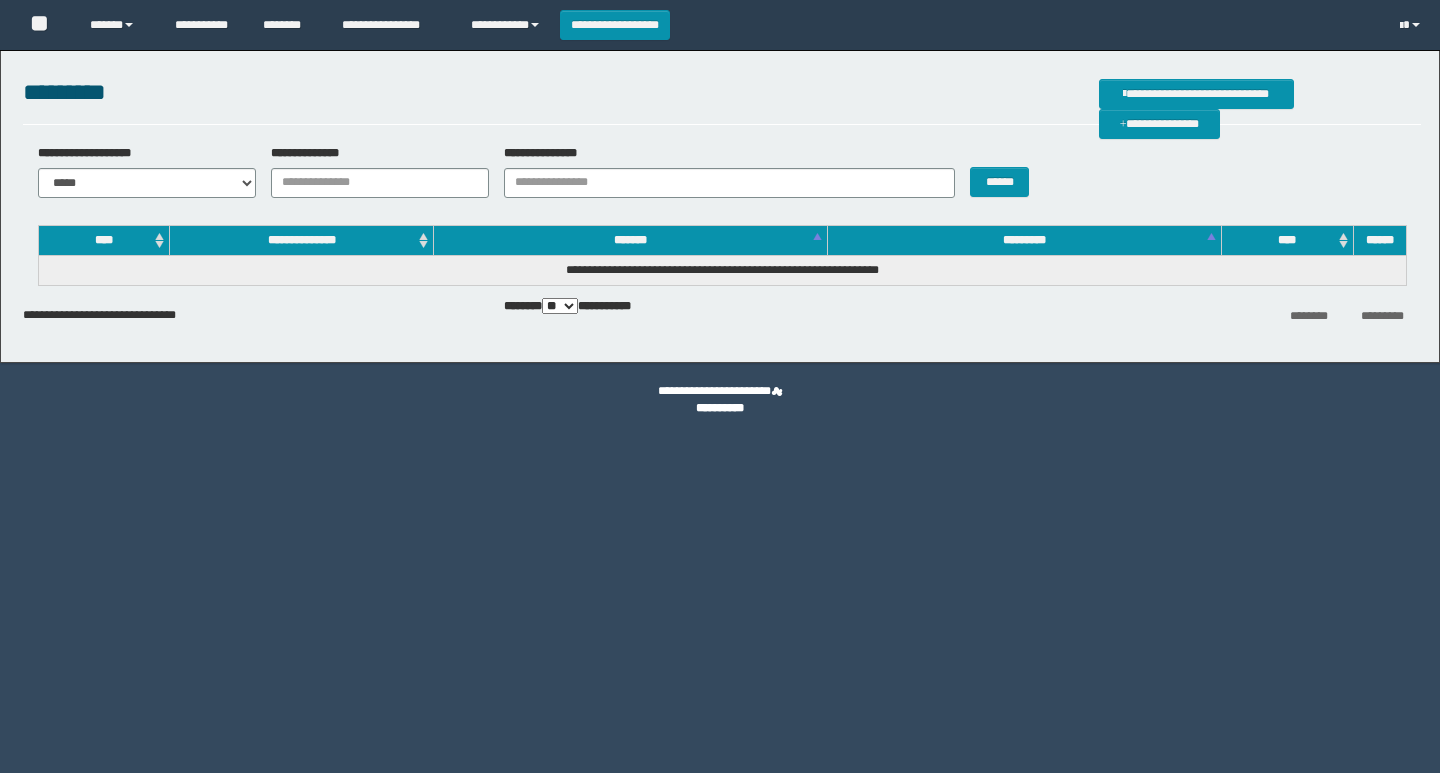 scroll, scrollTop: 0, scrollLeft: 0, axis: both 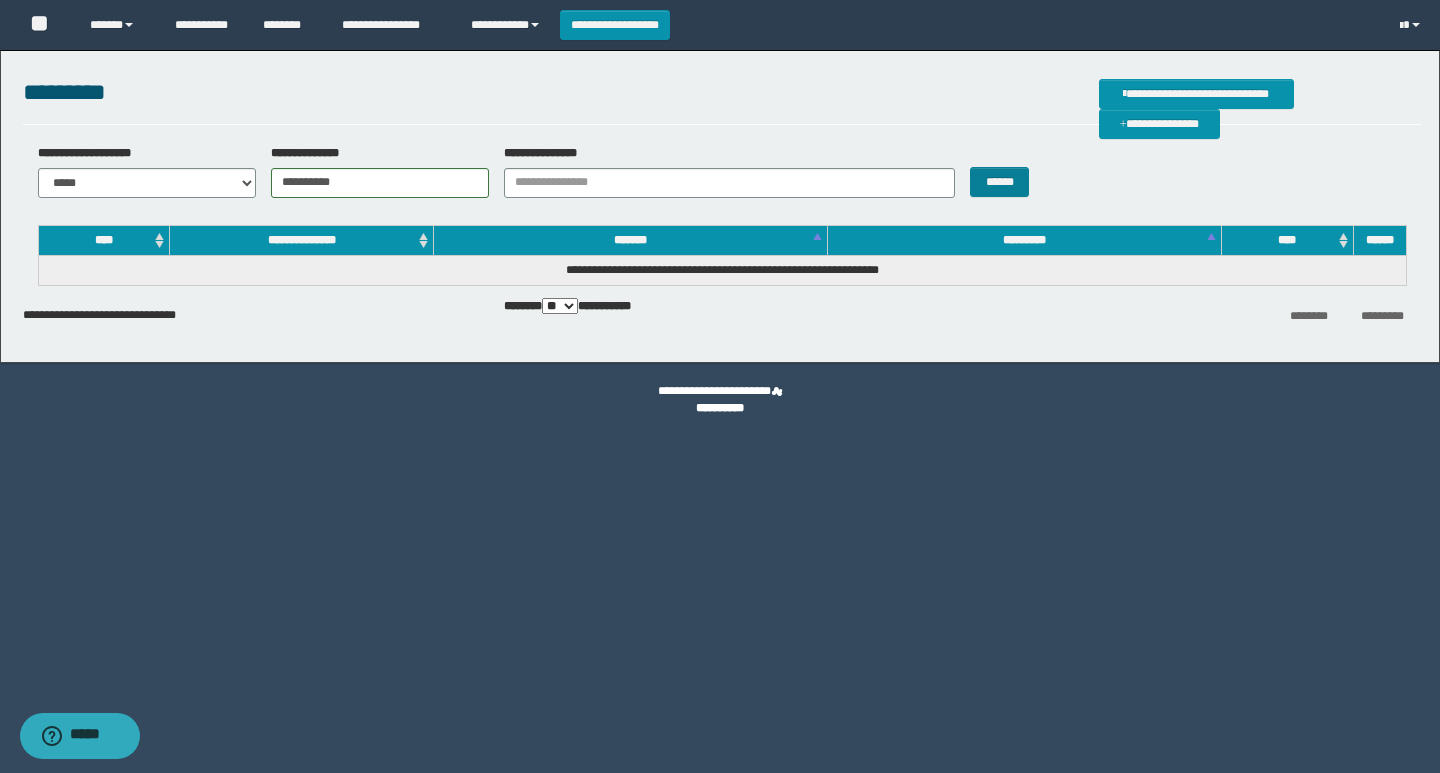 type on "**********" 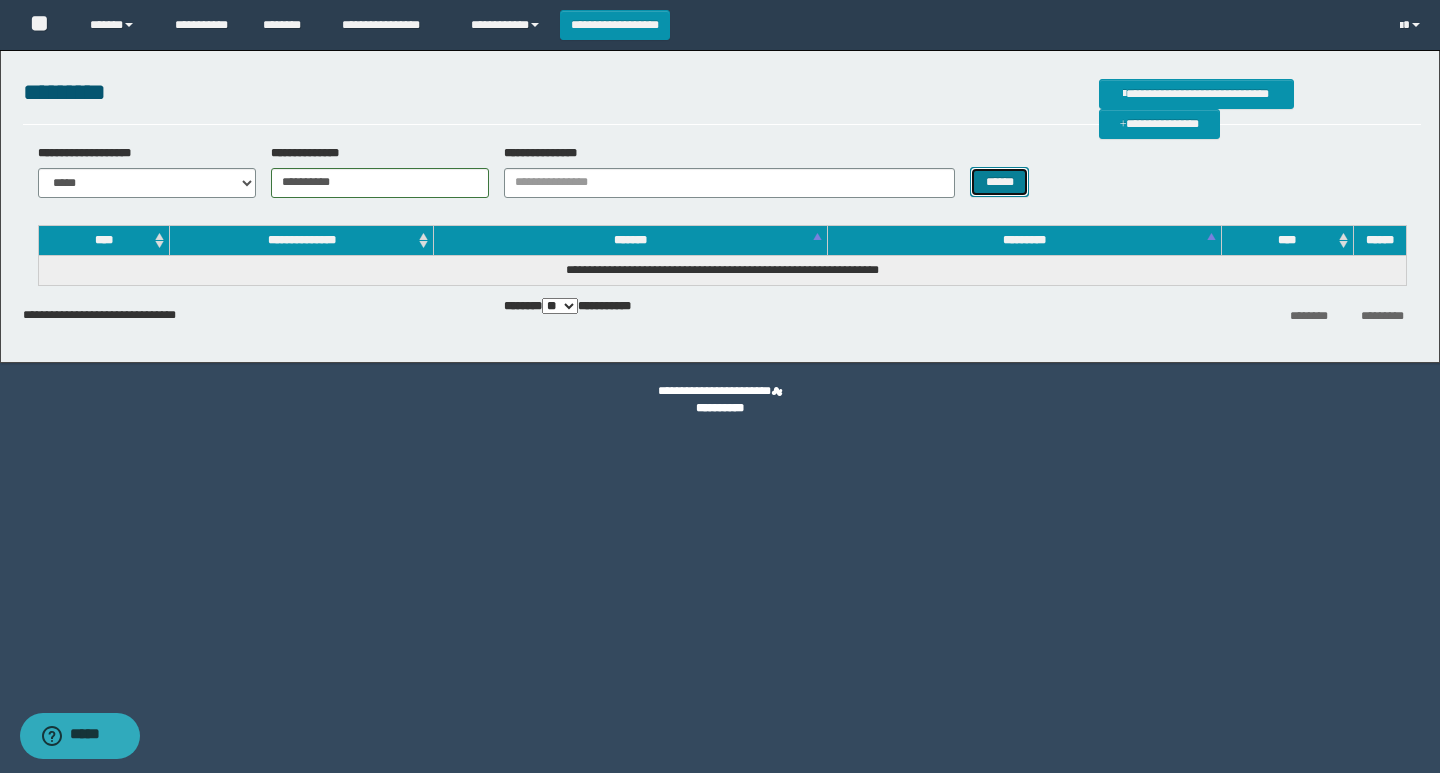 click on "******" at bounding box center [999, 182] 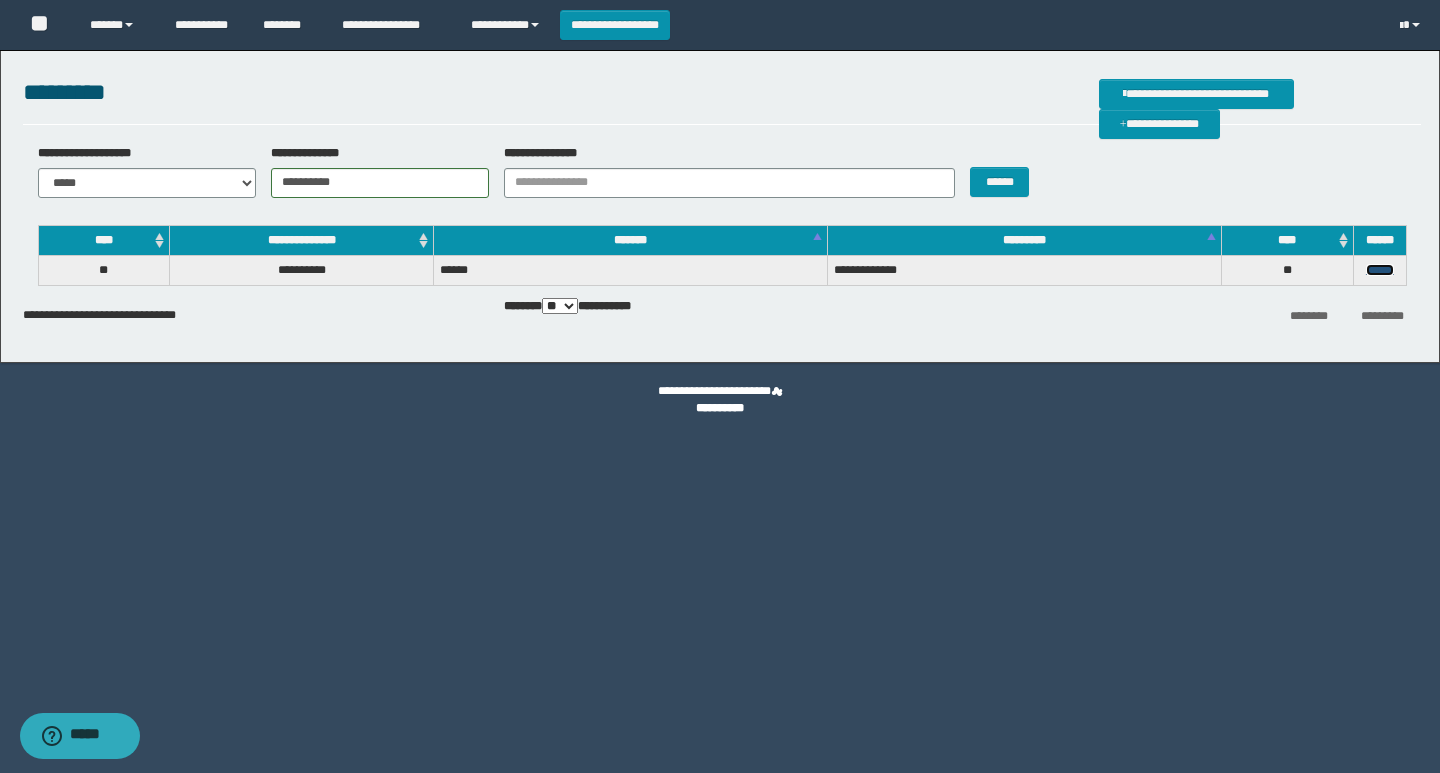 click on "******" at bounding box center [1380, 270] 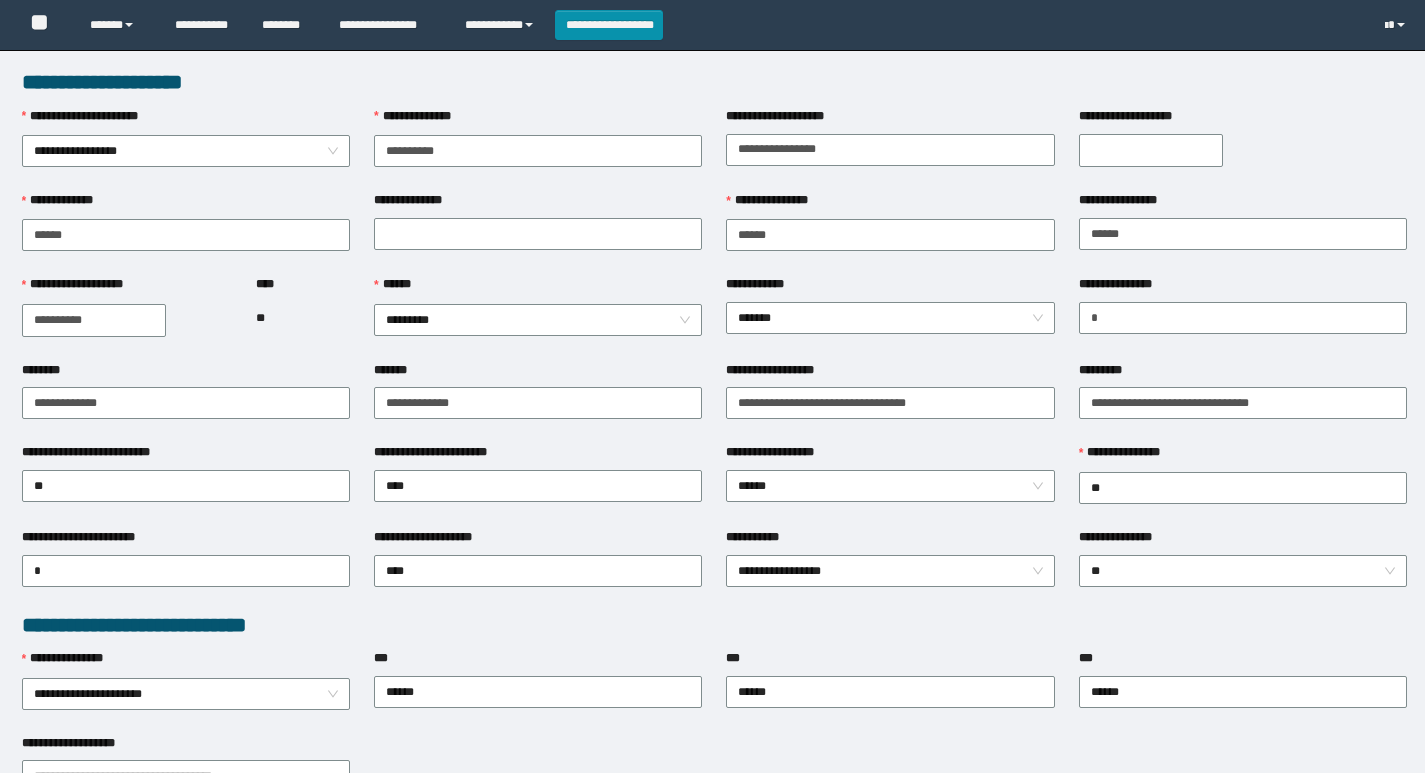 scroll, scrollTop: 0, scrollLeft: 0, axis: both 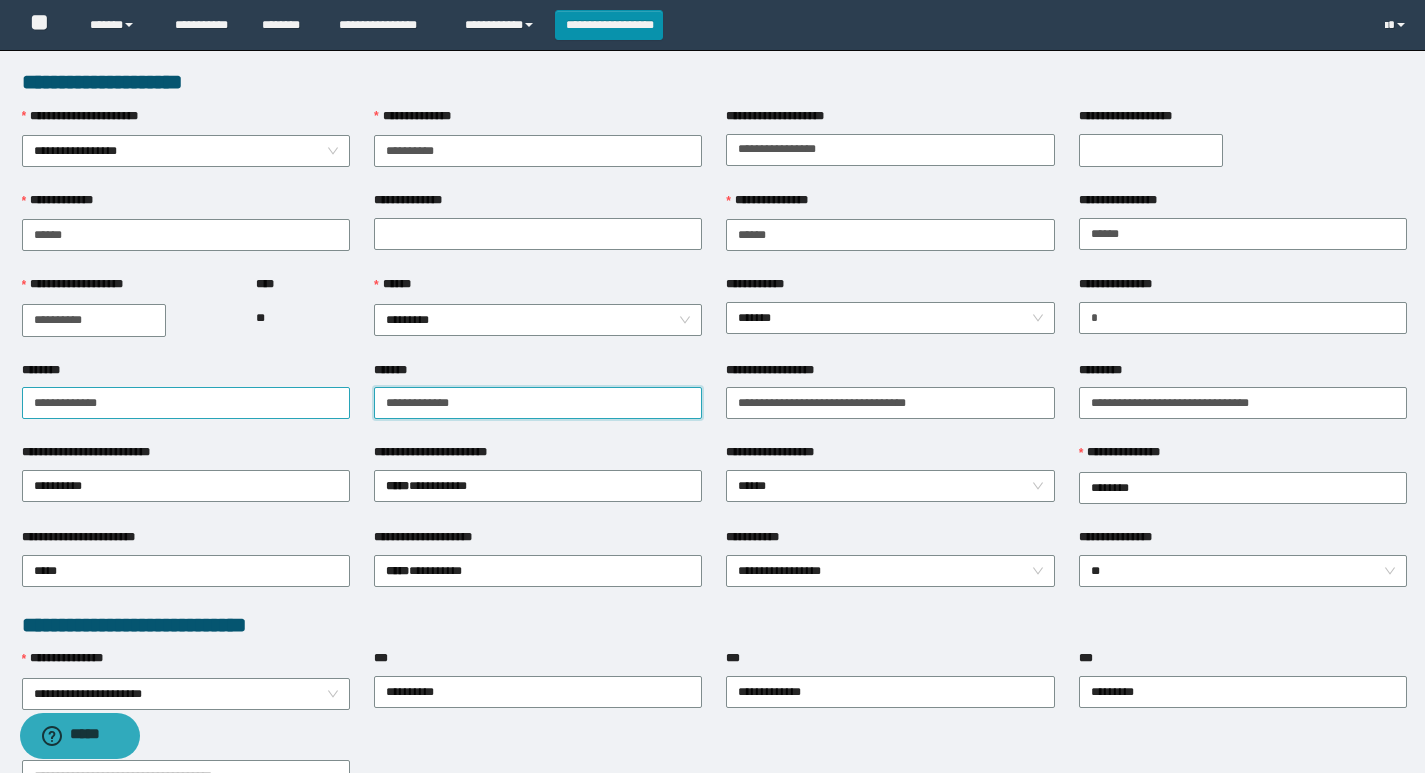 drag, startPoint x: 350, startPoint y: 400, endPoint x: 317, endPoint y: 397, distance: 33.13608 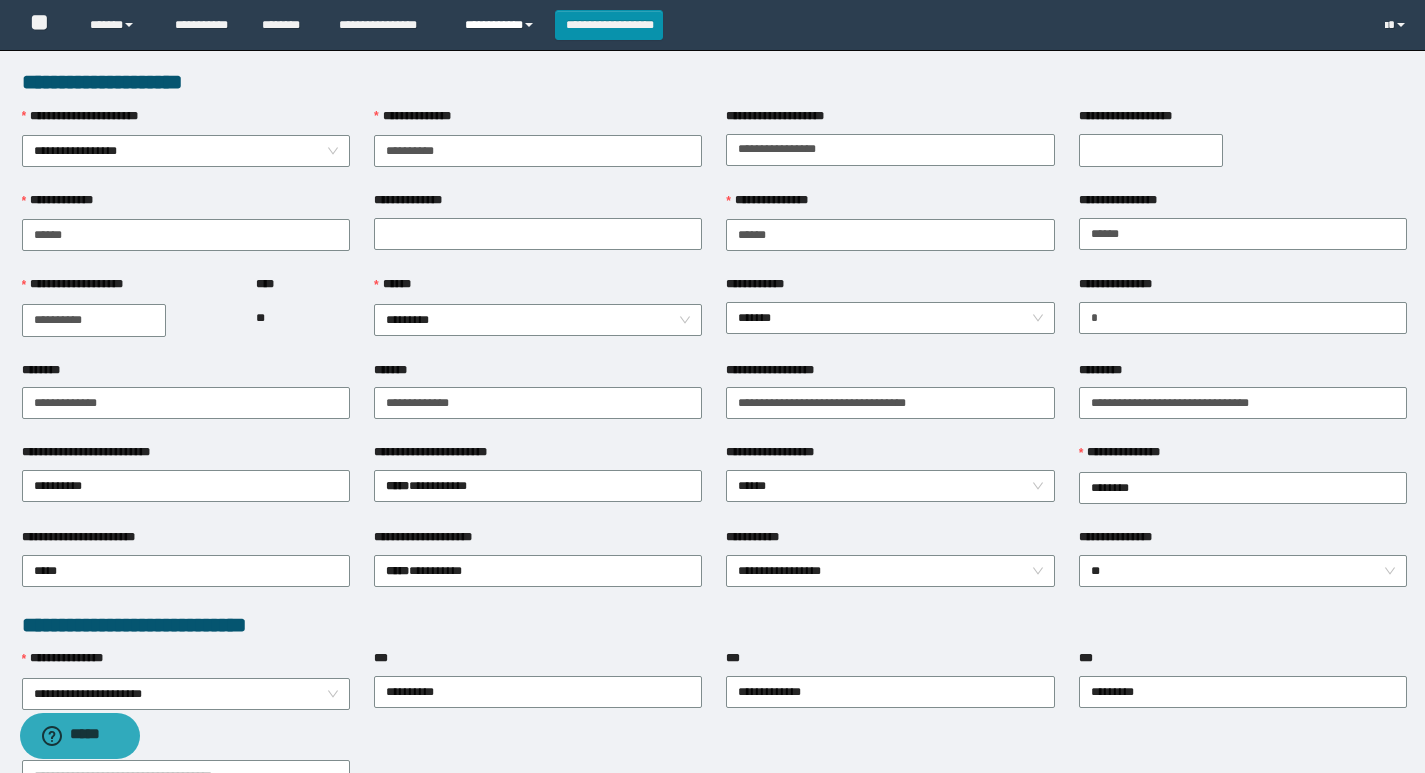 click on "**********" at bounding box center (502, 25) 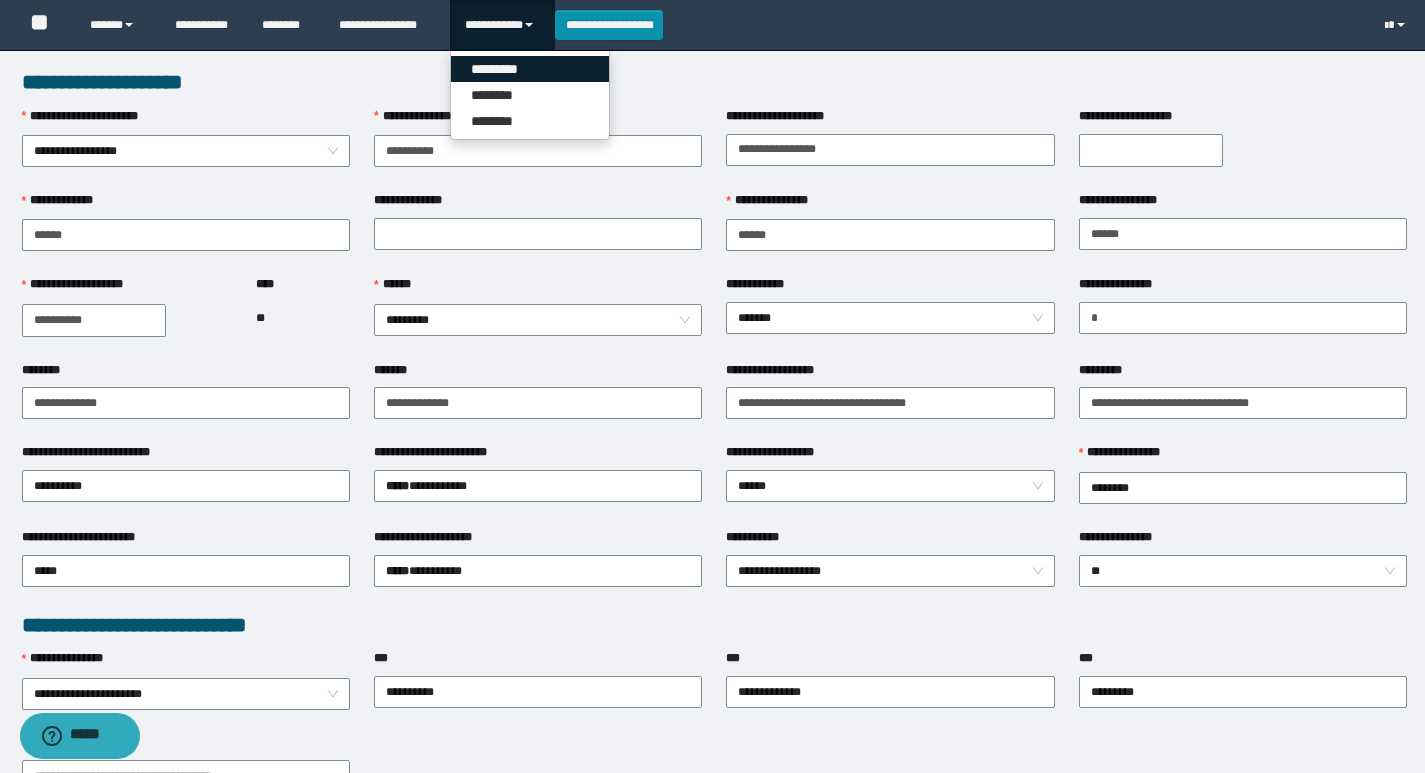 click on "*********" at bounding box center [530, 69] 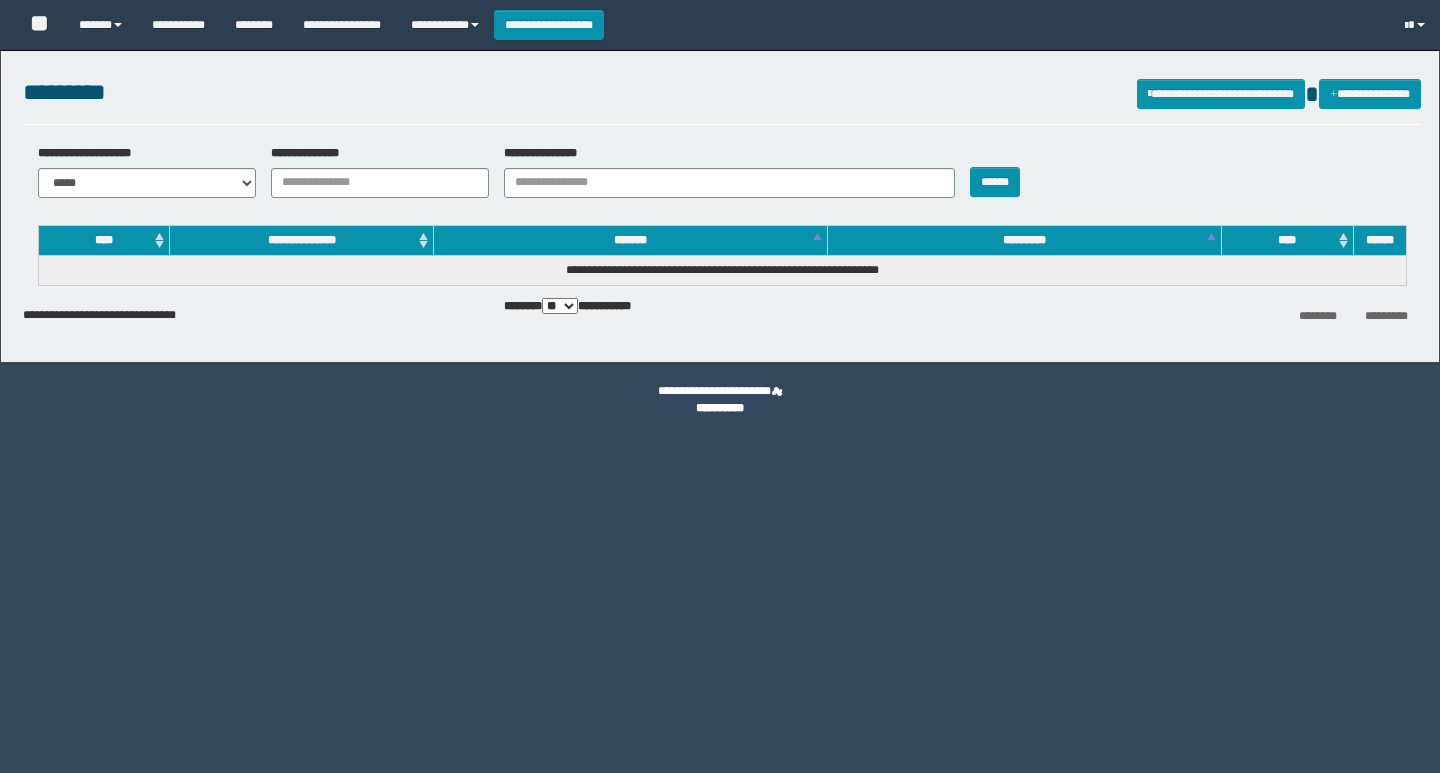 scroll, scrollTop: 0, scrollLeft: 0, axis: both 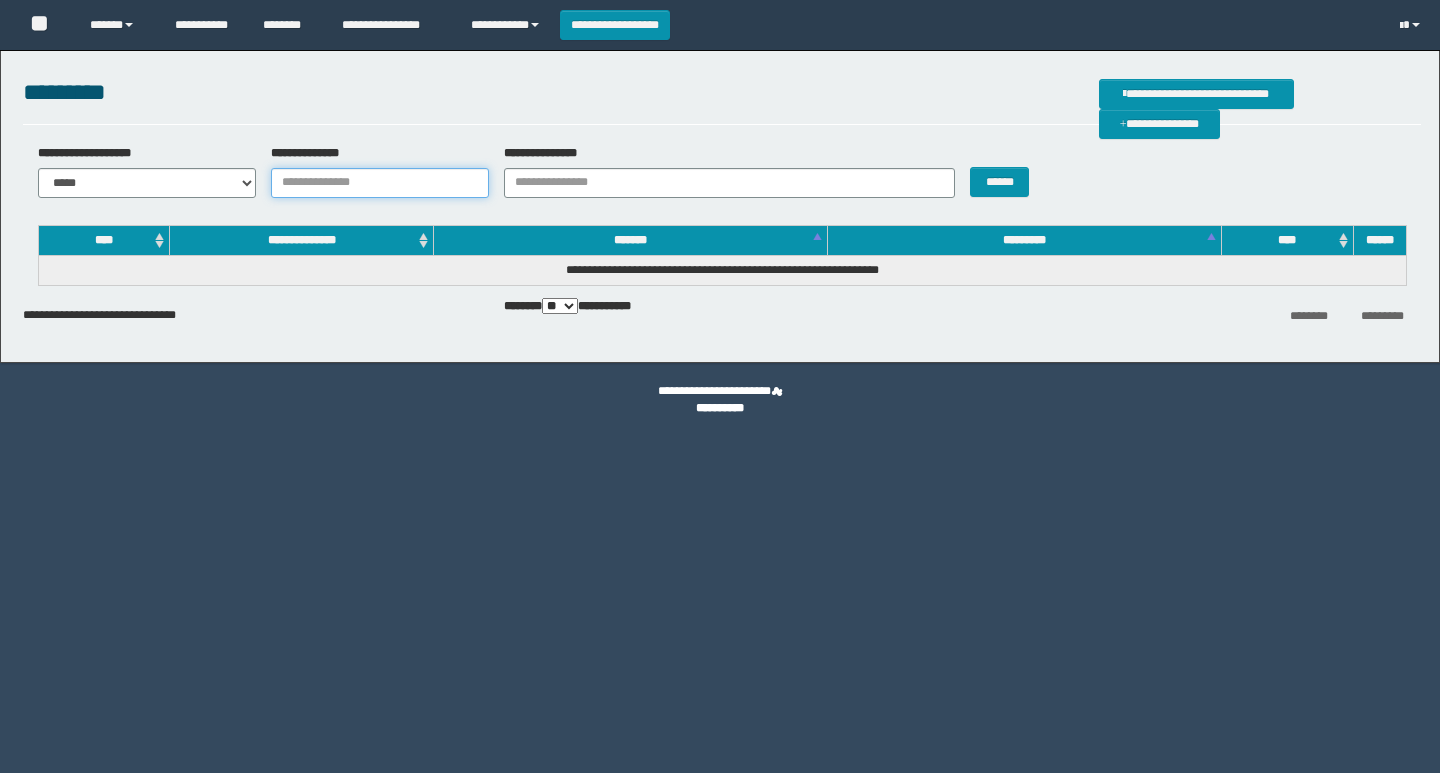 click on "**********" at bounding box center (380, 183) 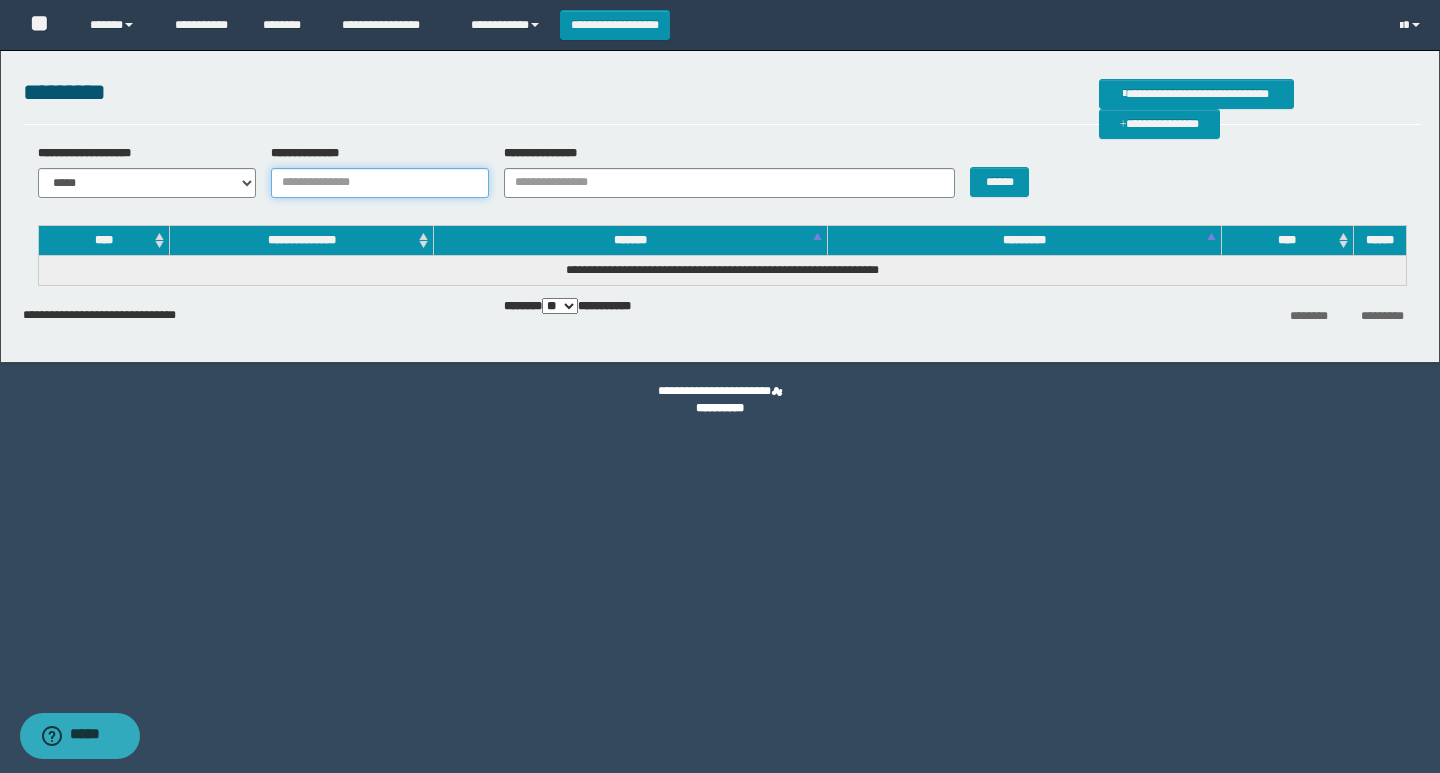 scroll, scrollTop: 0, scrollLeft: 0, axis: both 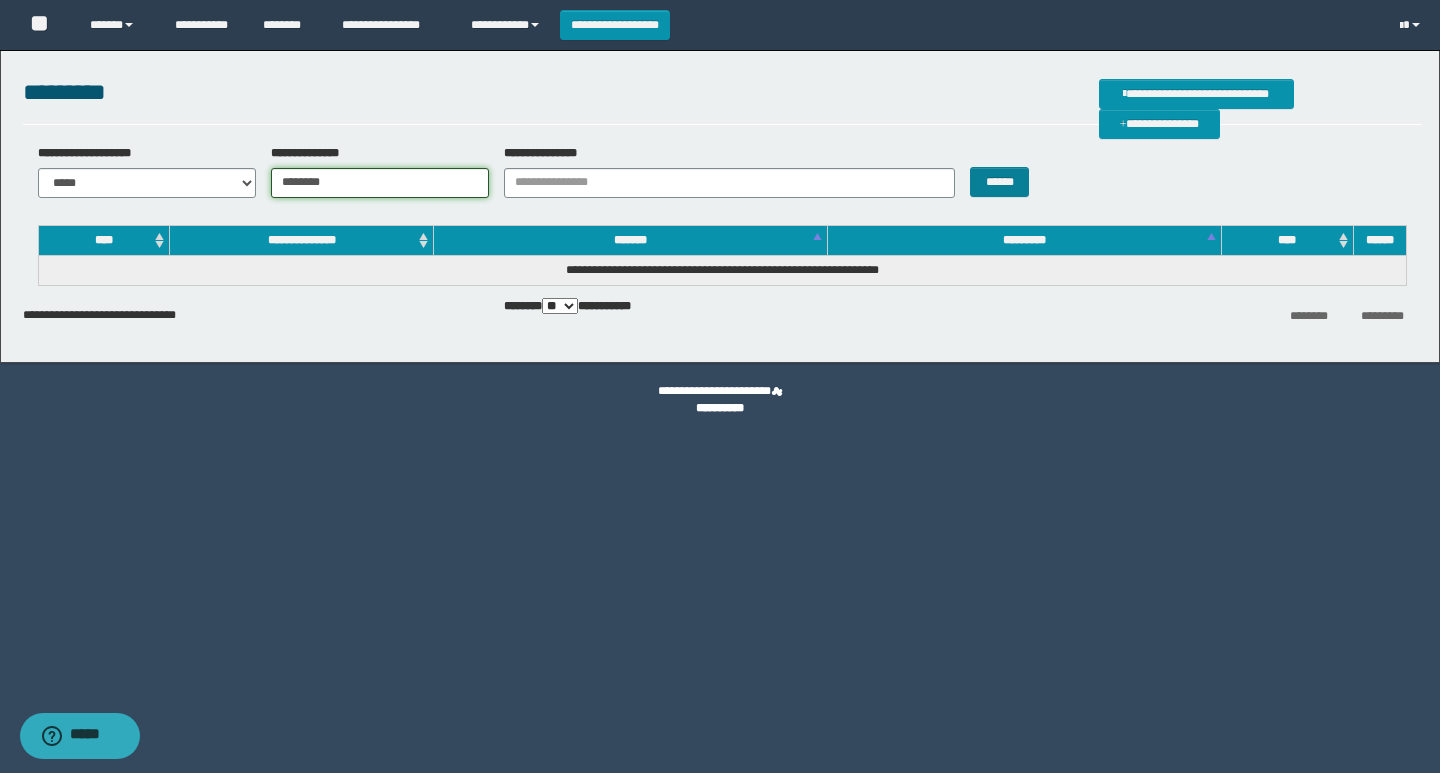 type on "********" 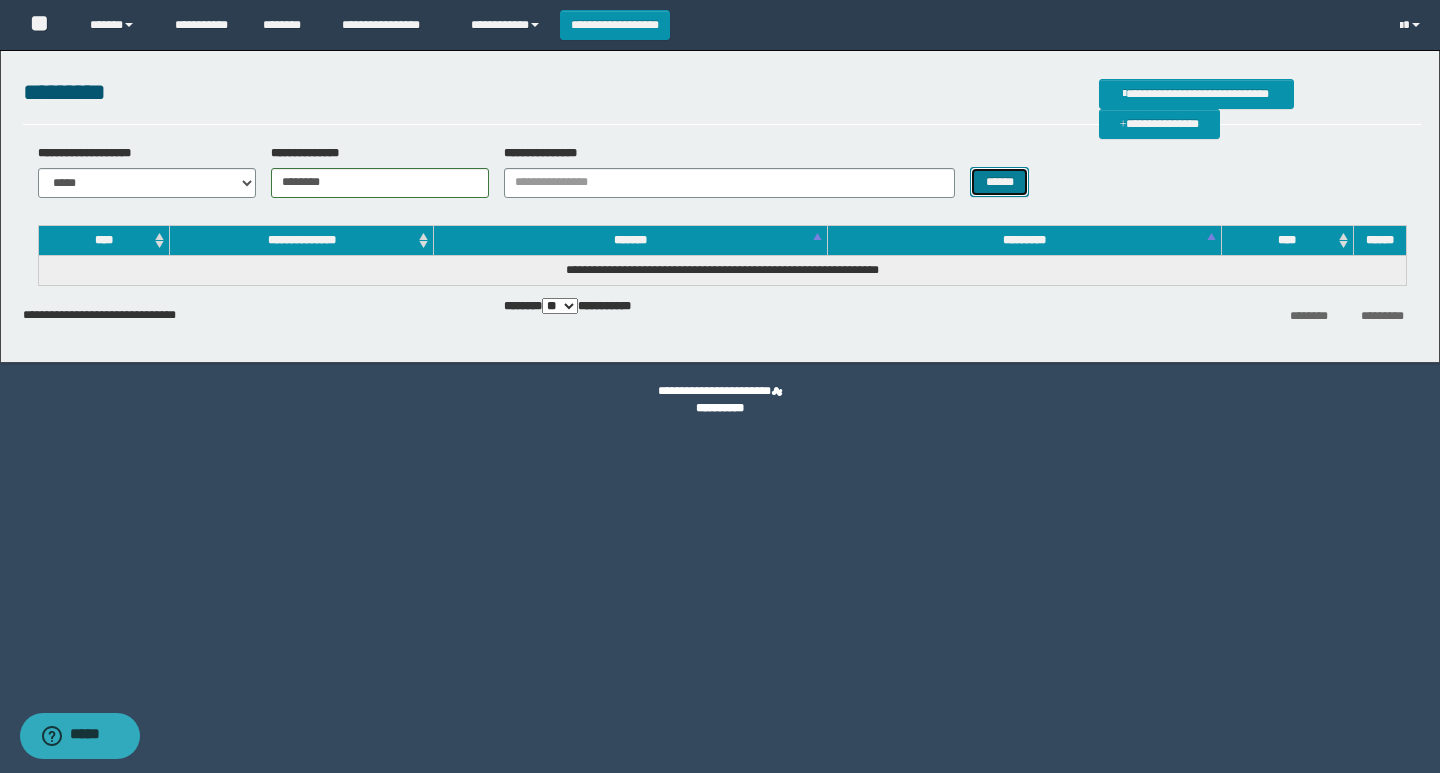 click on "******" at bounding box center (999, 182) 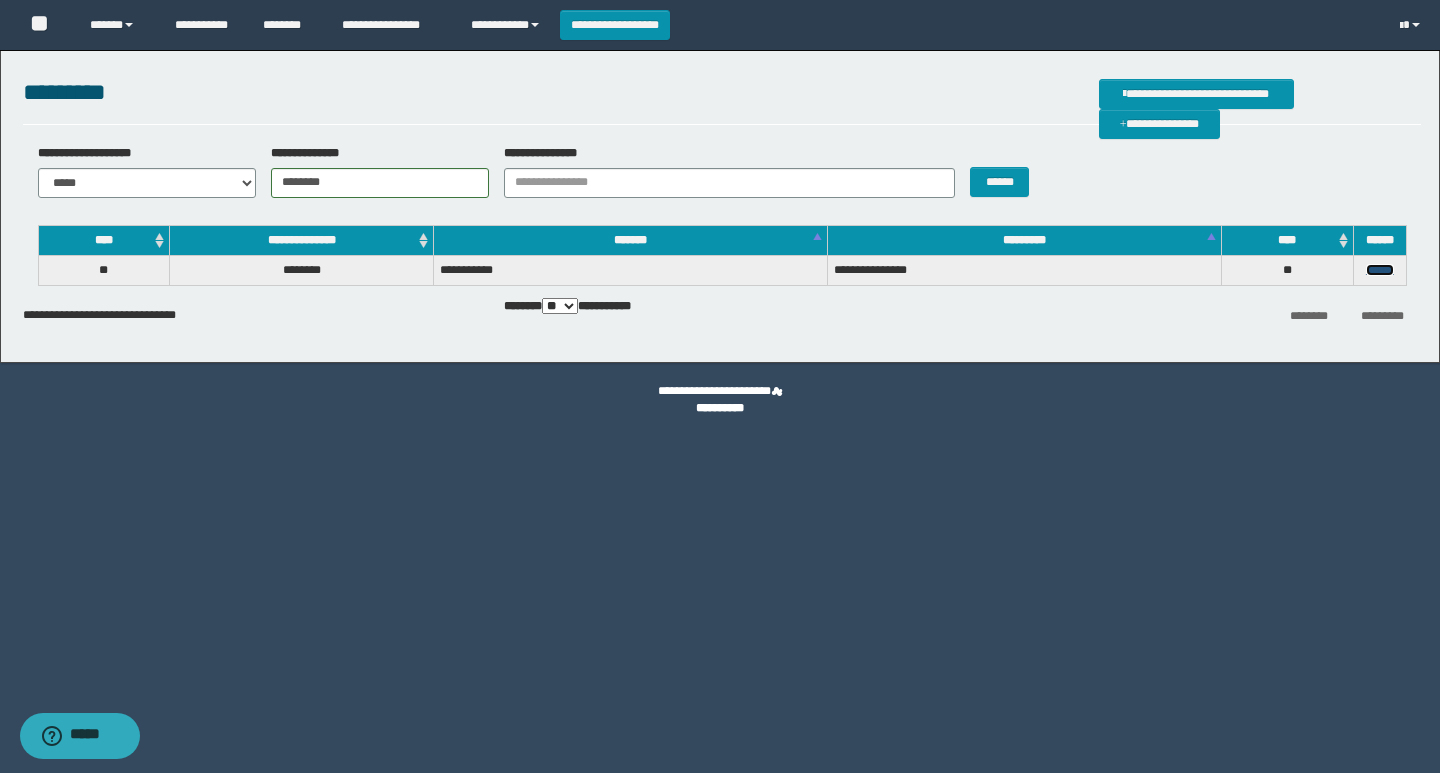 click on "******" at bounding box center (1380, 270) 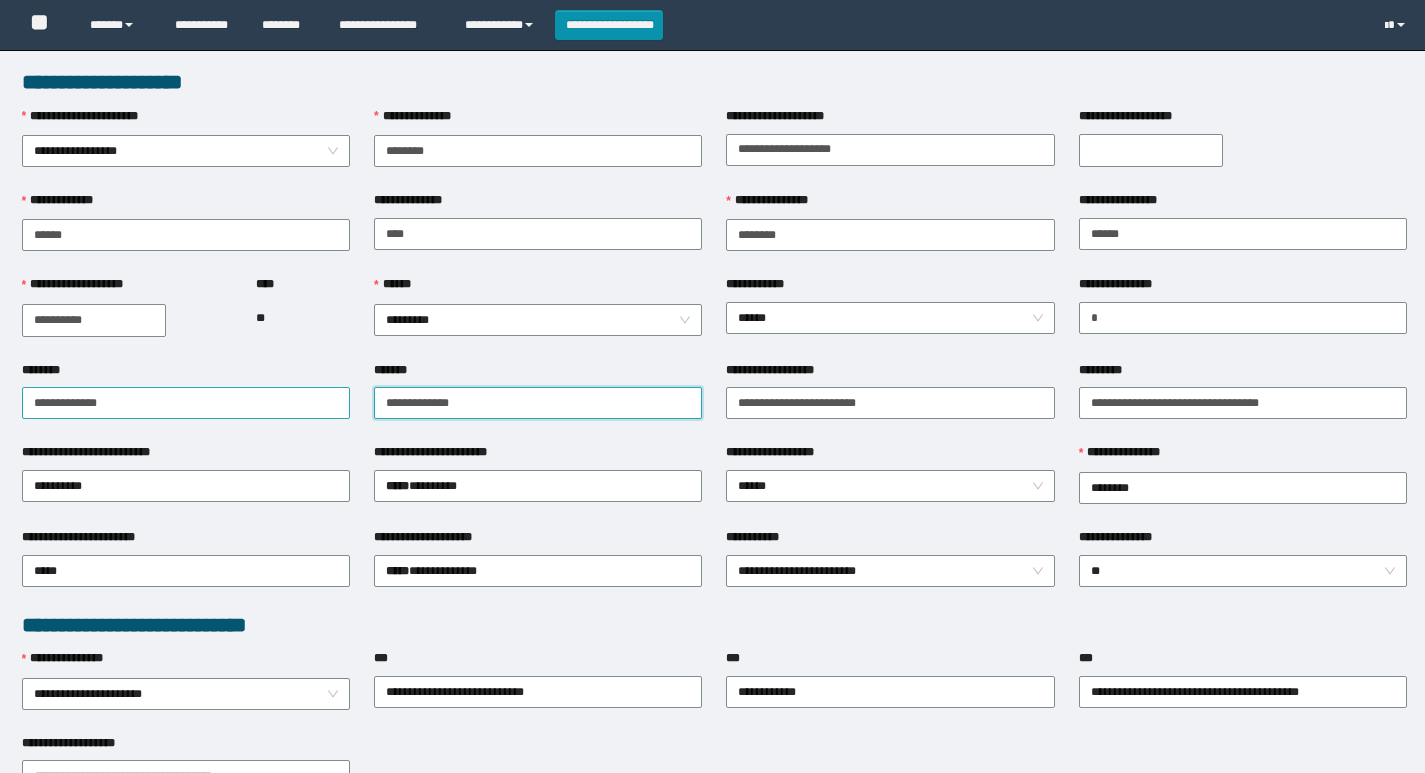 scroll, scrollTop: 0, scrollLeft: 0, axis: both 